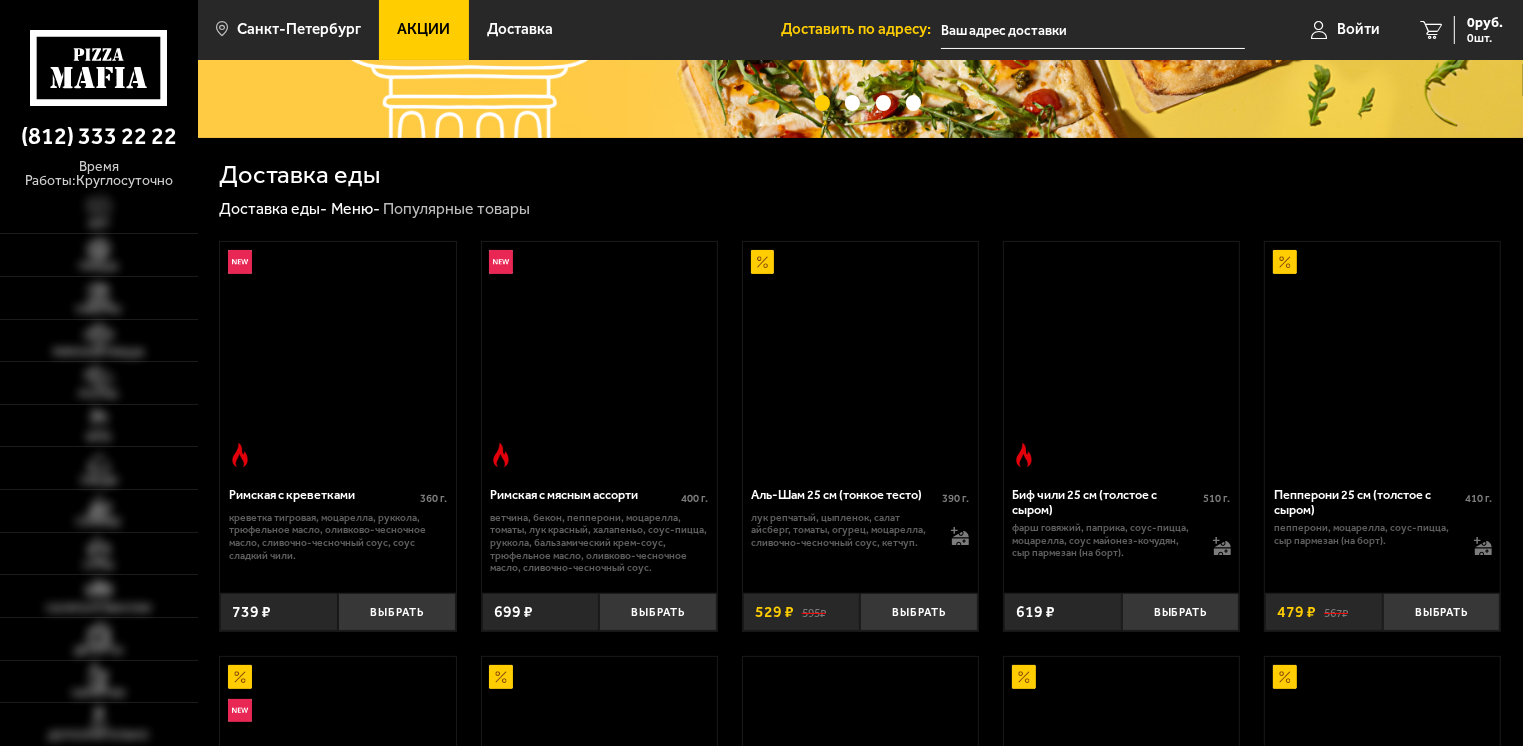 scroll, scrollTop: 300, scrollLeft: 0, axis: vertical 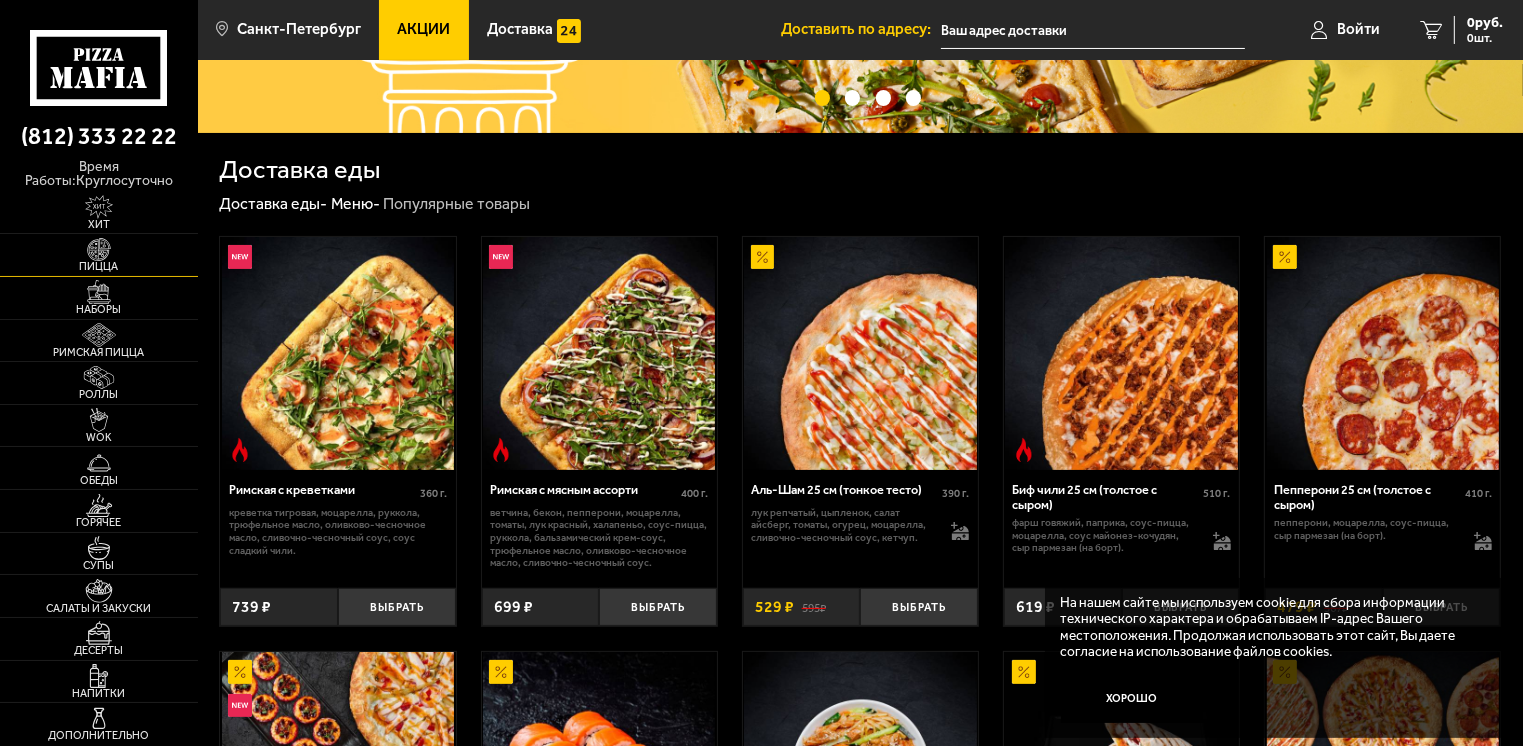click on "Пицца" at bounding box center [99, 266] 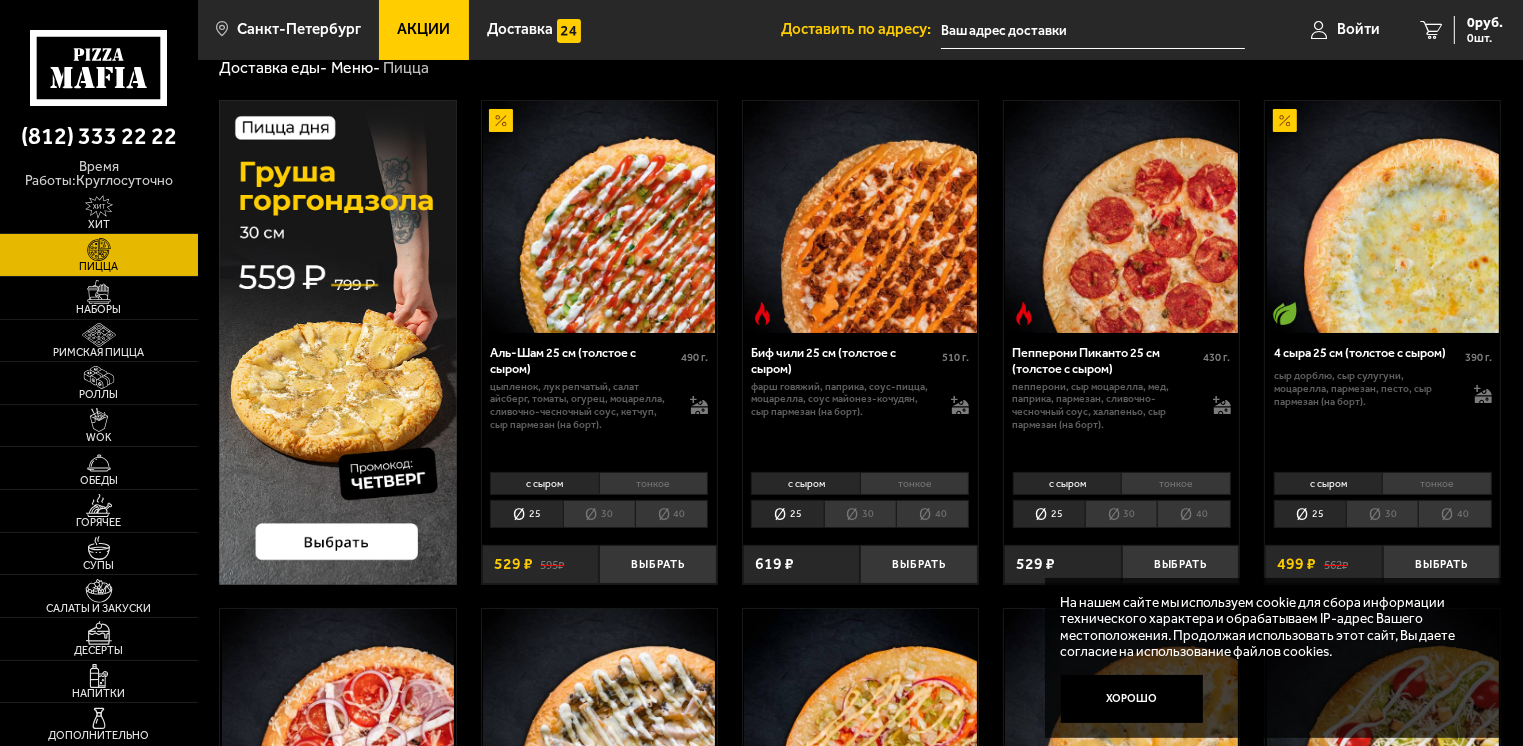 scroll, scrollTop: 100, scrollLeft: 0, axis: vertical 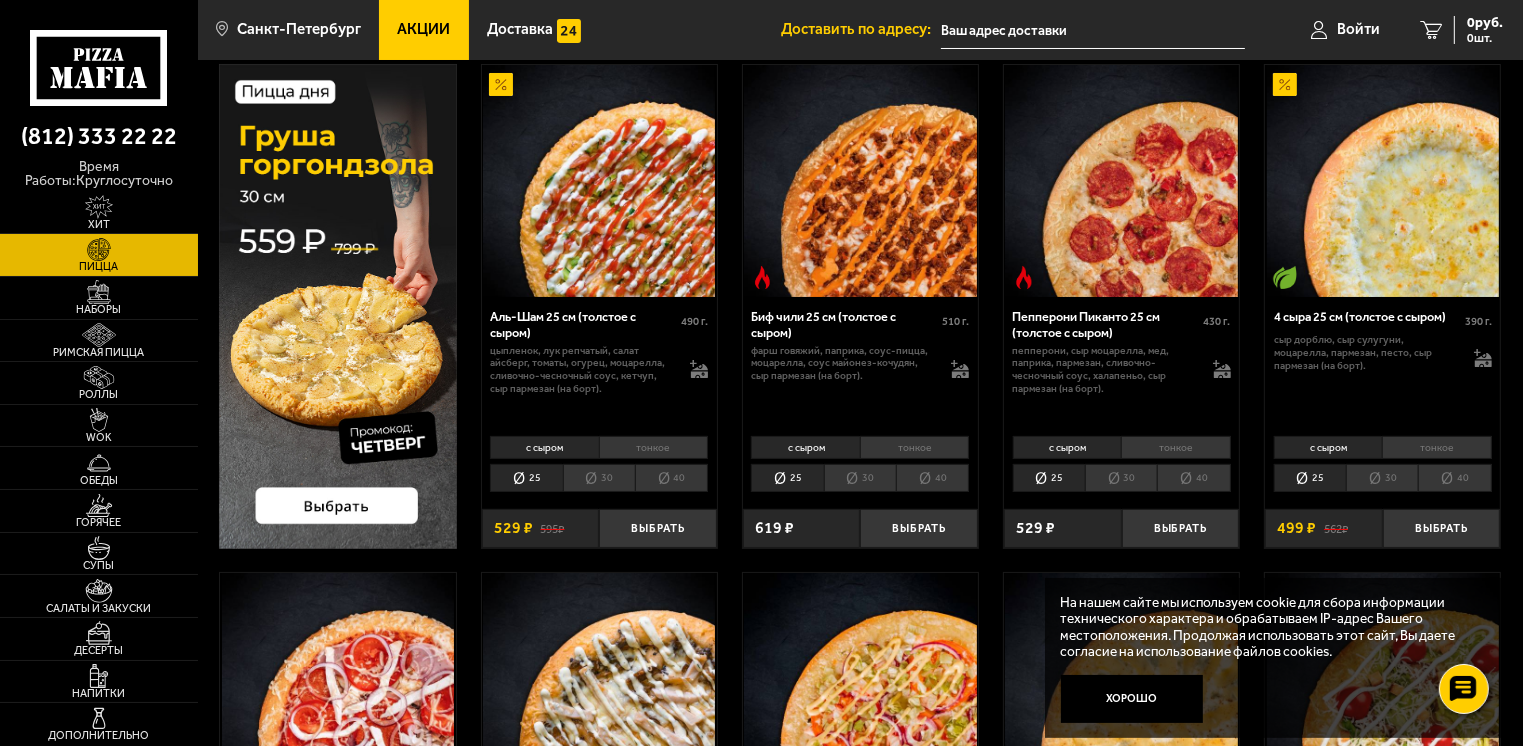 click on "40" at bounding box center [671, 478] 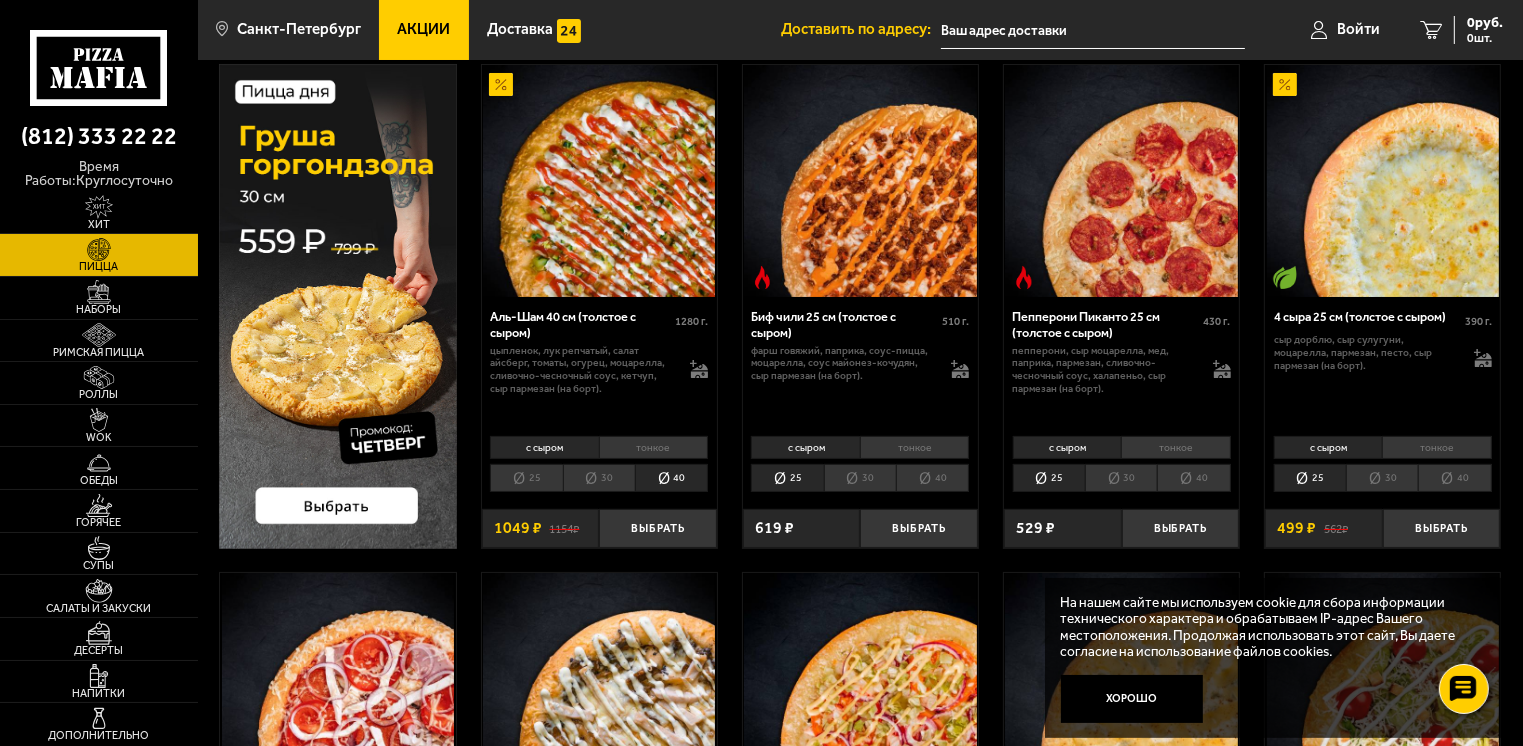 click on "30" at bounding box center (599, 478) 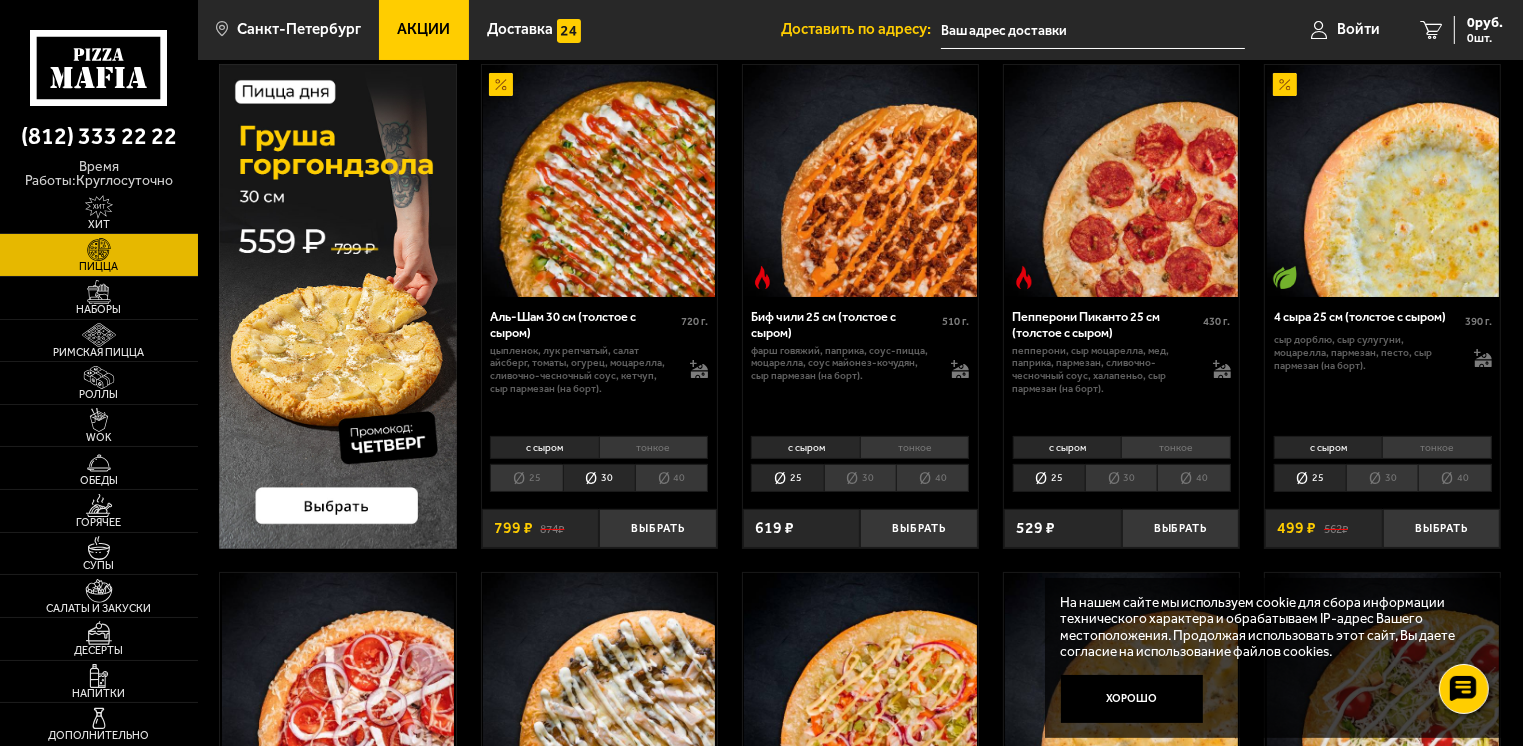 click on "25" at bounding box center (526, 478) 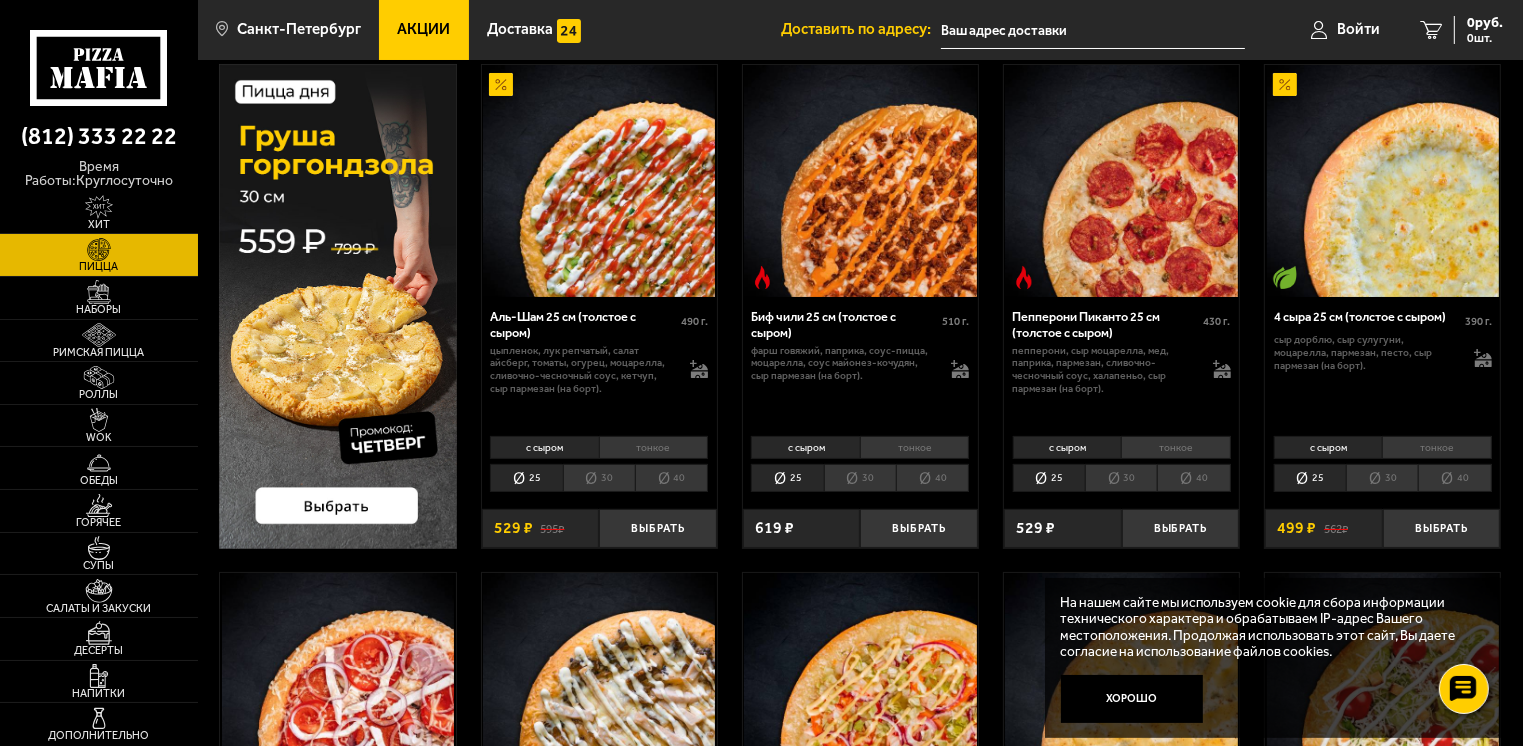 click on "Акции" at bounding box center [424, 30] 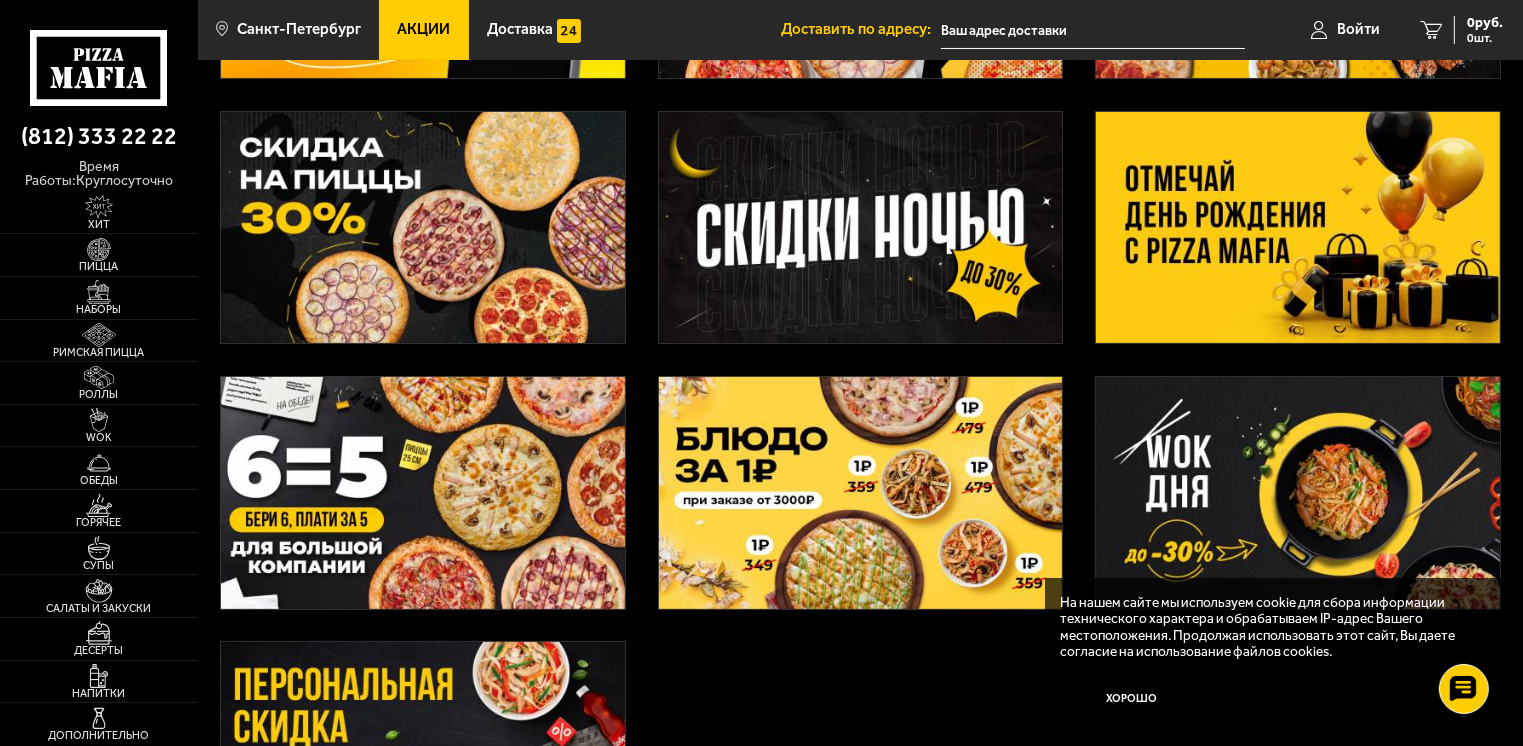 scroll, scrollTop: 516, scrollLeft: 0, axis: vertical 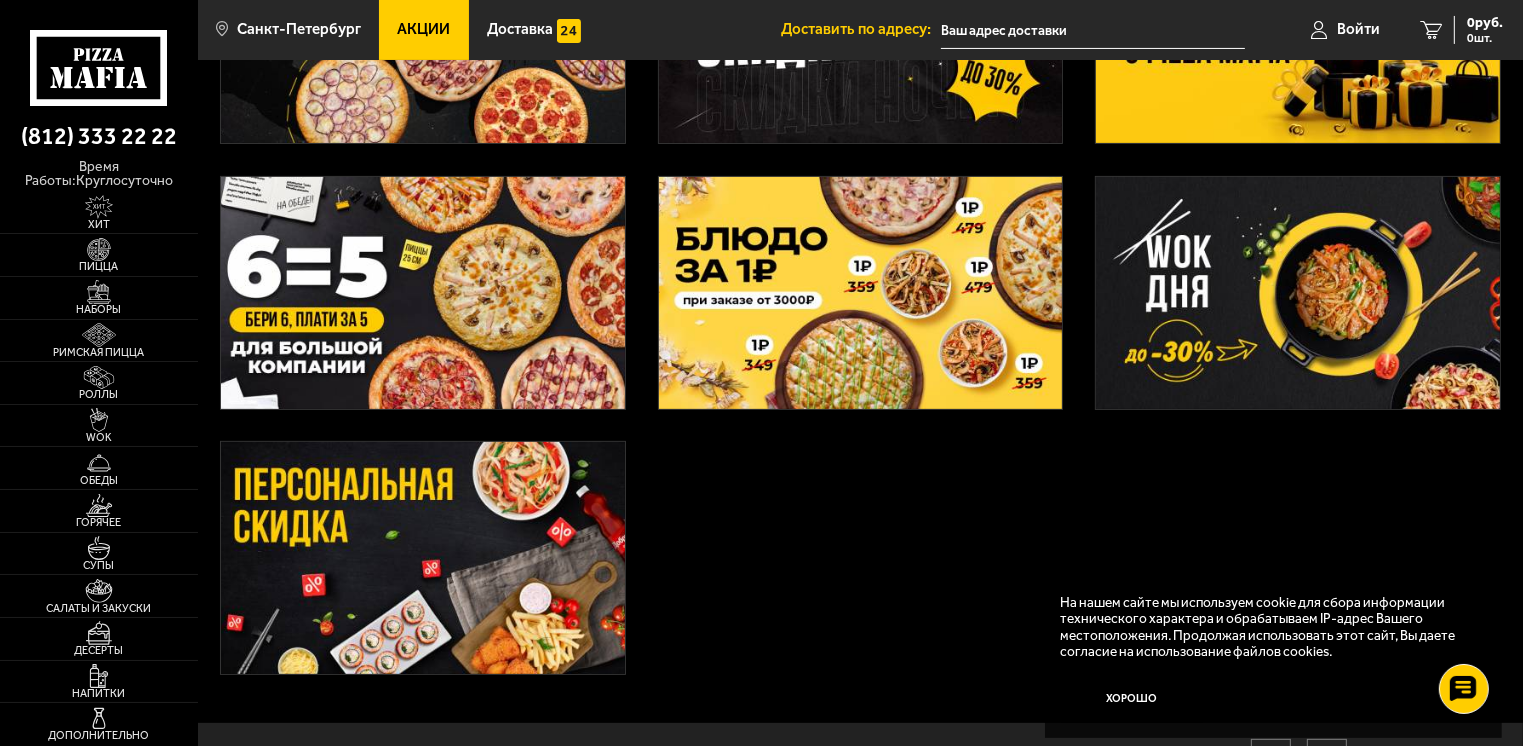 click at bounding box center (423, 558) 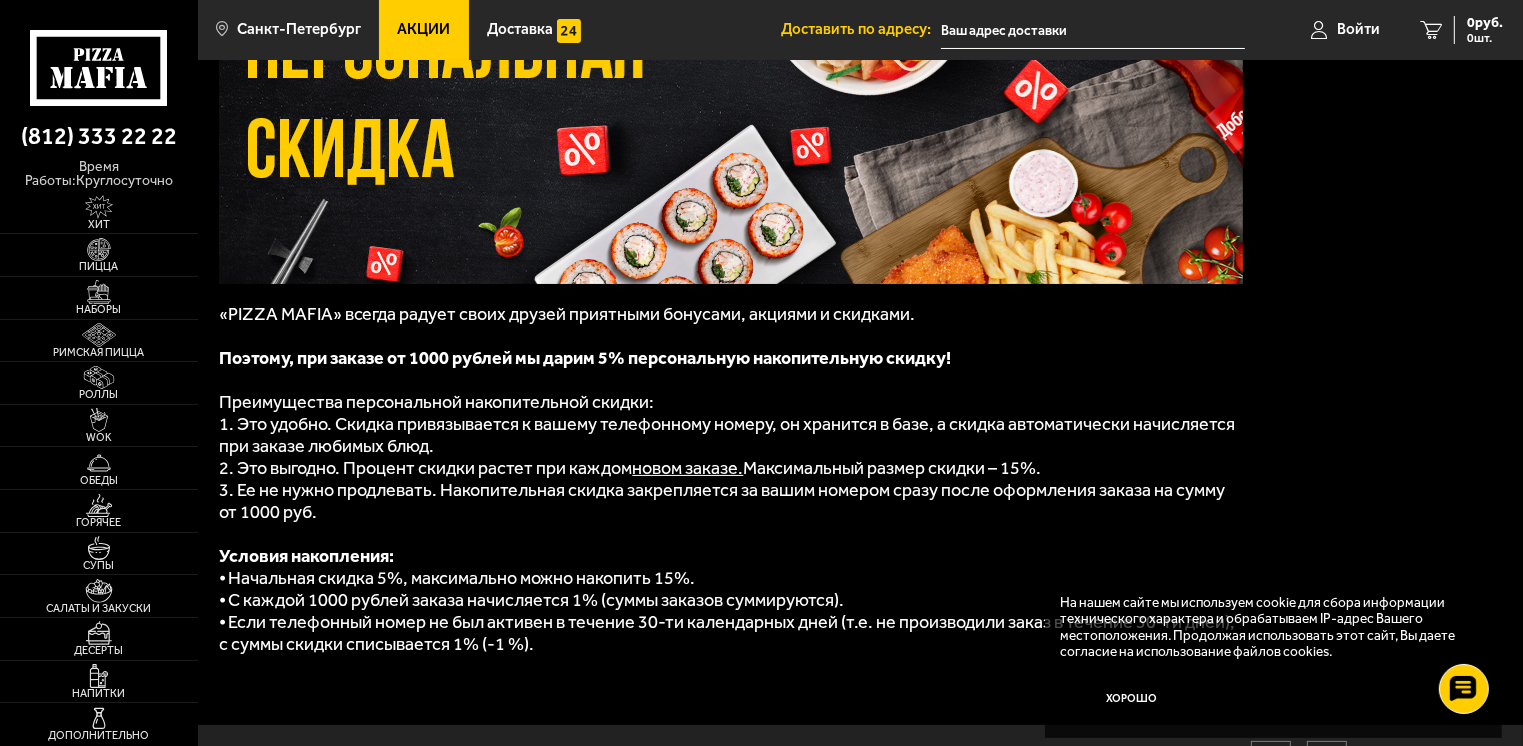 scroll, scrollTop: 292, scrollLeft: 0, axis: vertical 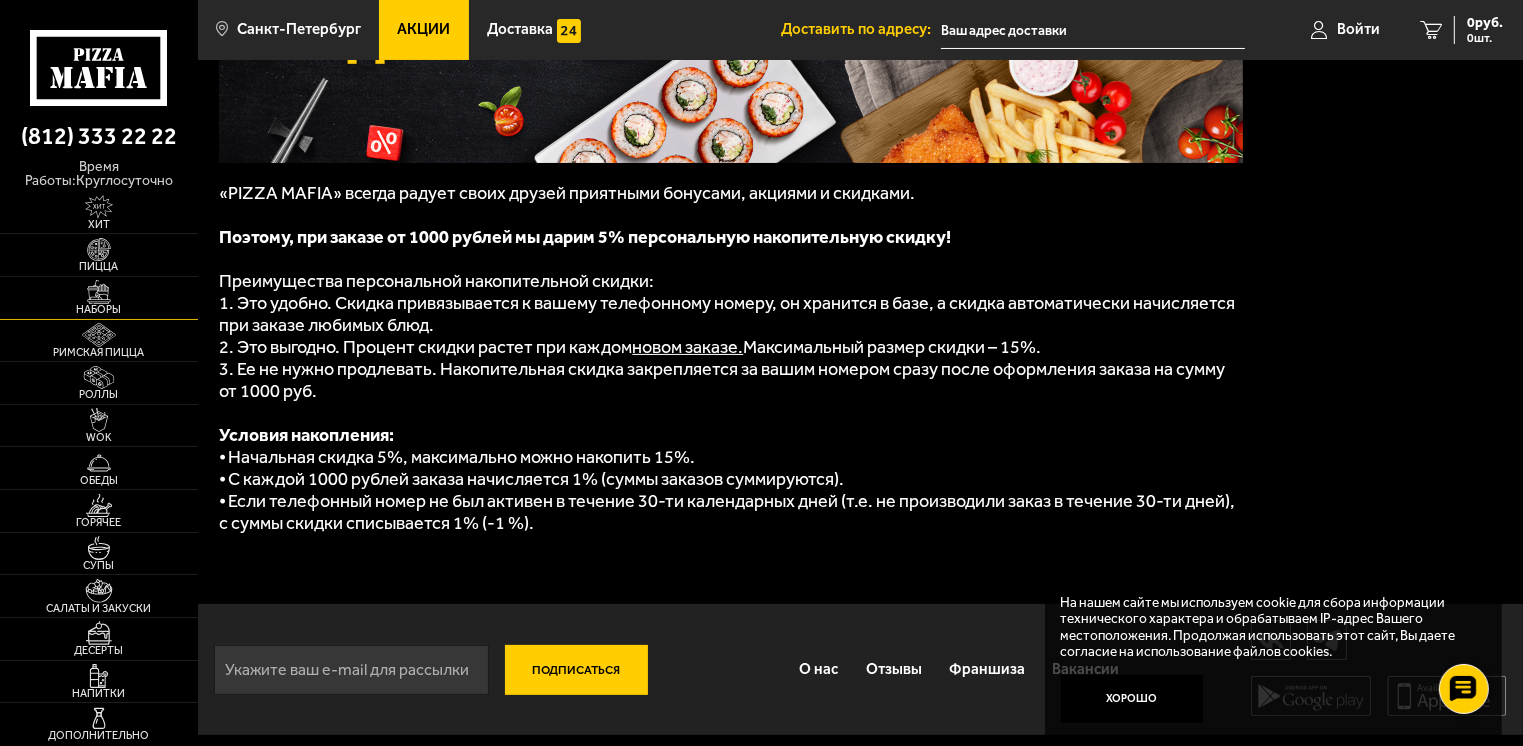 click at bounding box center [99, 292] 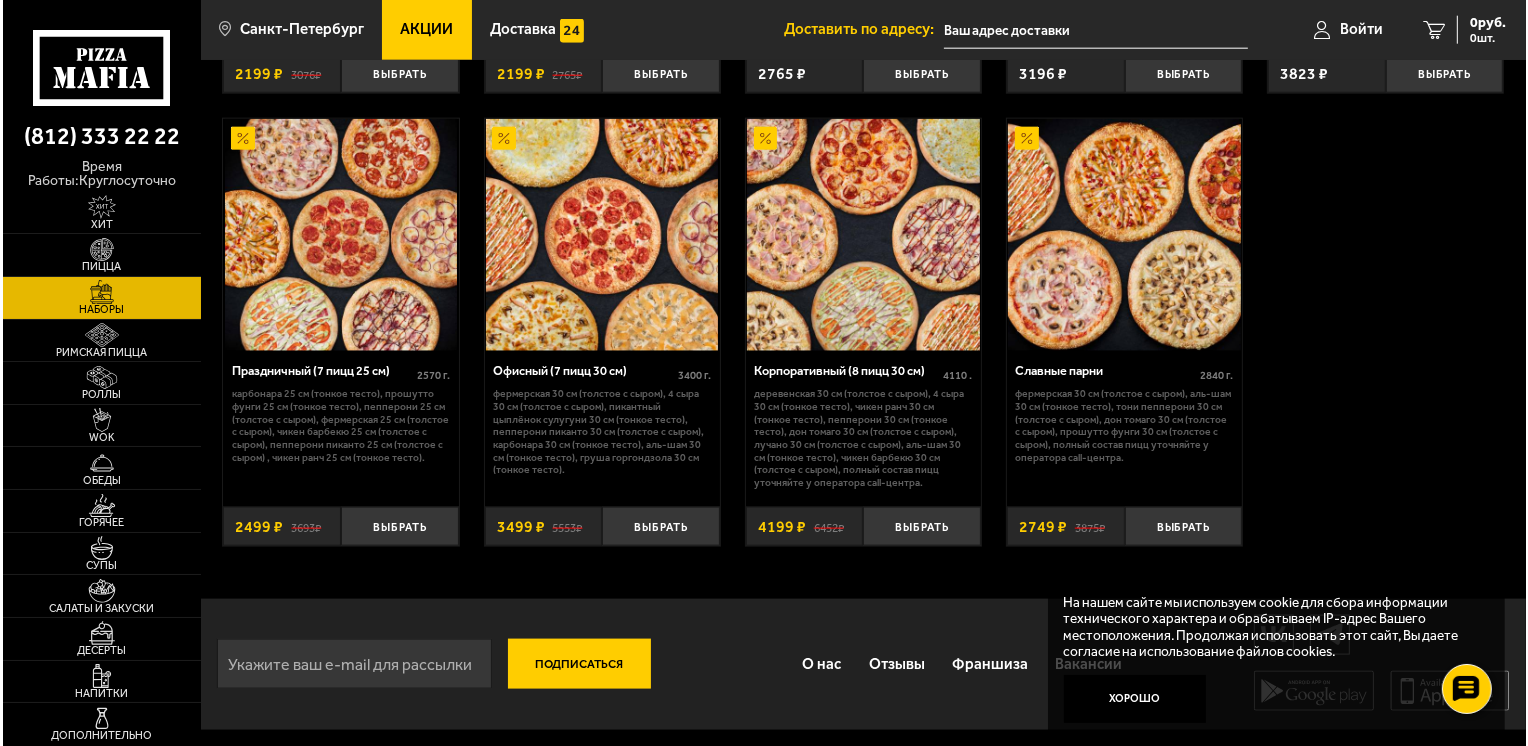 scroll, scrollTop: 2510, scrollLeft: 0, axis: vertical 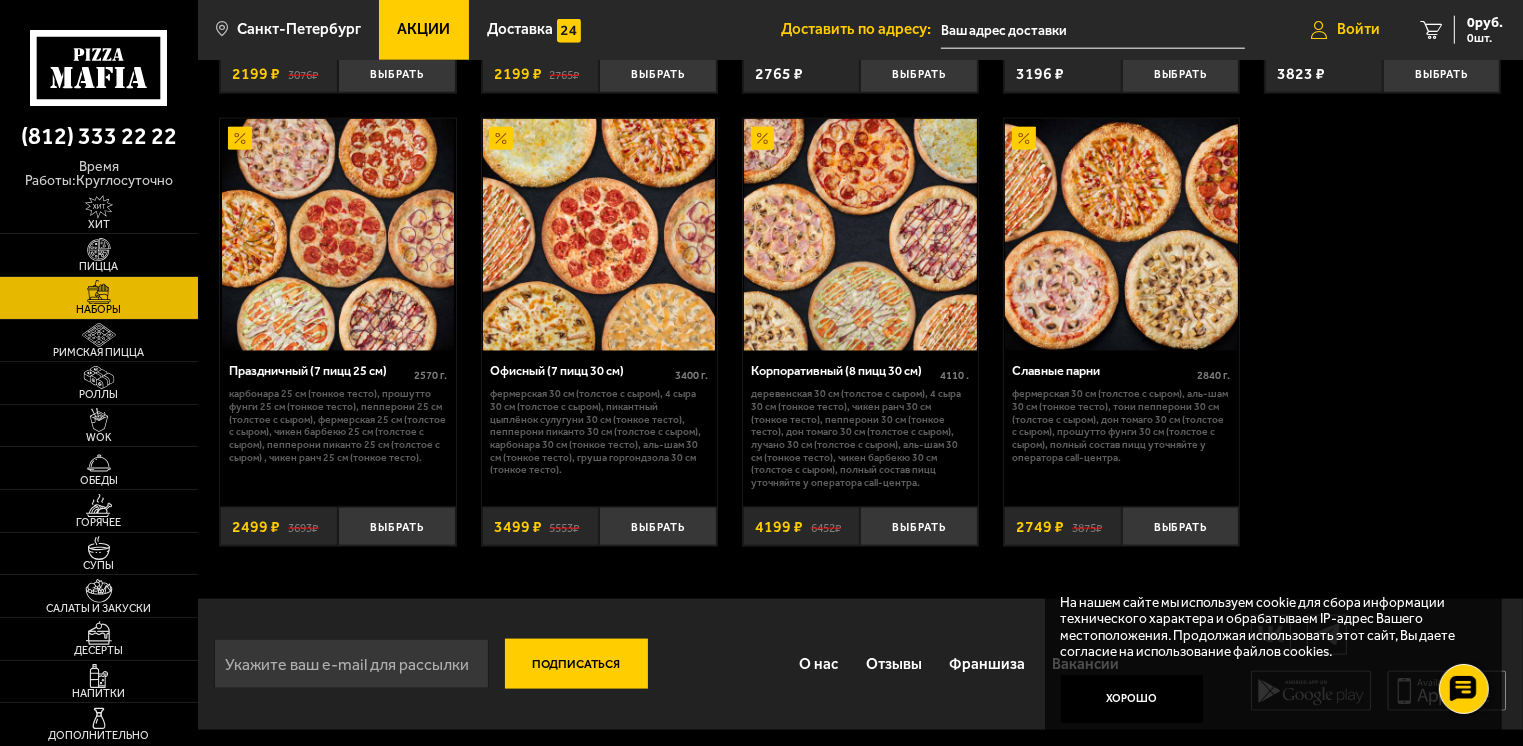 click on "Войти" at bounding box center (1345, 30) 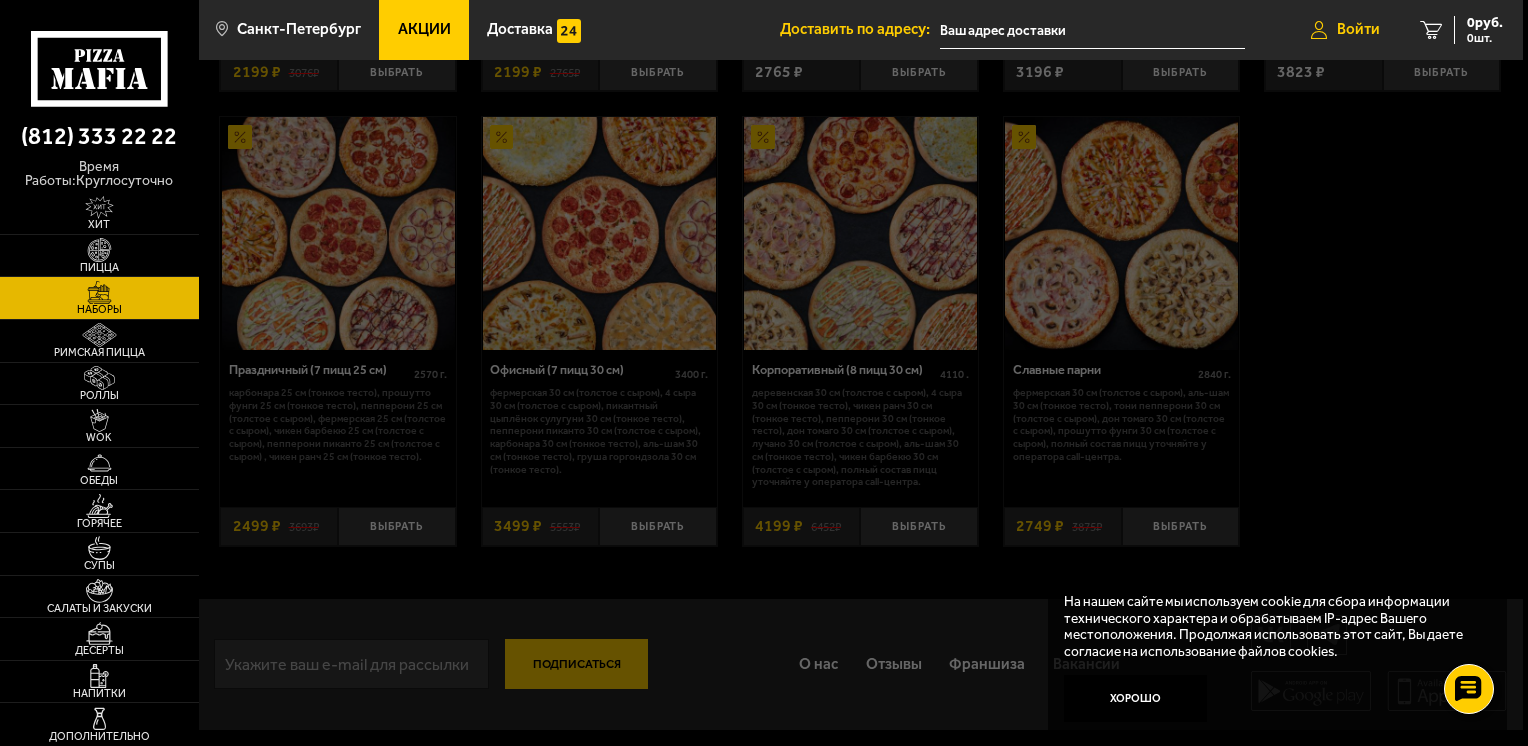 click on "Войти" at bounding box center [1358, 29] 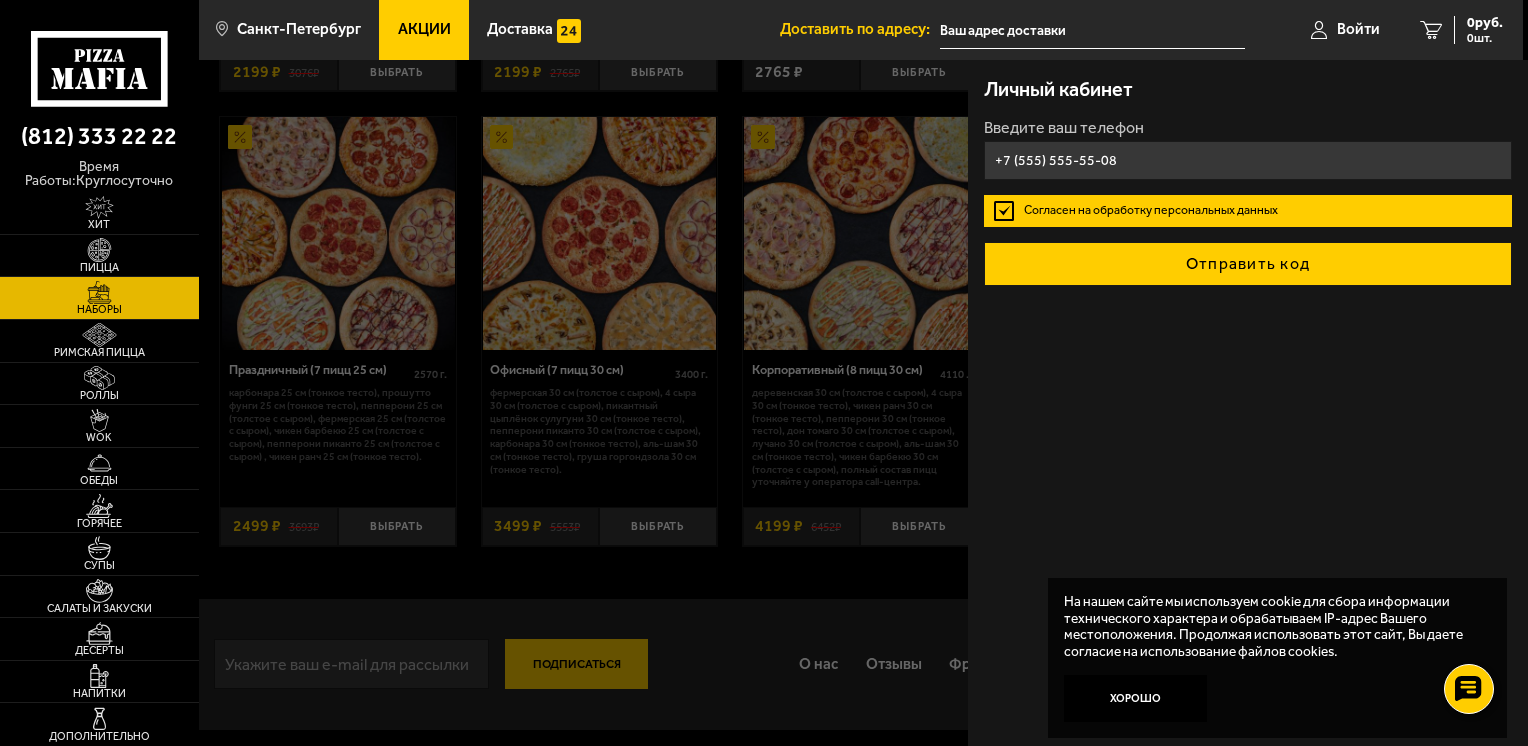 type on "+7 (999) 211-47-08" 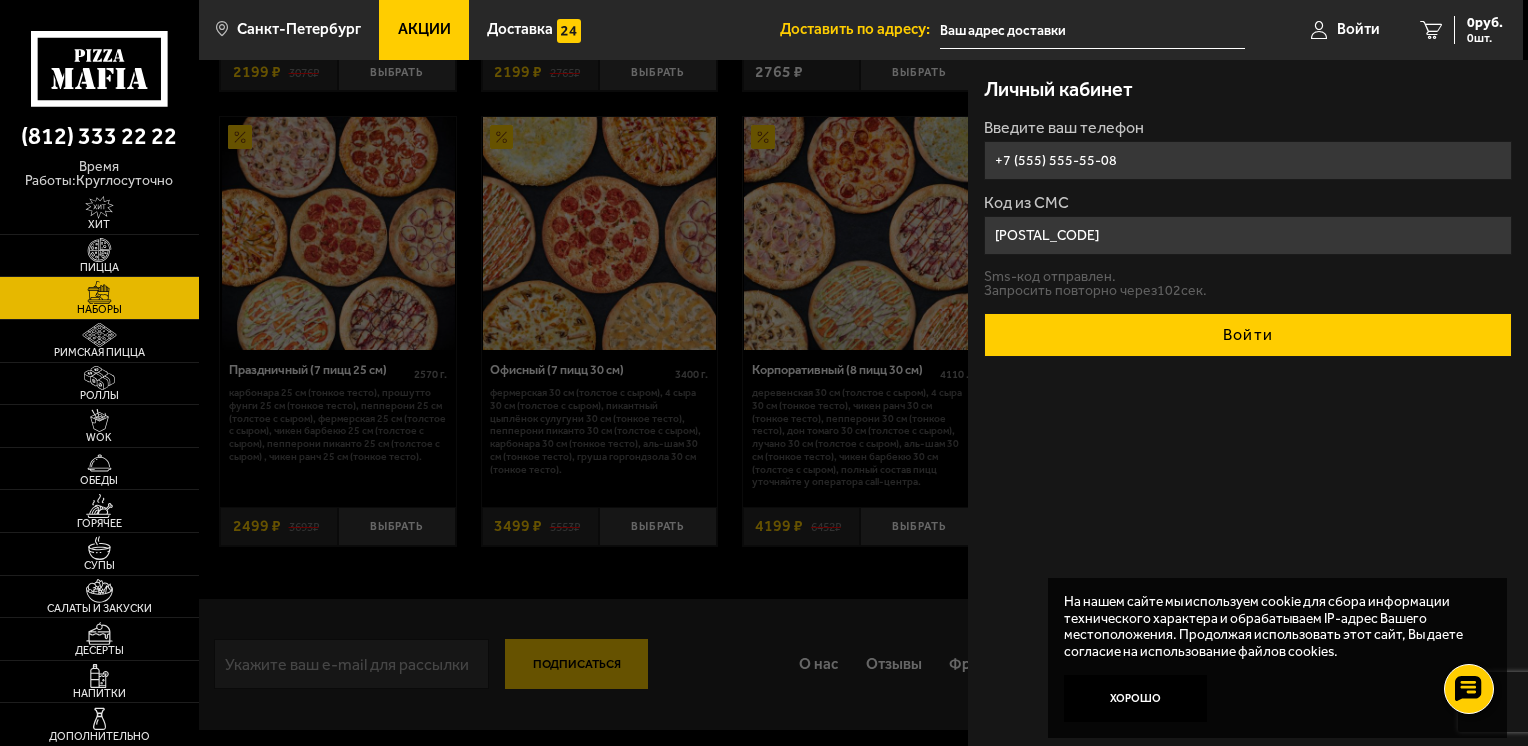 type on "514812" 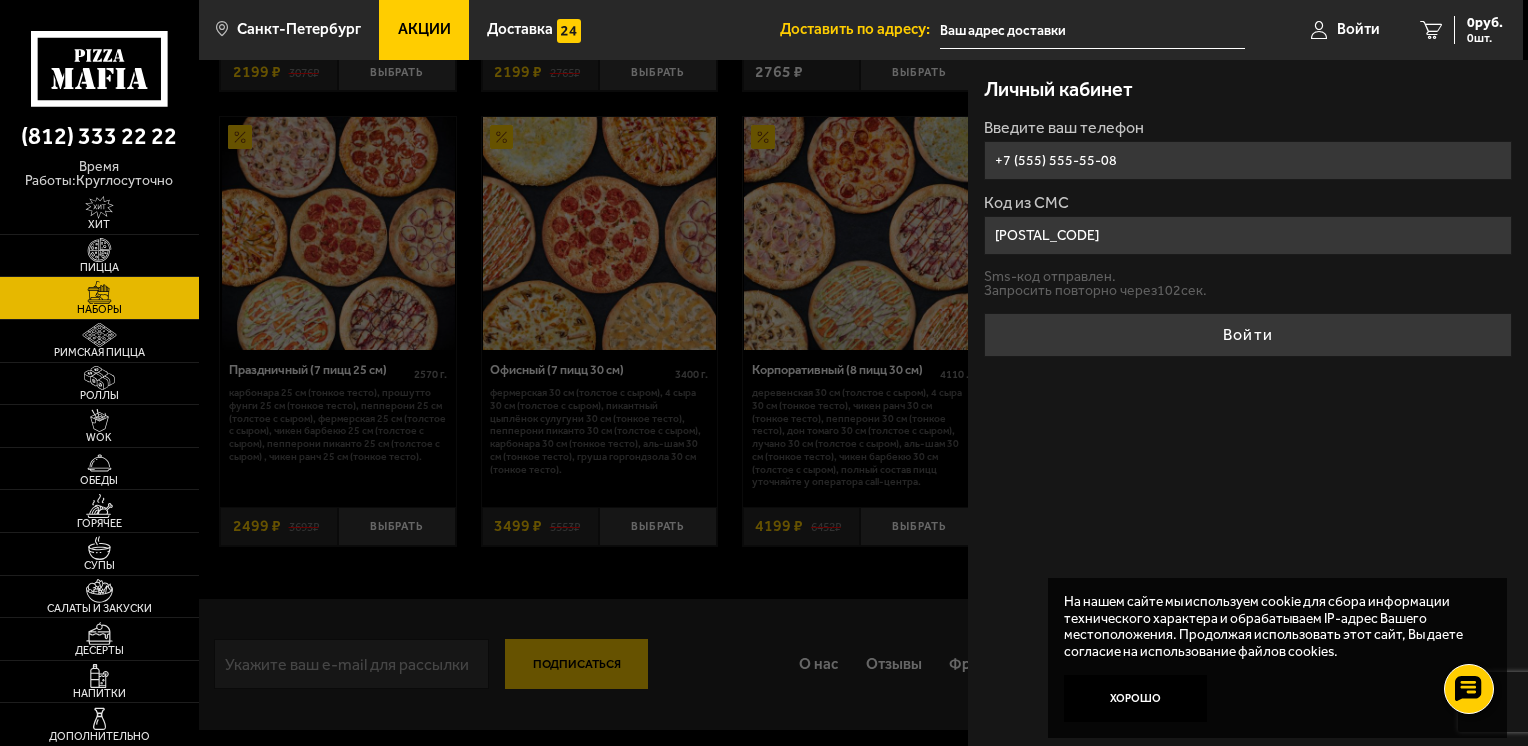 click on "Войти" at bounding box center (1248, 335) 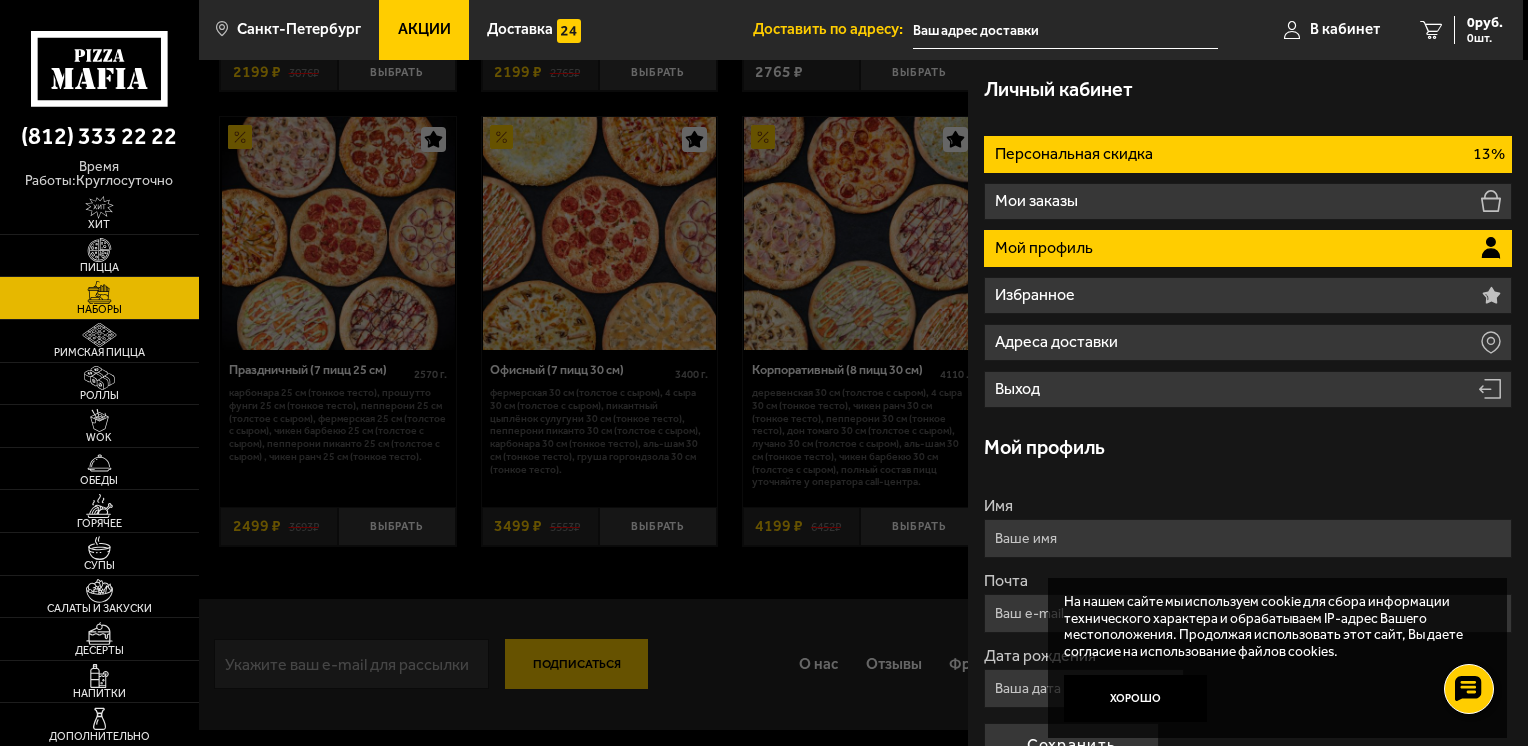 click on "Персональная скидка" at bounding box center (1076, 154) 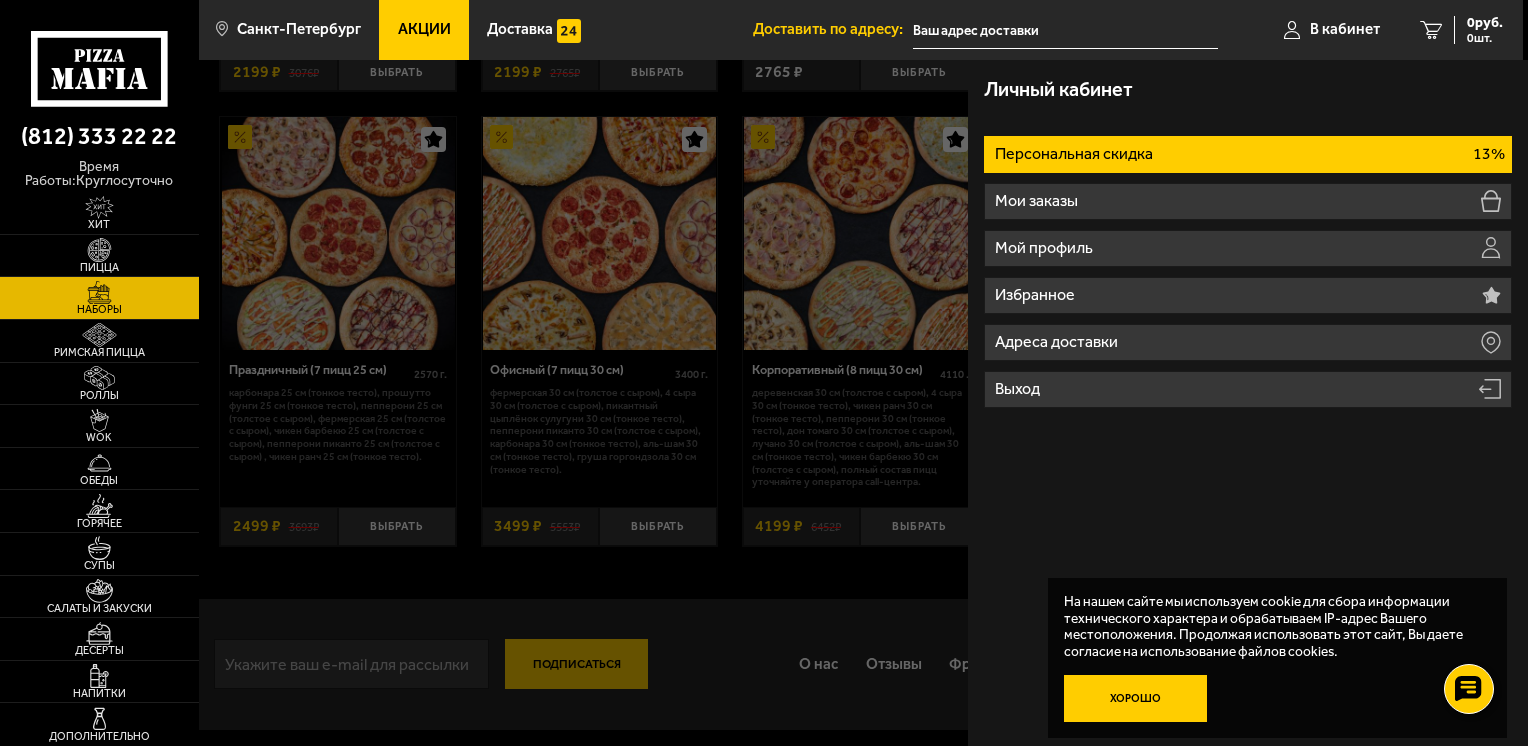 click on "Хорошо" at bounding box center (1135, 699) 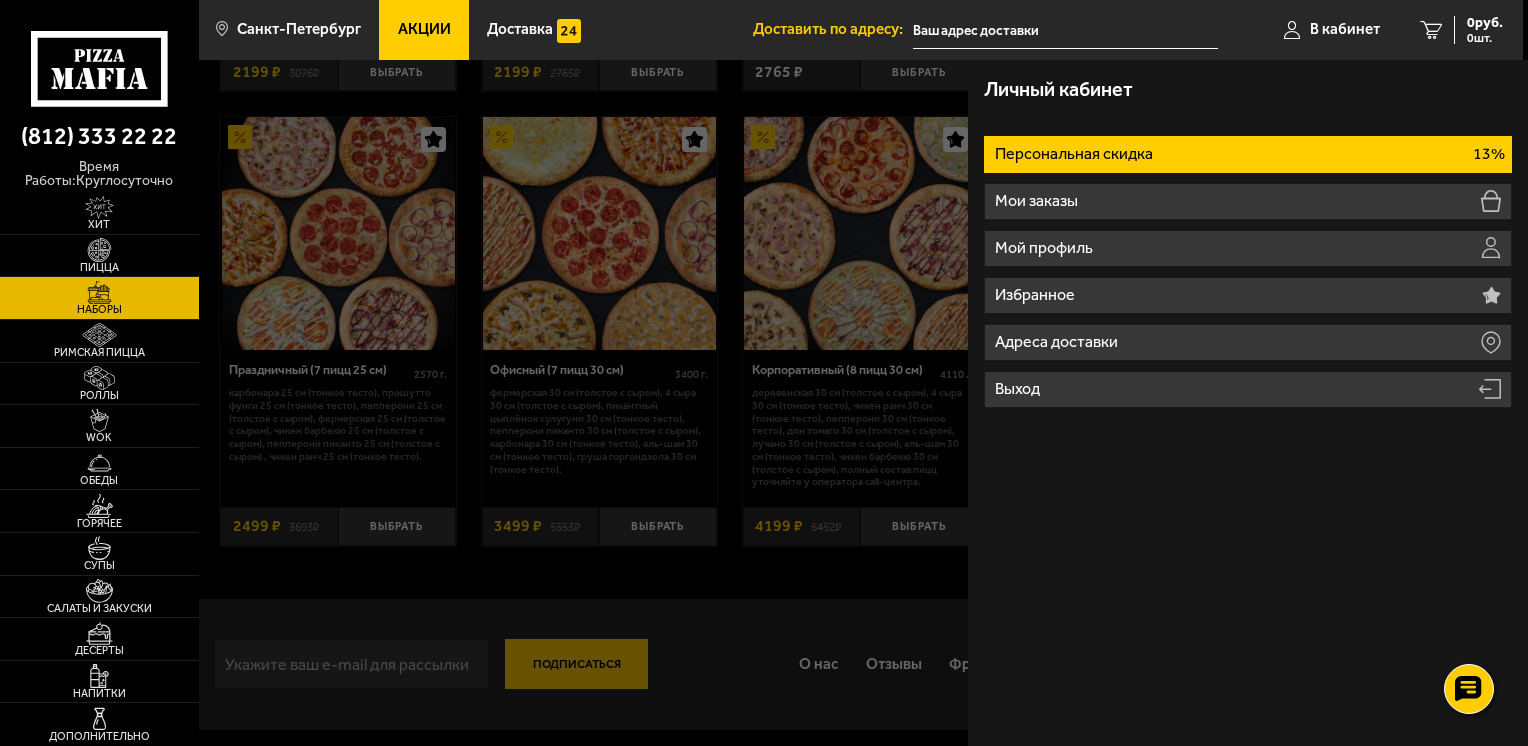 click on "Персональная скидка" at bounding box center [1076, 154] 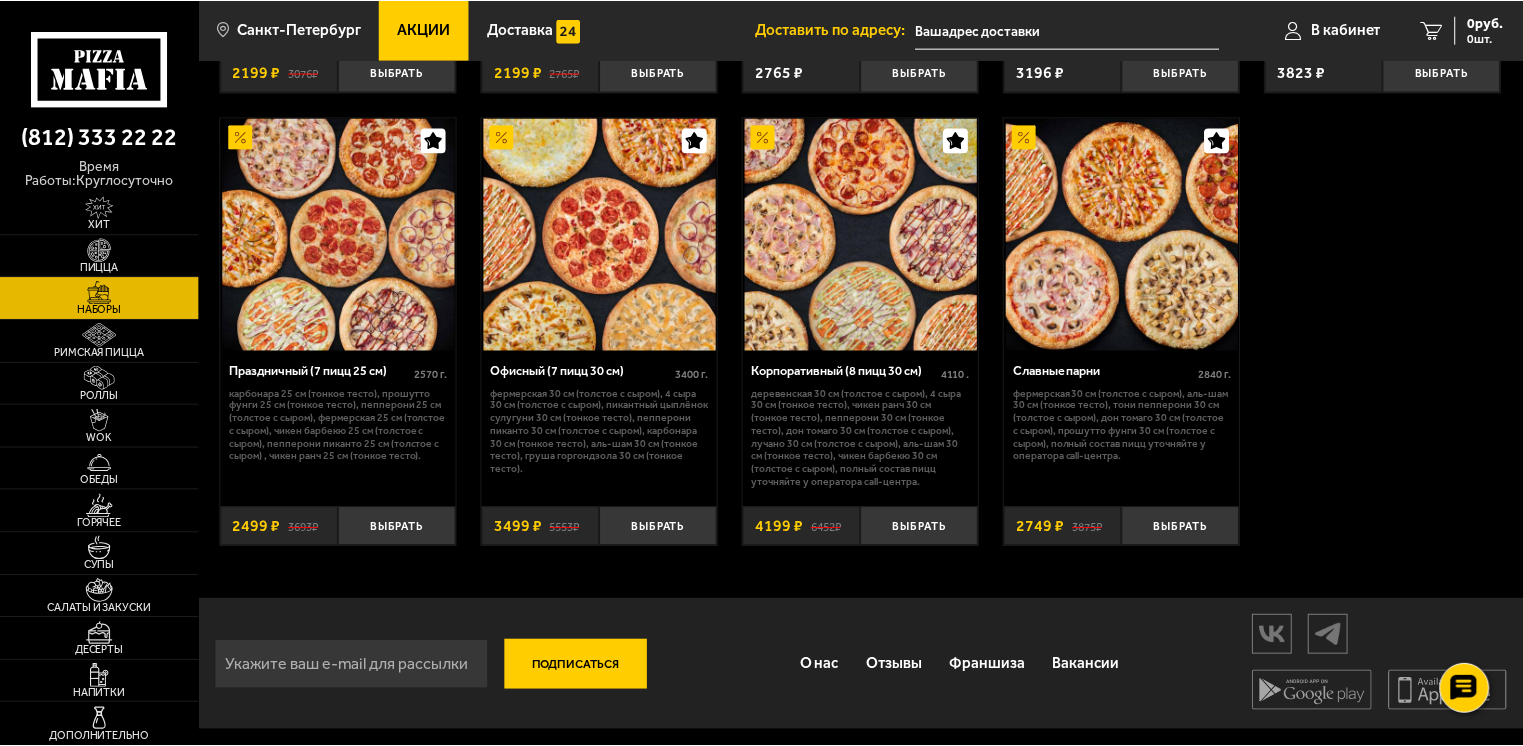 scroll, scrollTop: 2501, scrollLeft: 0, axis: vertical 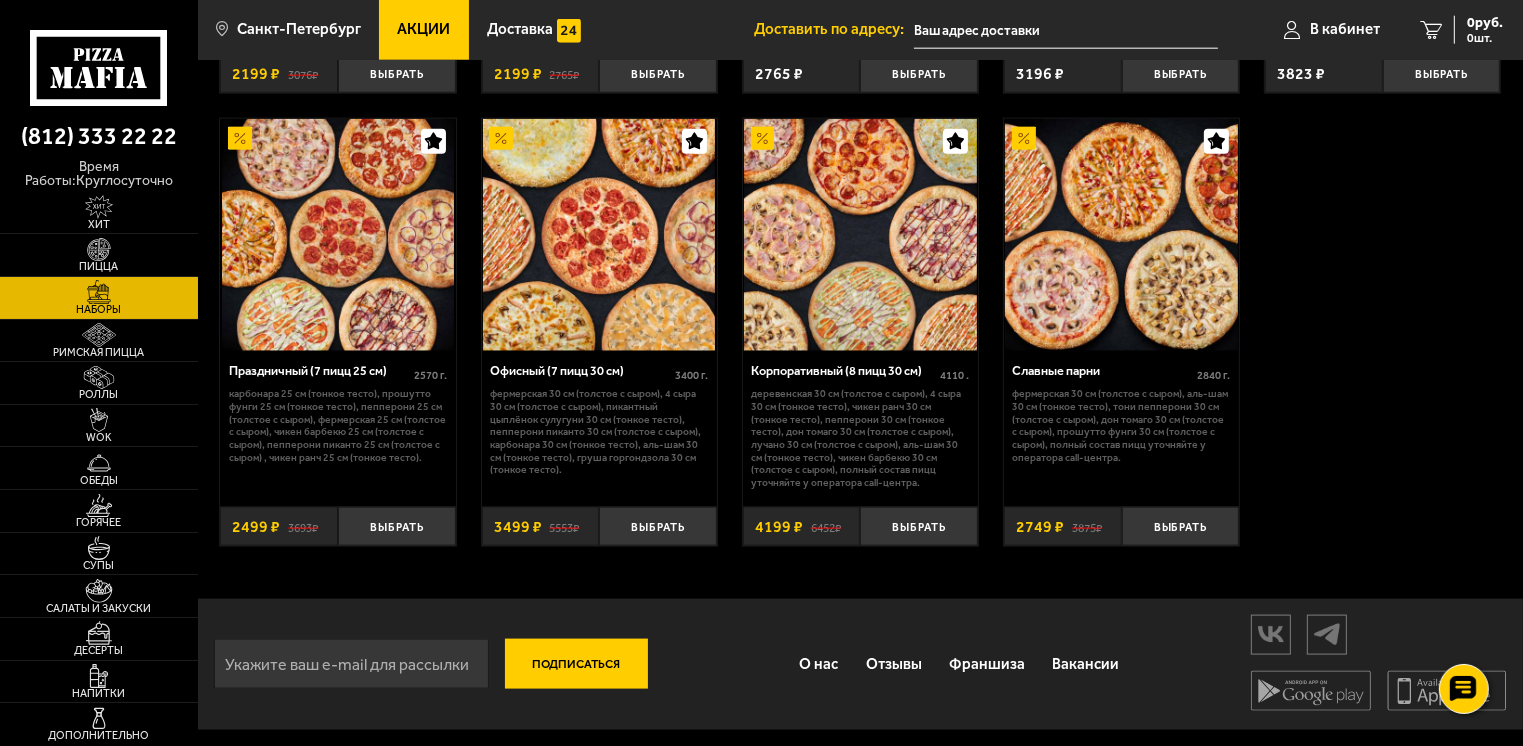 click on "Акции" at bounding box center (424, 30) 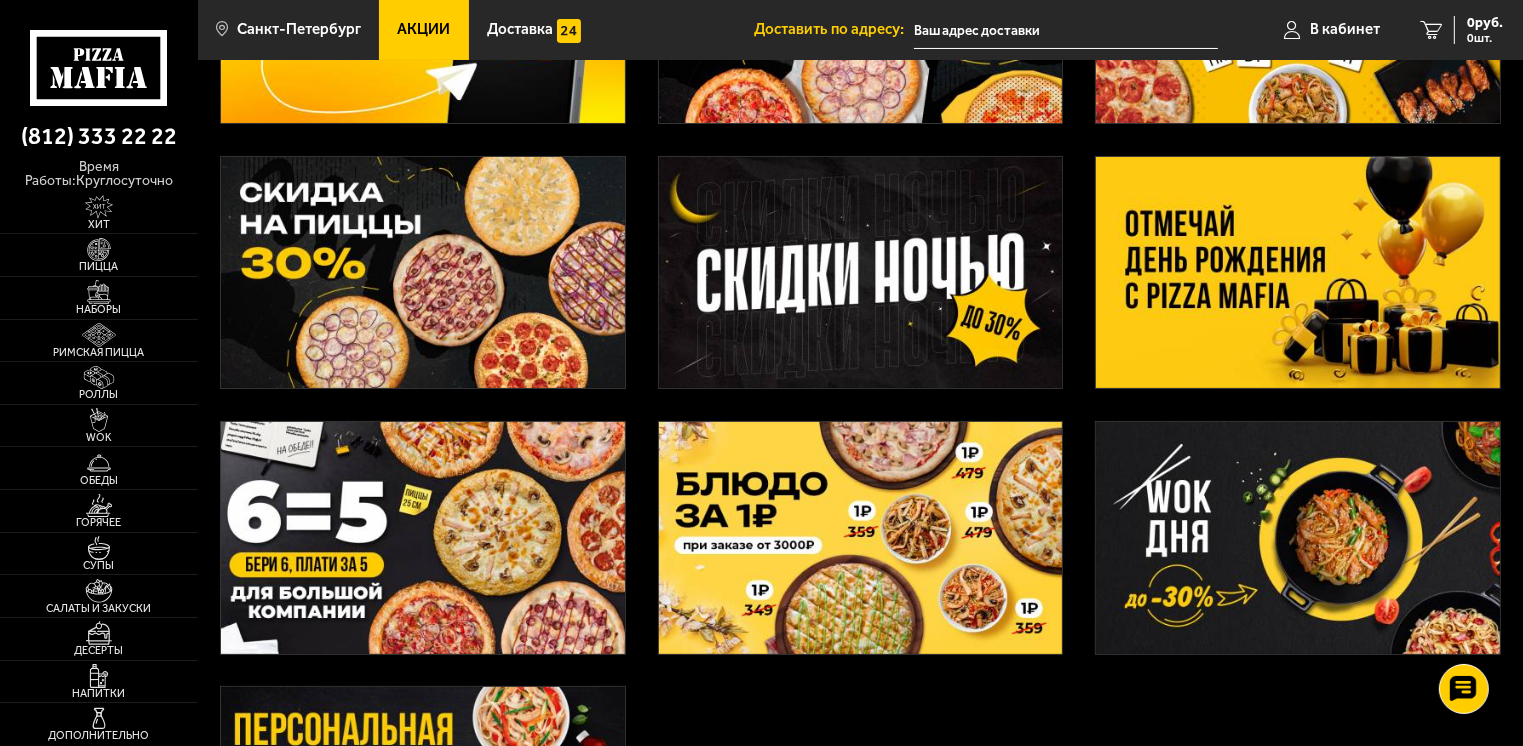 scroll, scrollTop: 0, scrollLeft: 0, axis: both 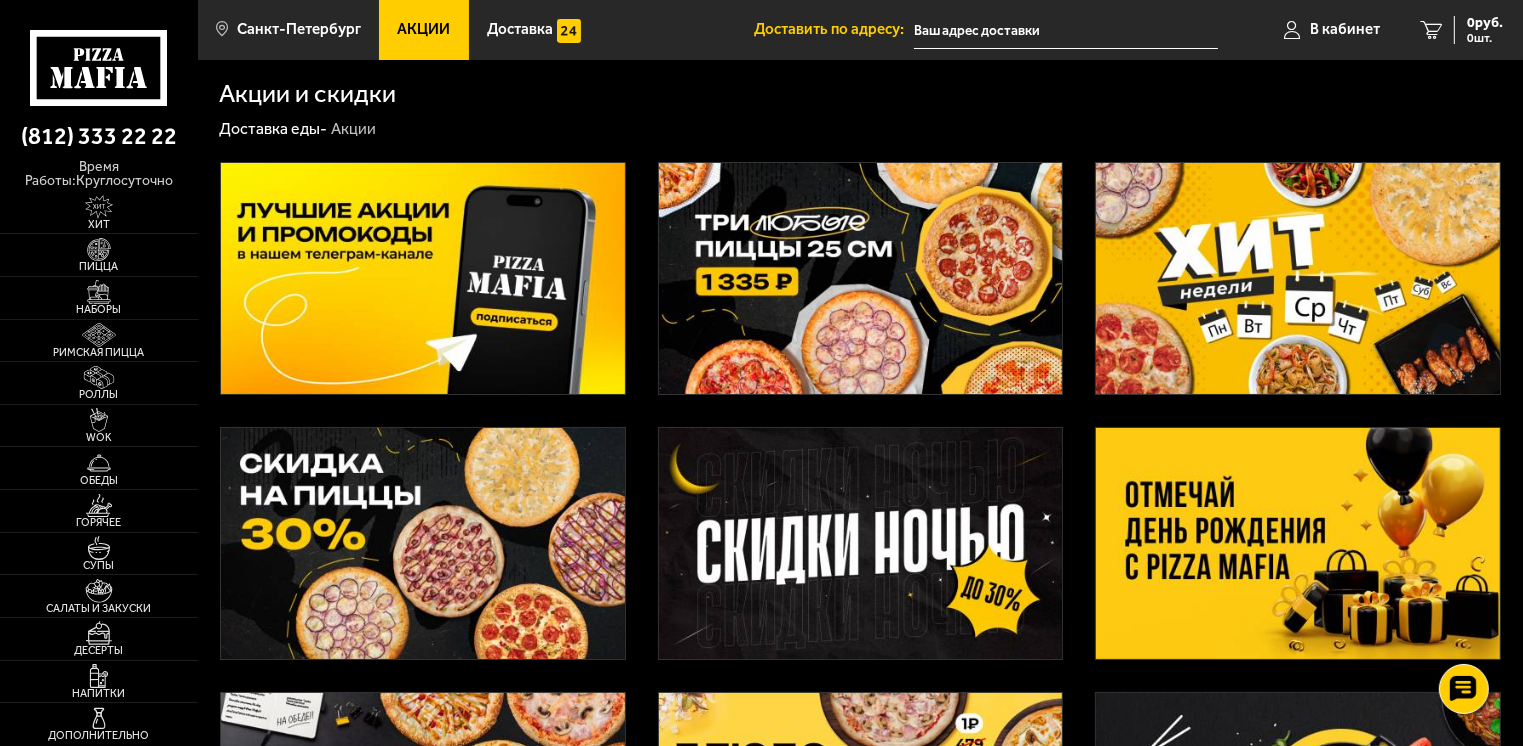 click at bounding box center [861, 279] 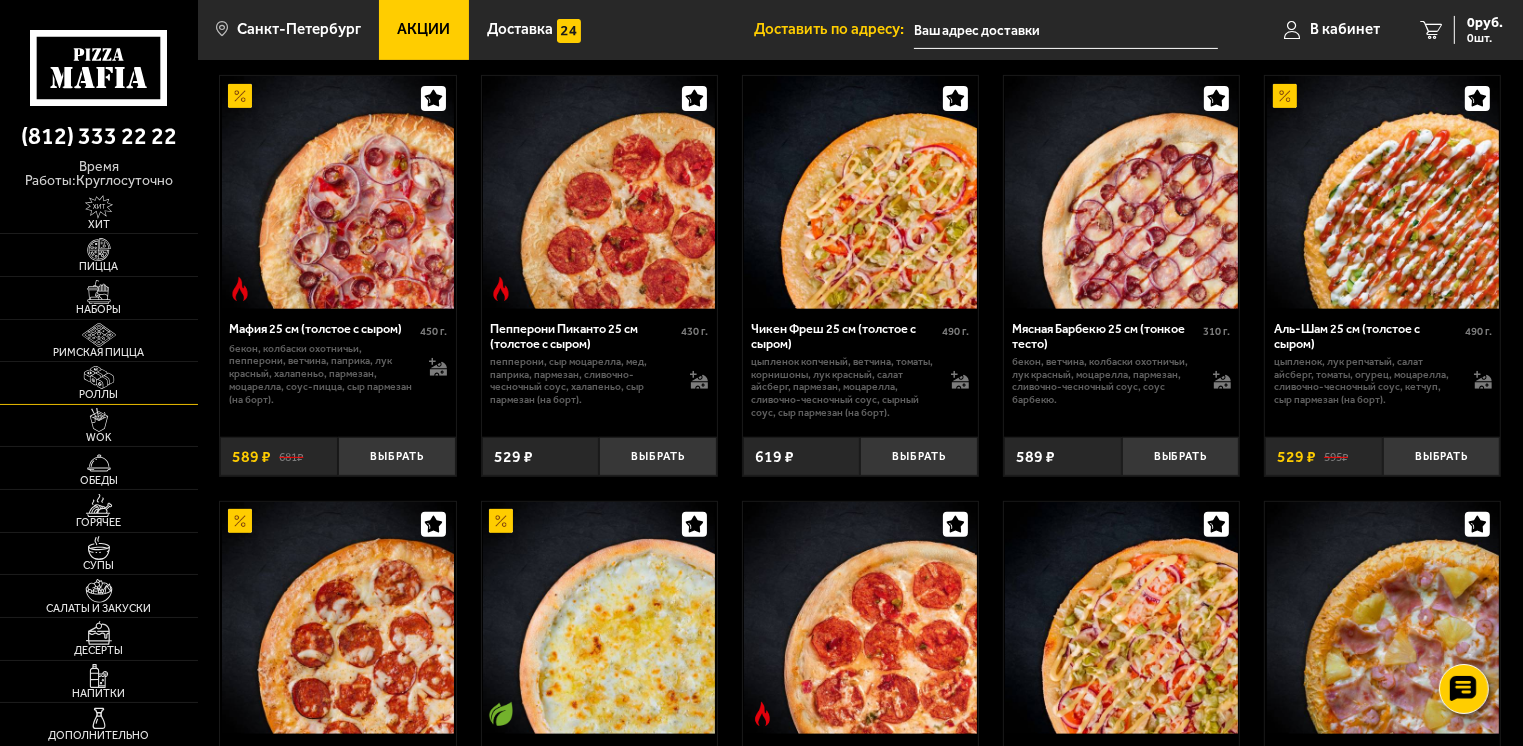 scroll, scrollTop: 700, scrollLeft: 0, axis: vertical 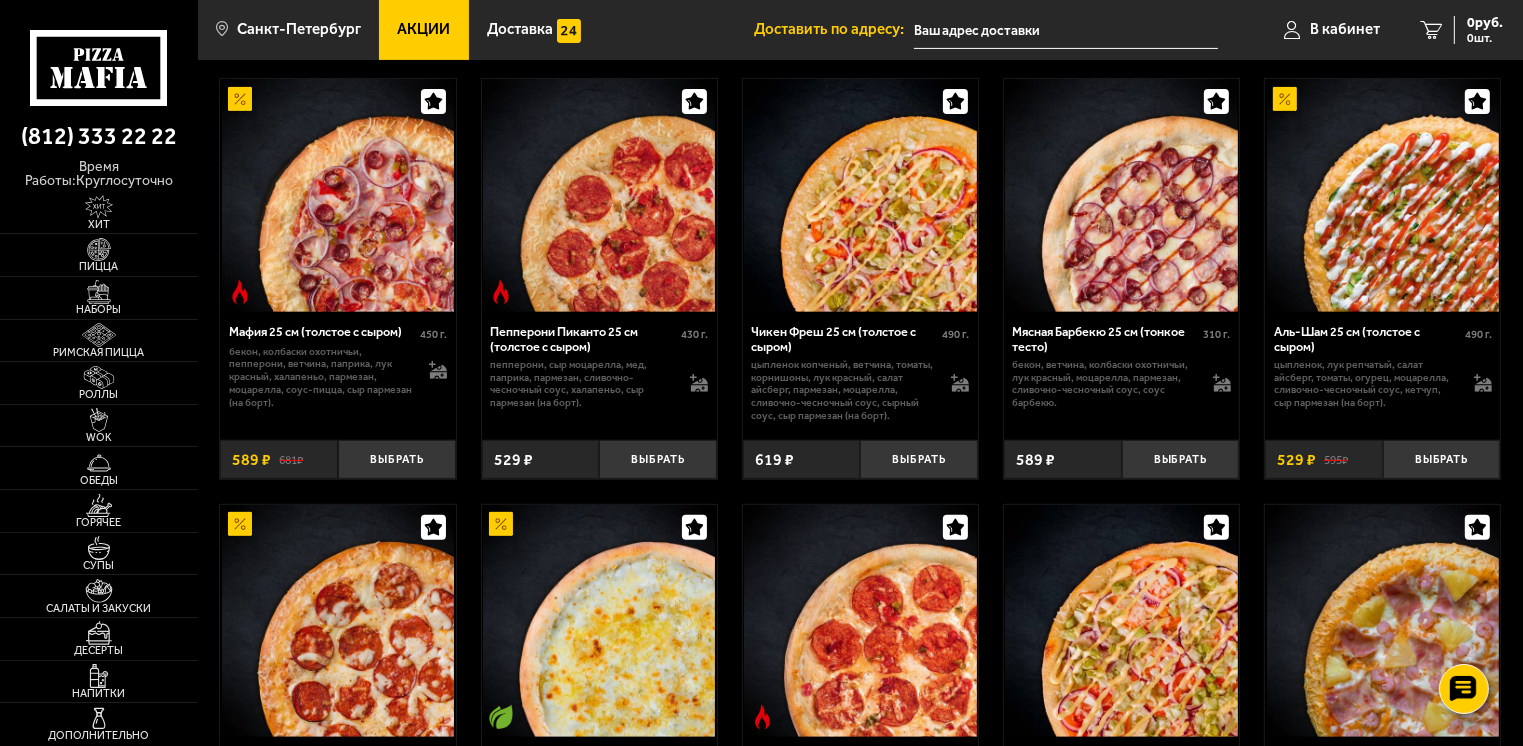 click on "Акции" at bounding box center [424, 29] 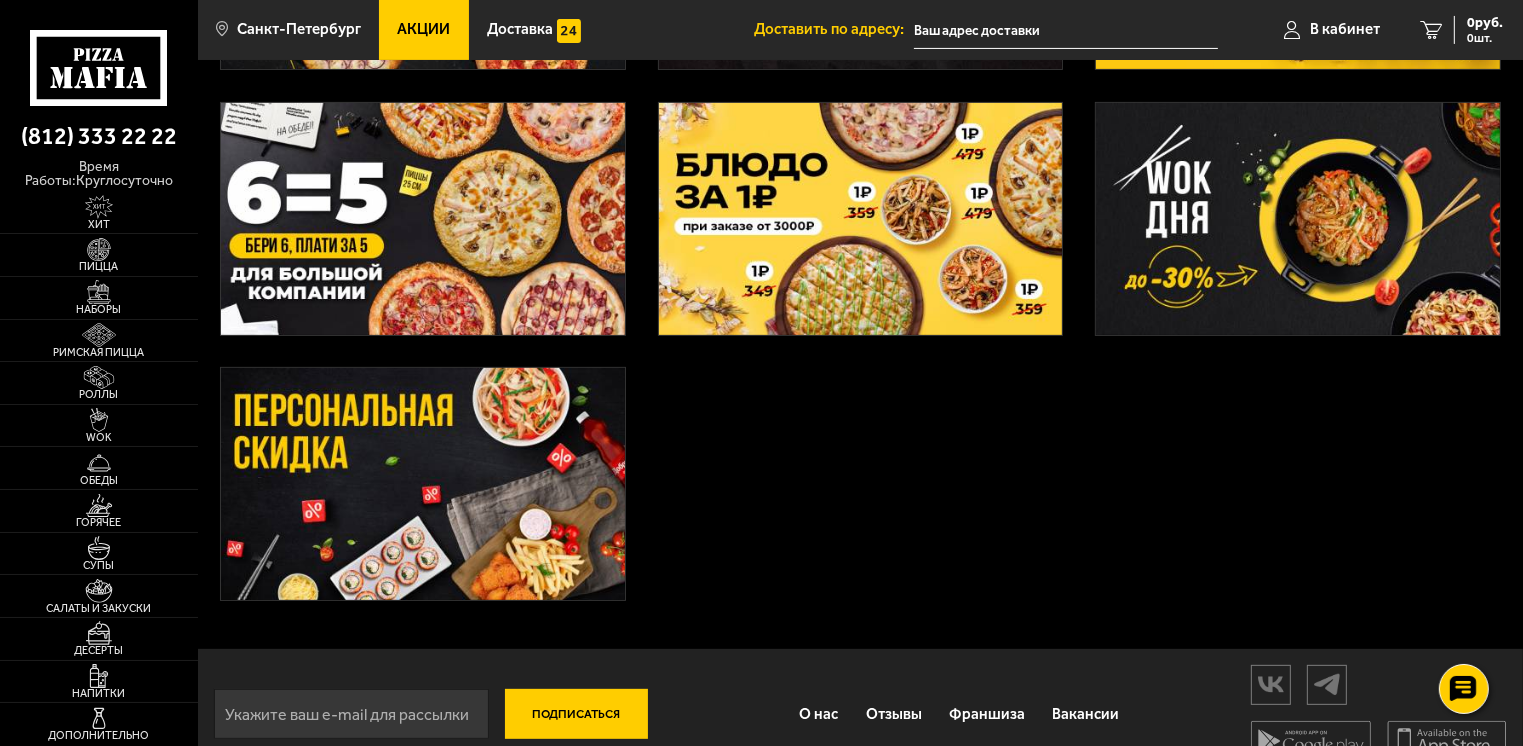 scroll, scrollTop: 640, scrollLeft: 0, axis: vertical 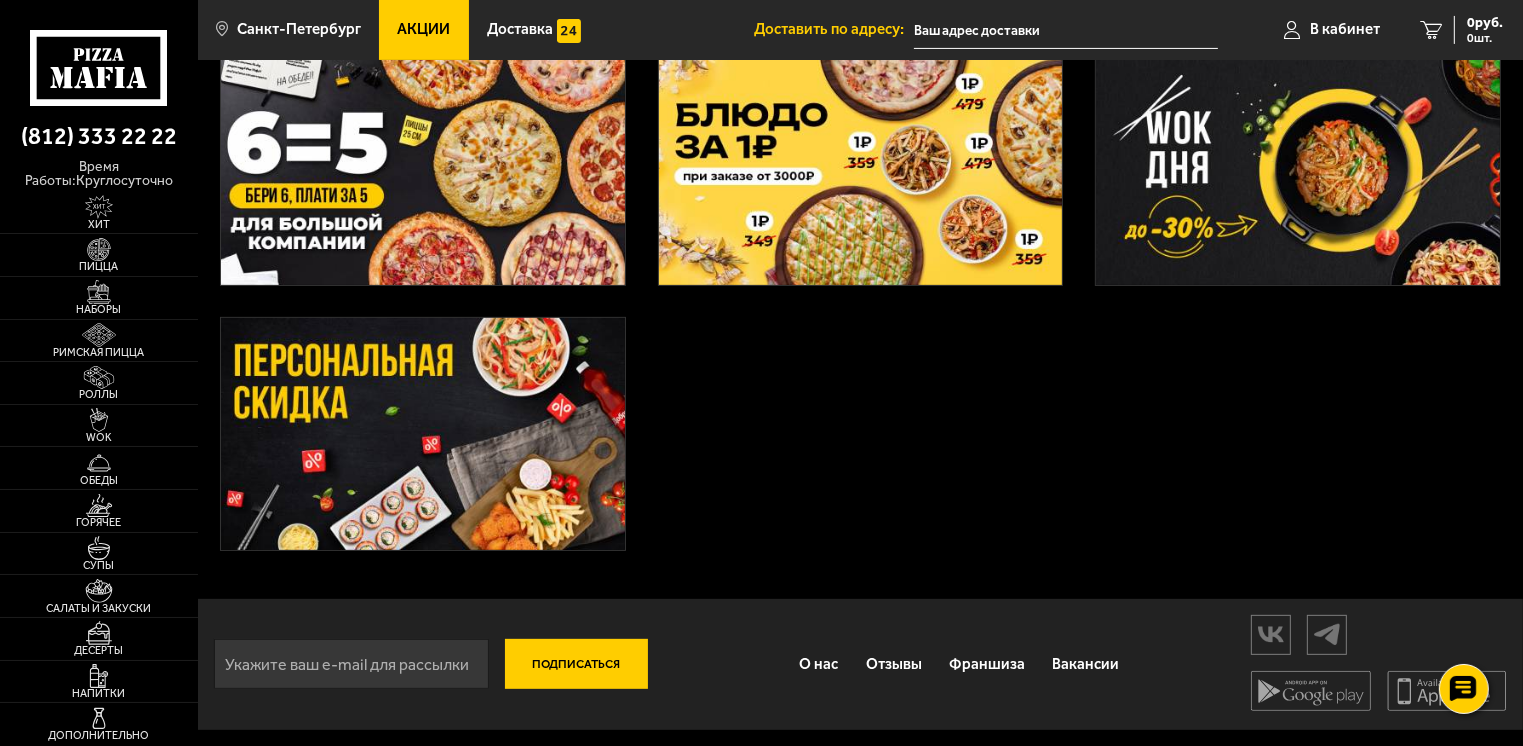 click at bounding box center [423, 434] 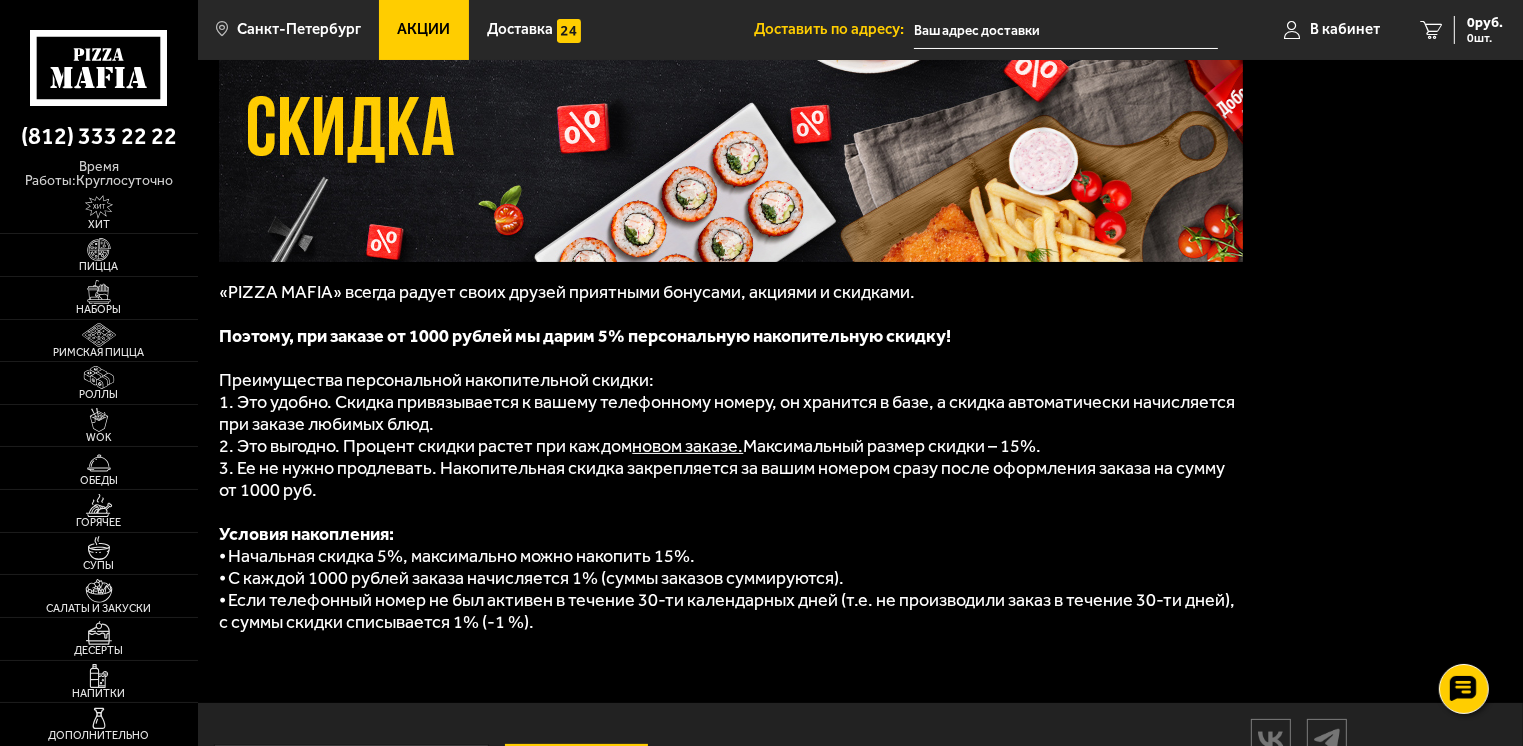 scroll, scrollTop: 292, scrollLeft: 0, axis: vertical 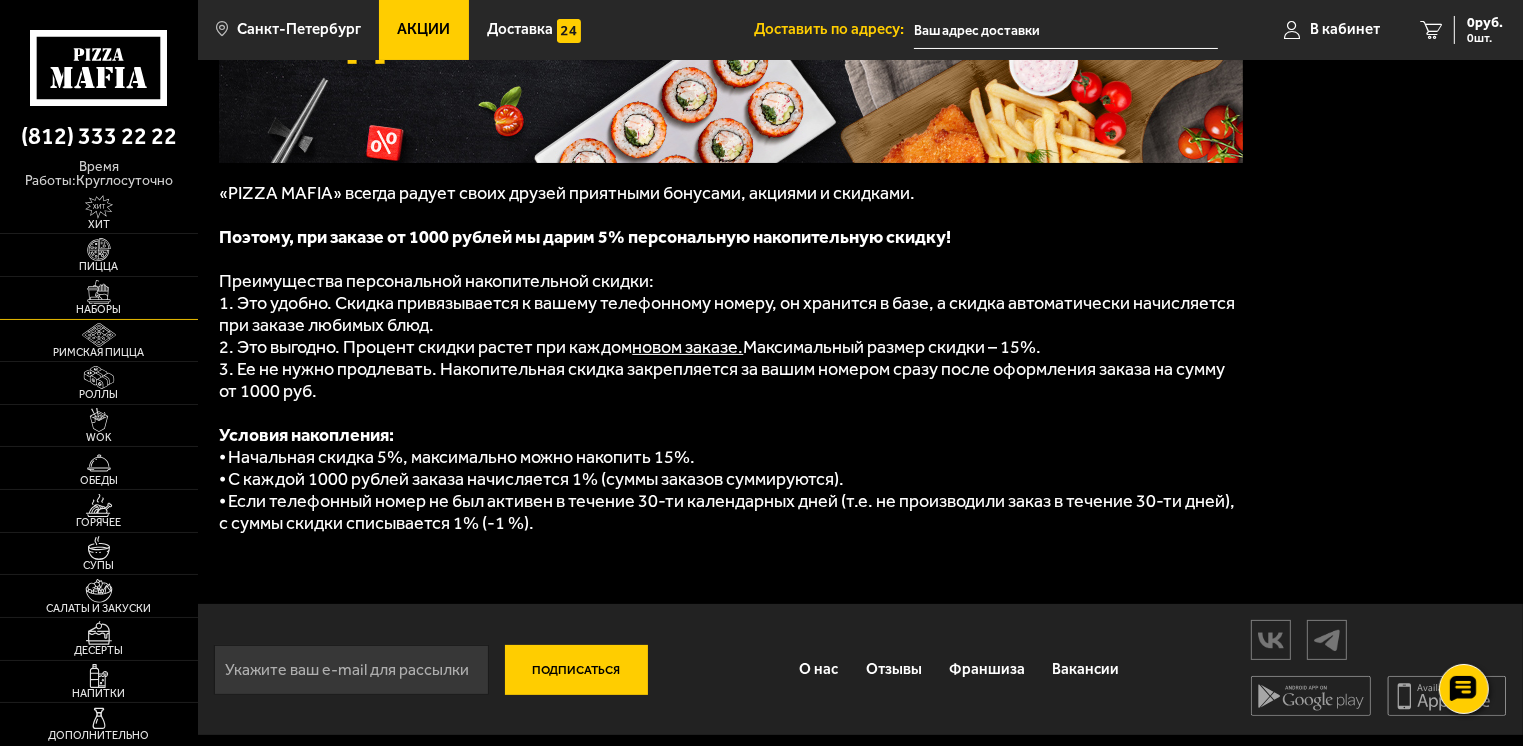 click on "Наборы" at bounding box center [99, 309] 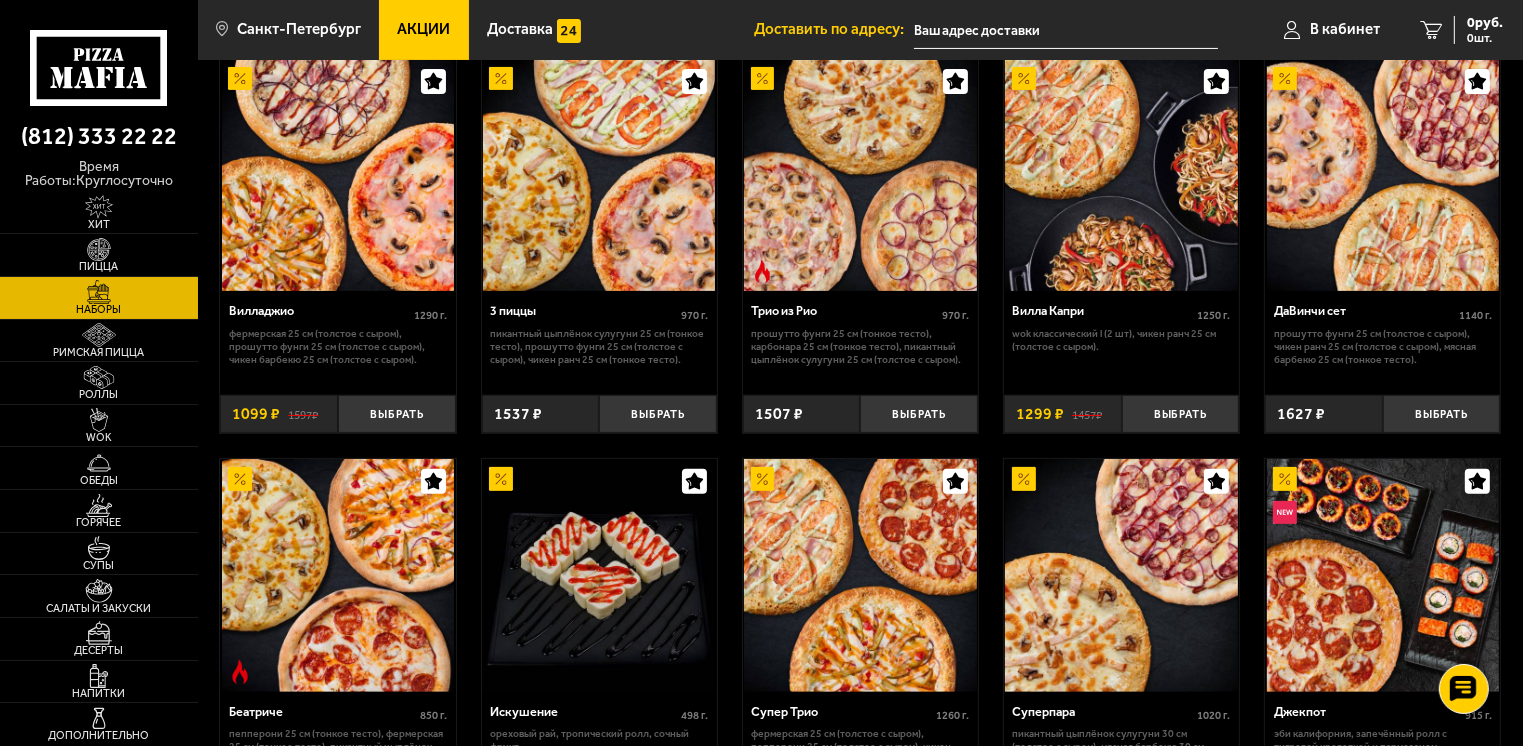 scroll, scrollTop: 400, scrollLeft: 0, axis: vertical 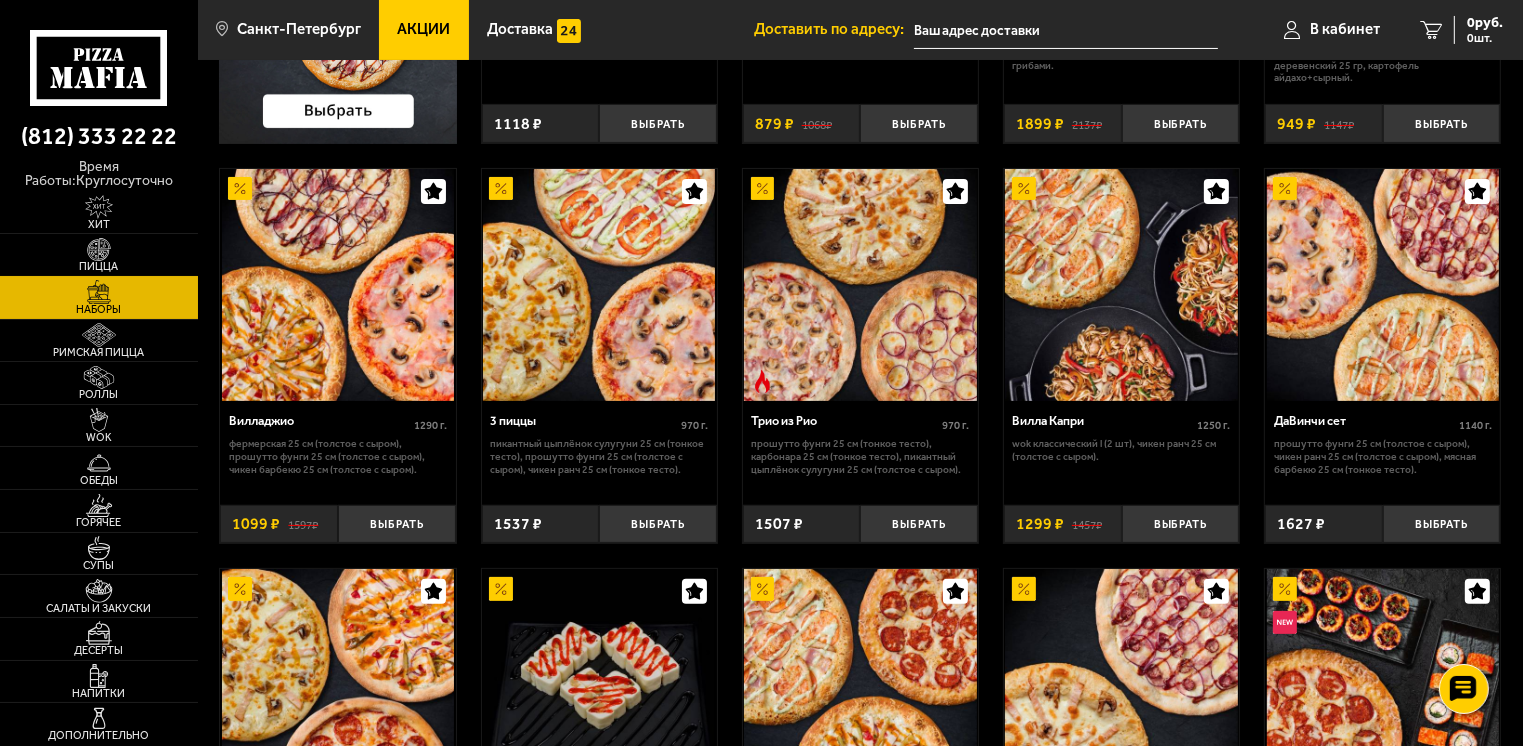 click at bounding box center (99, 250) 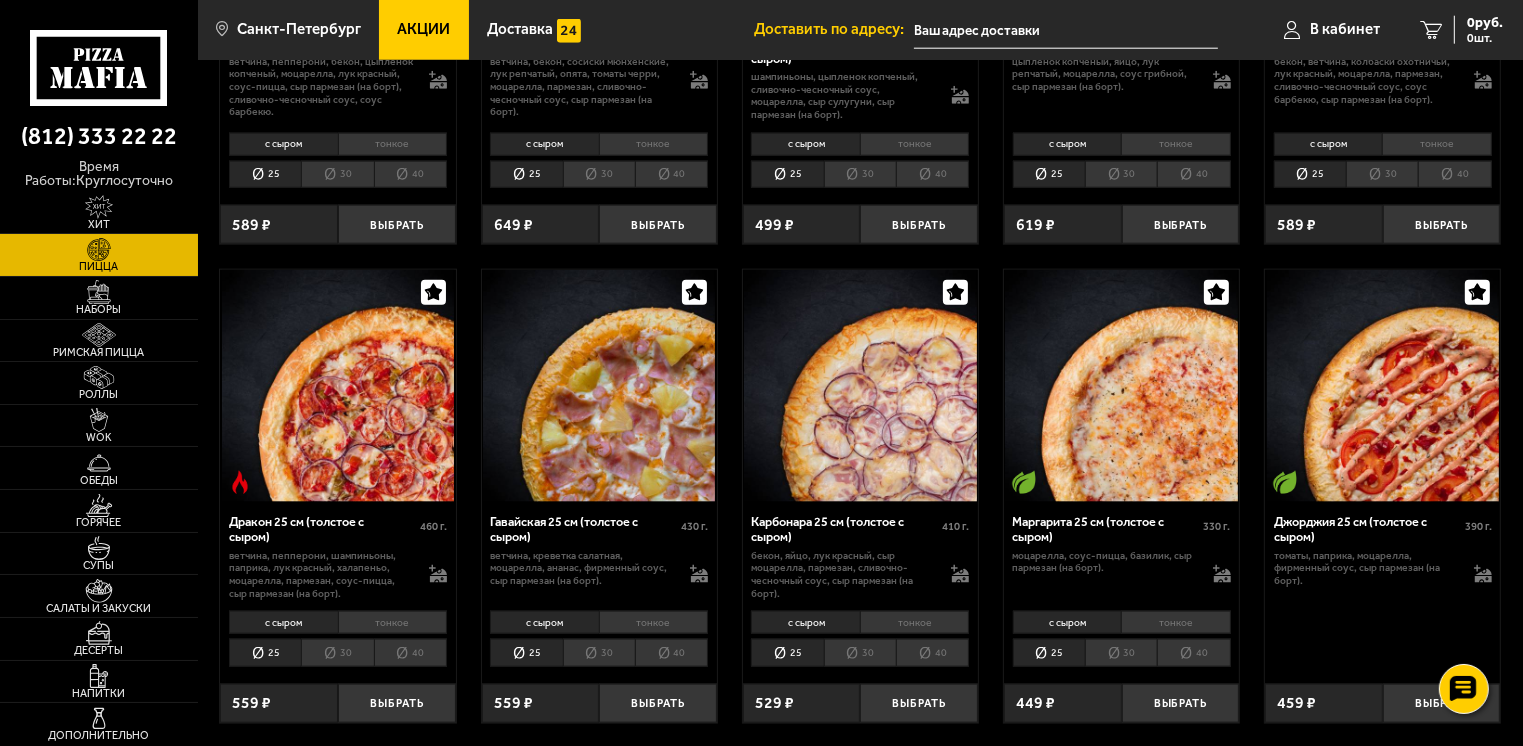 scroll, scrollTop: 2400, scrollLeft: 0, axis: vertical 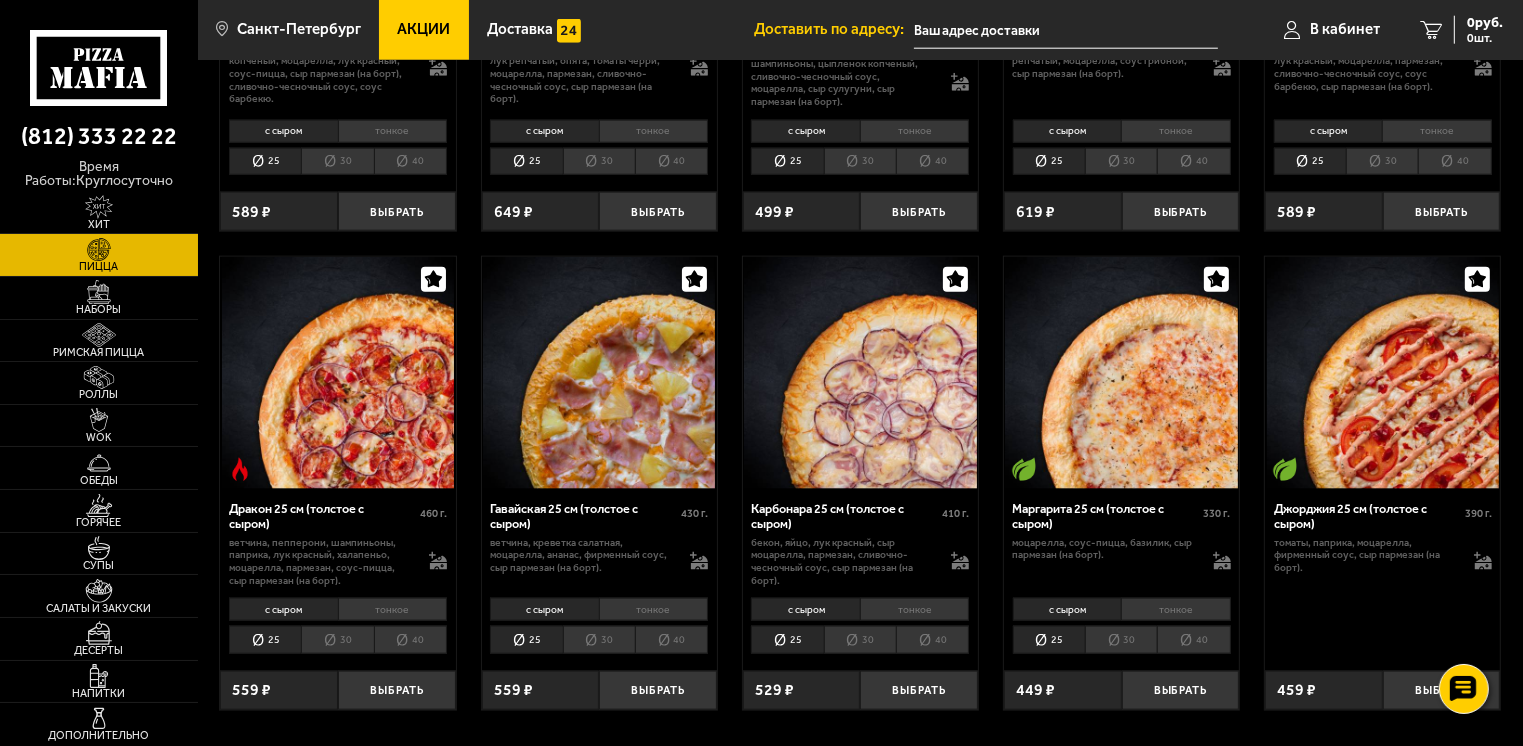 click on "40" at bounding box center (410, 640) 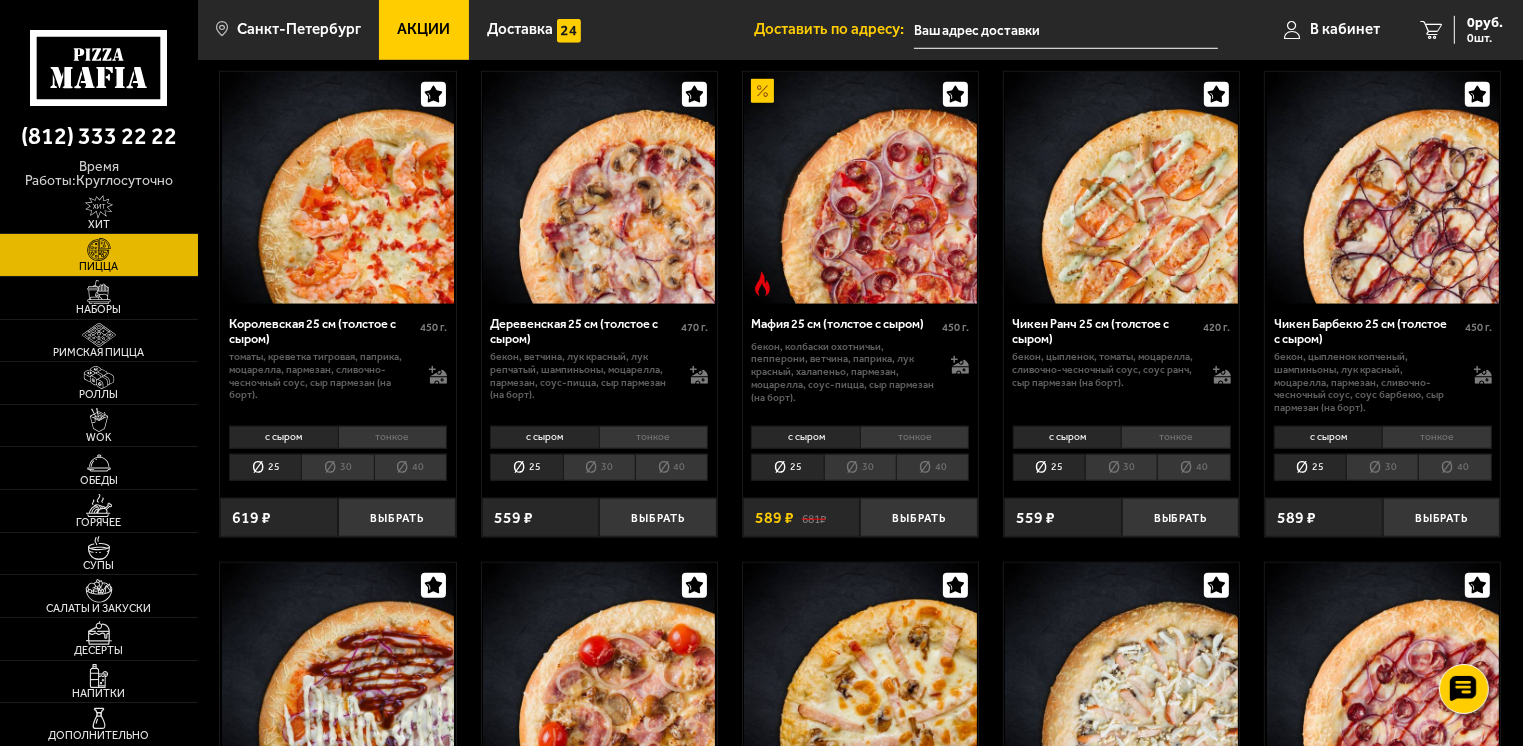 scroll, scrollTop: 1500, scrollLeft: 0, axis: vertical 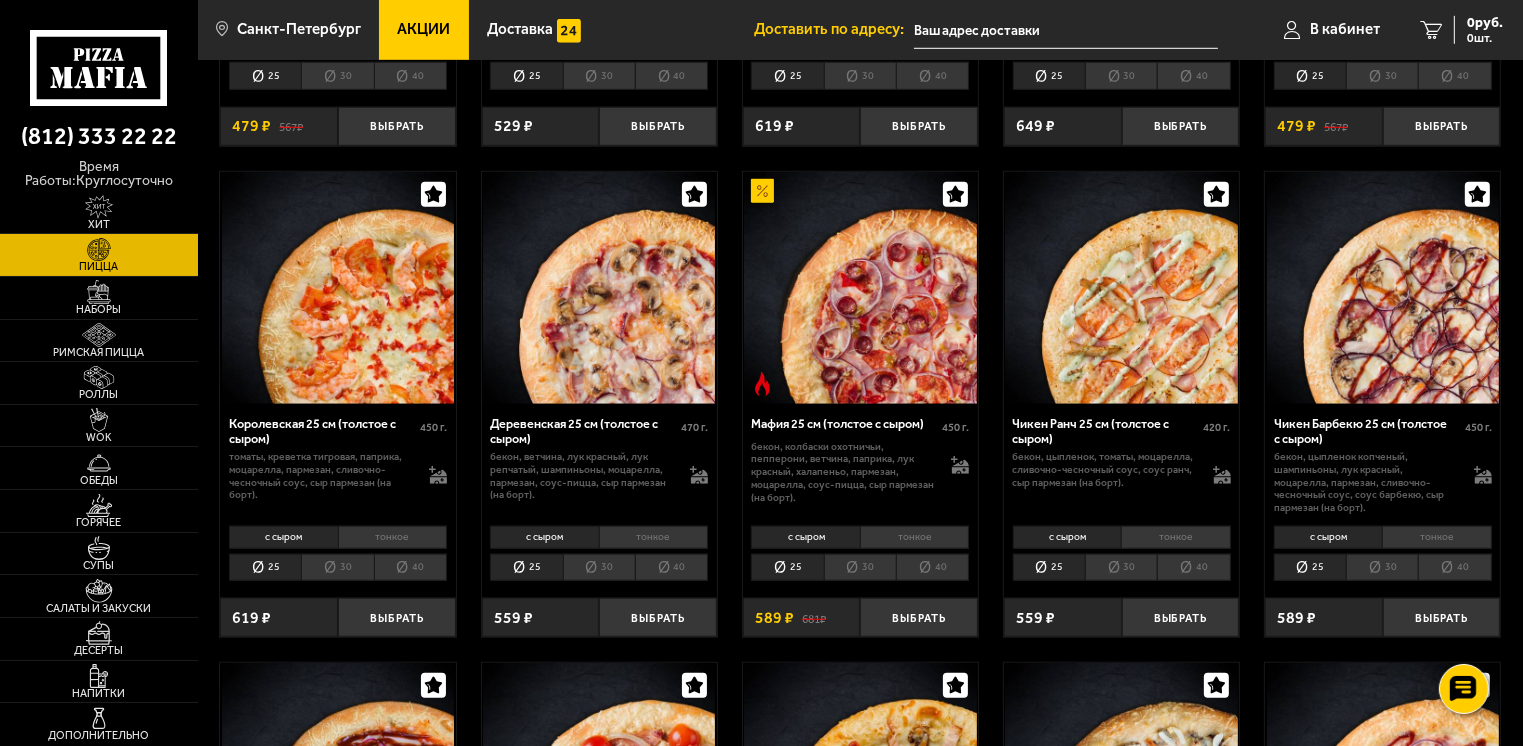 click on "40" at bounding box center [932, 568] 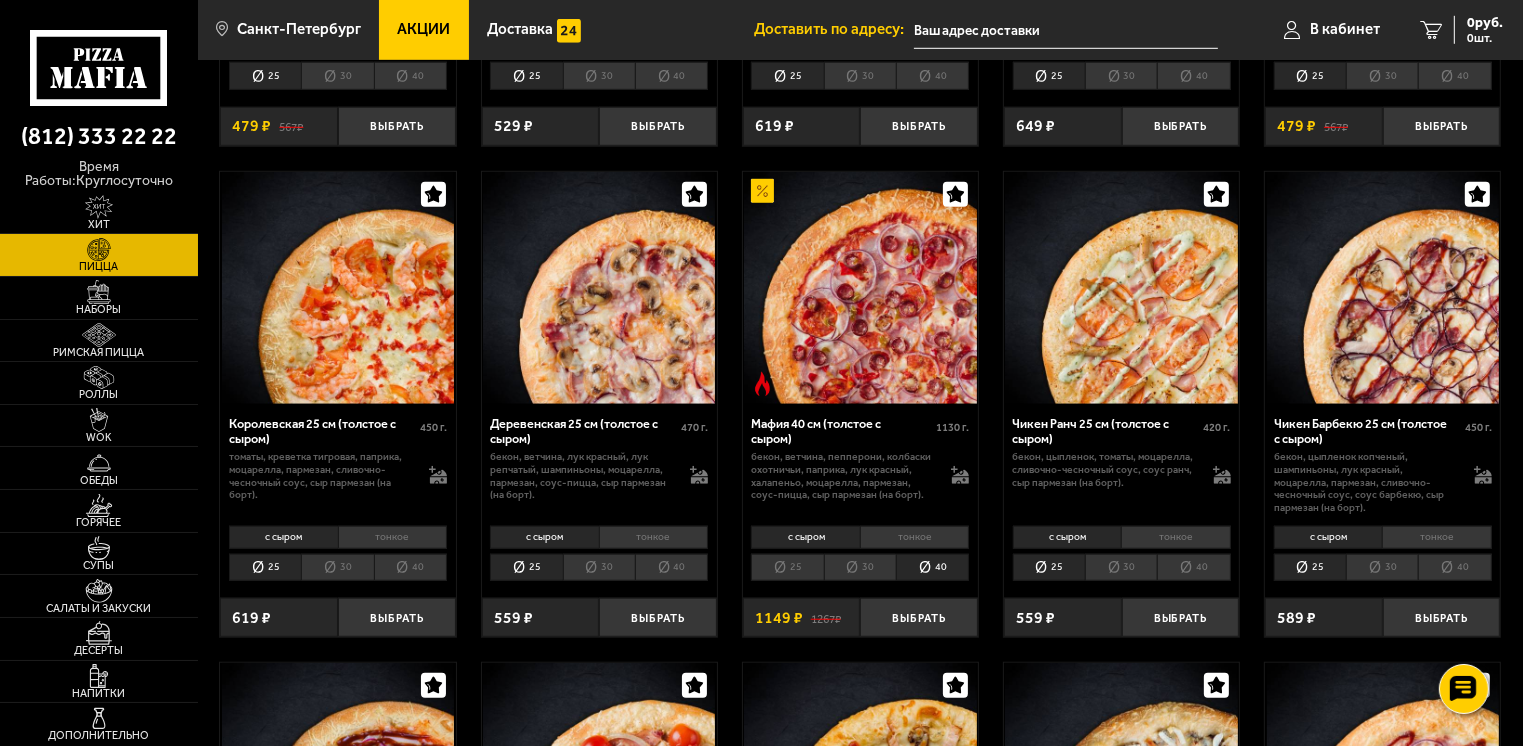 click on "40" at bounding box center (671, 568) 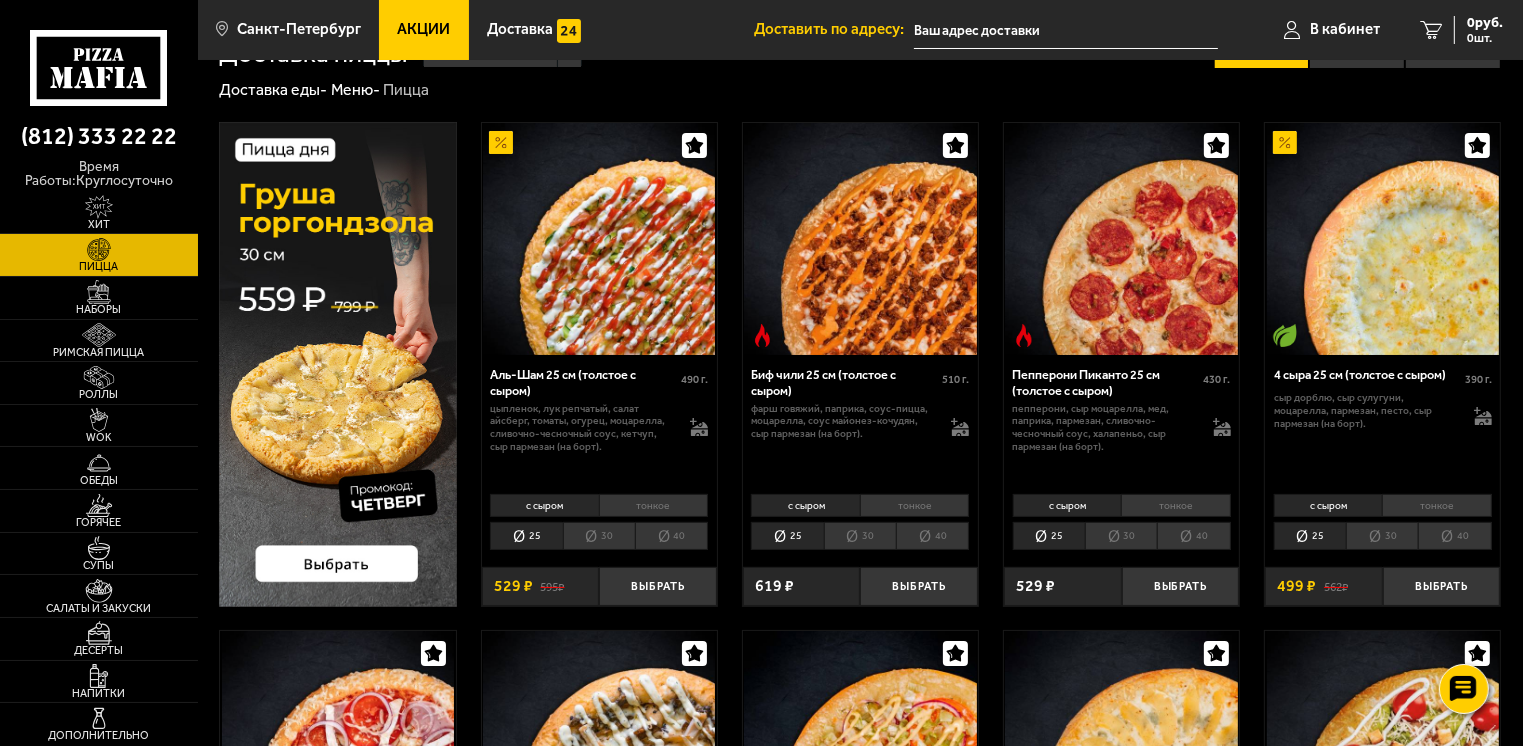 scroll, scrollTop: 0, scrollLeft: 0, axis: both 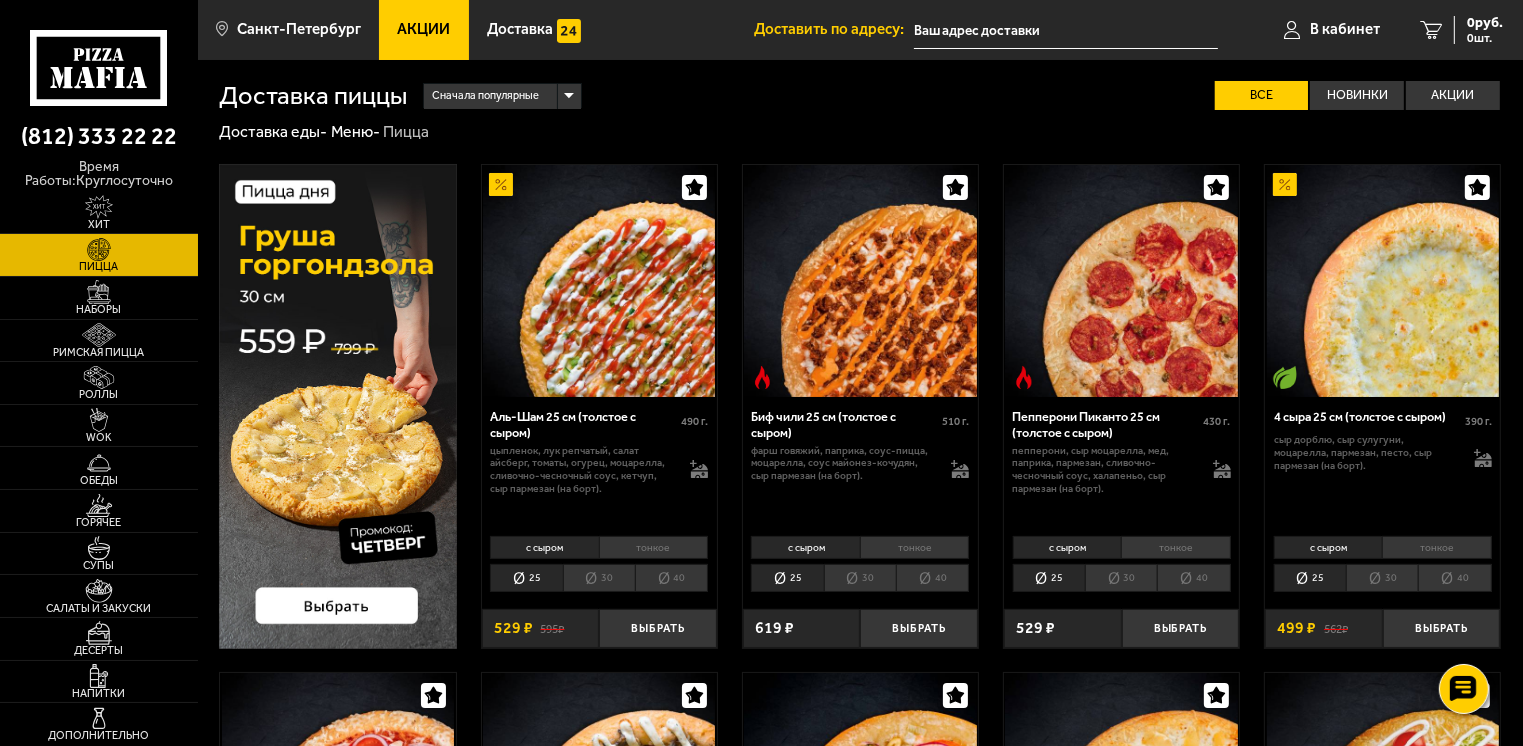 click on "40" at bounding box center [671, 578] 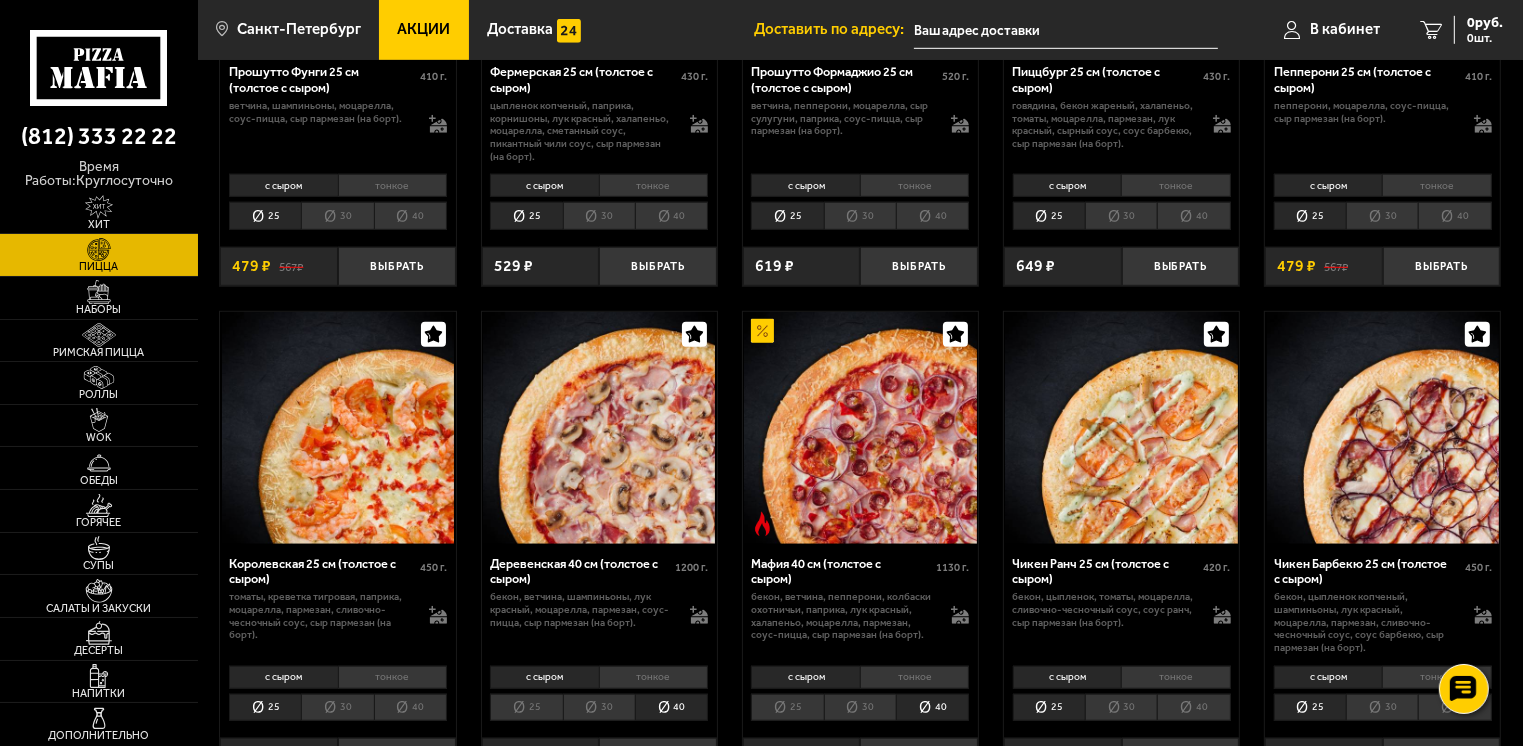 scroll, scrollTop: 1400, scrollLeft: 0, axis: vertical 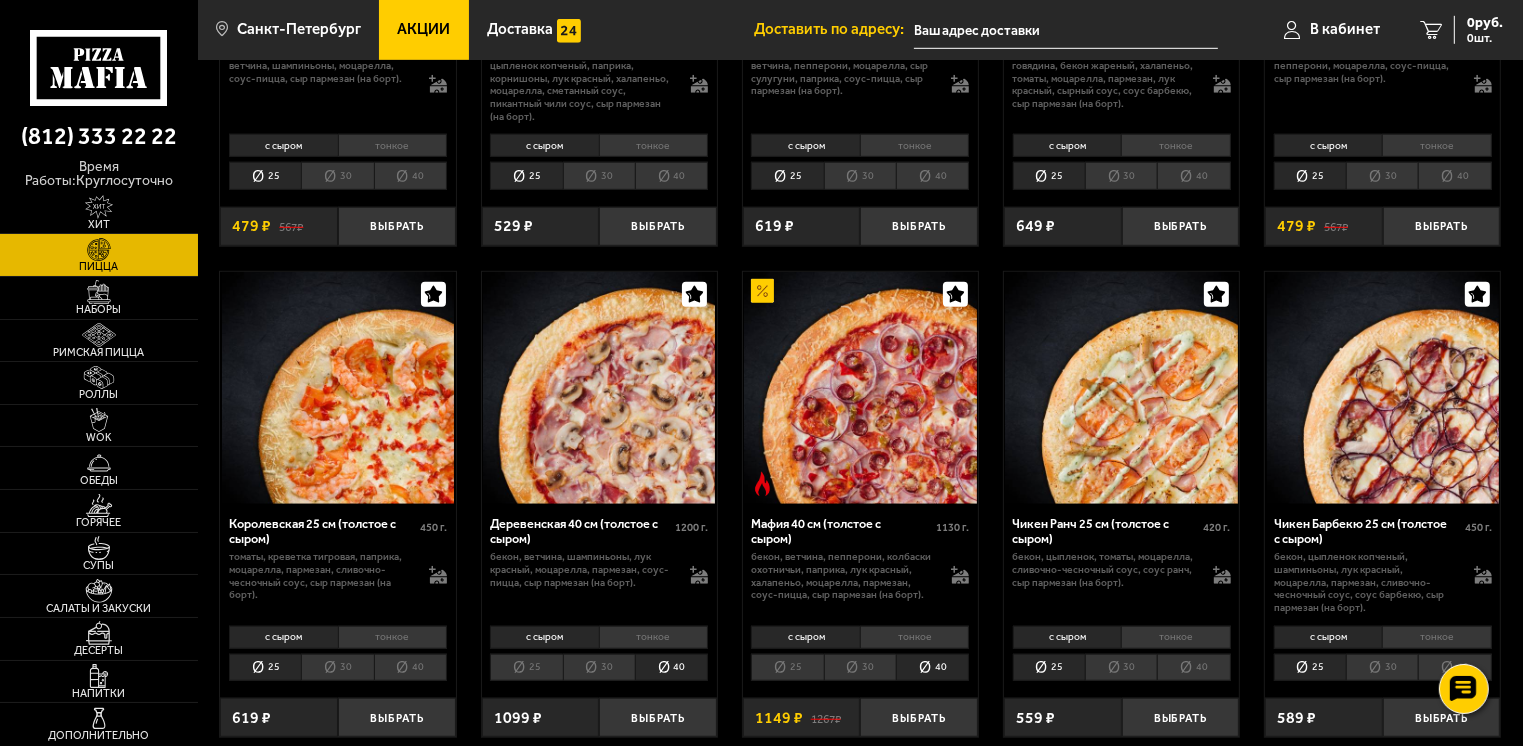 click on "40" at bounding box center (932, 668) 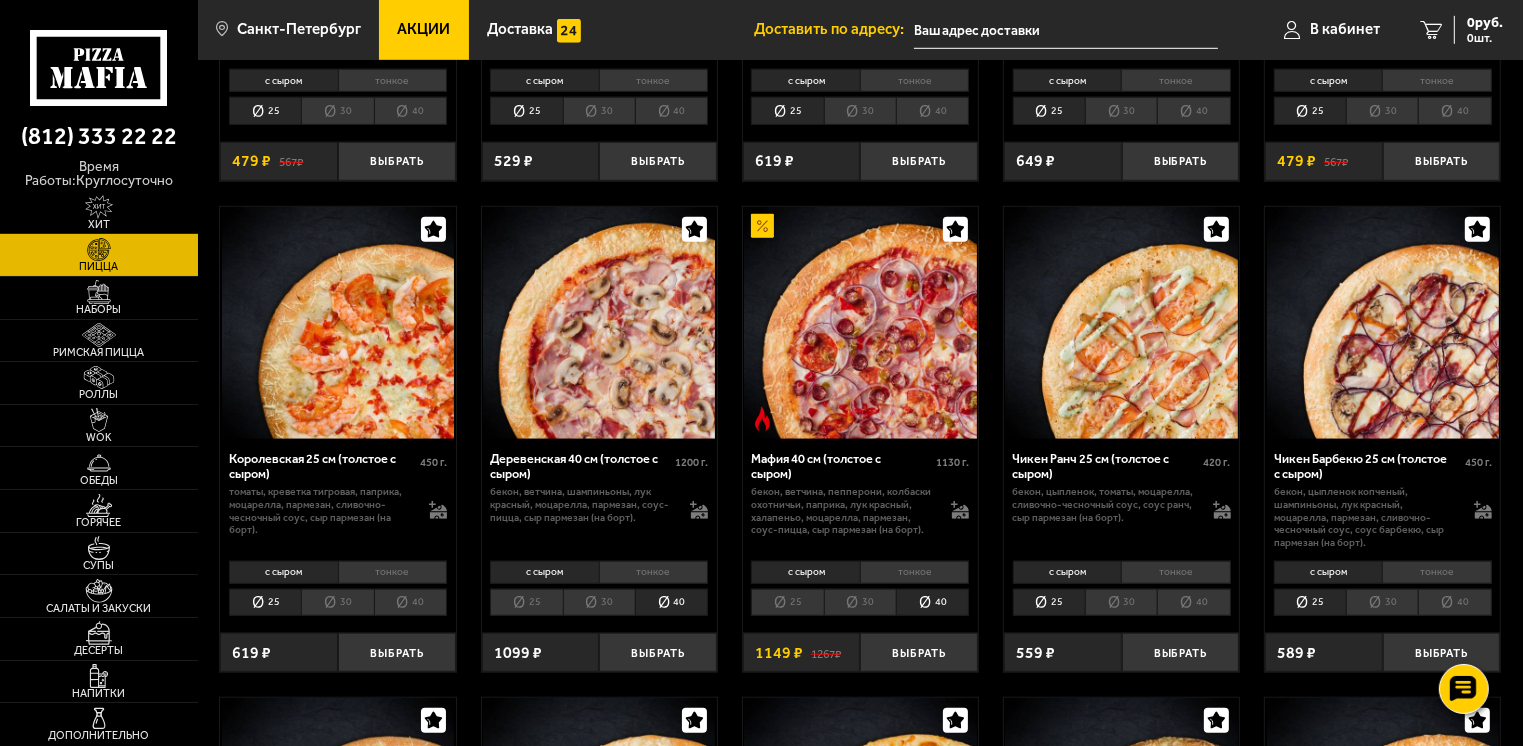 scroll, scrollTop: 1500, scrollLeft: 0, axis: vertical 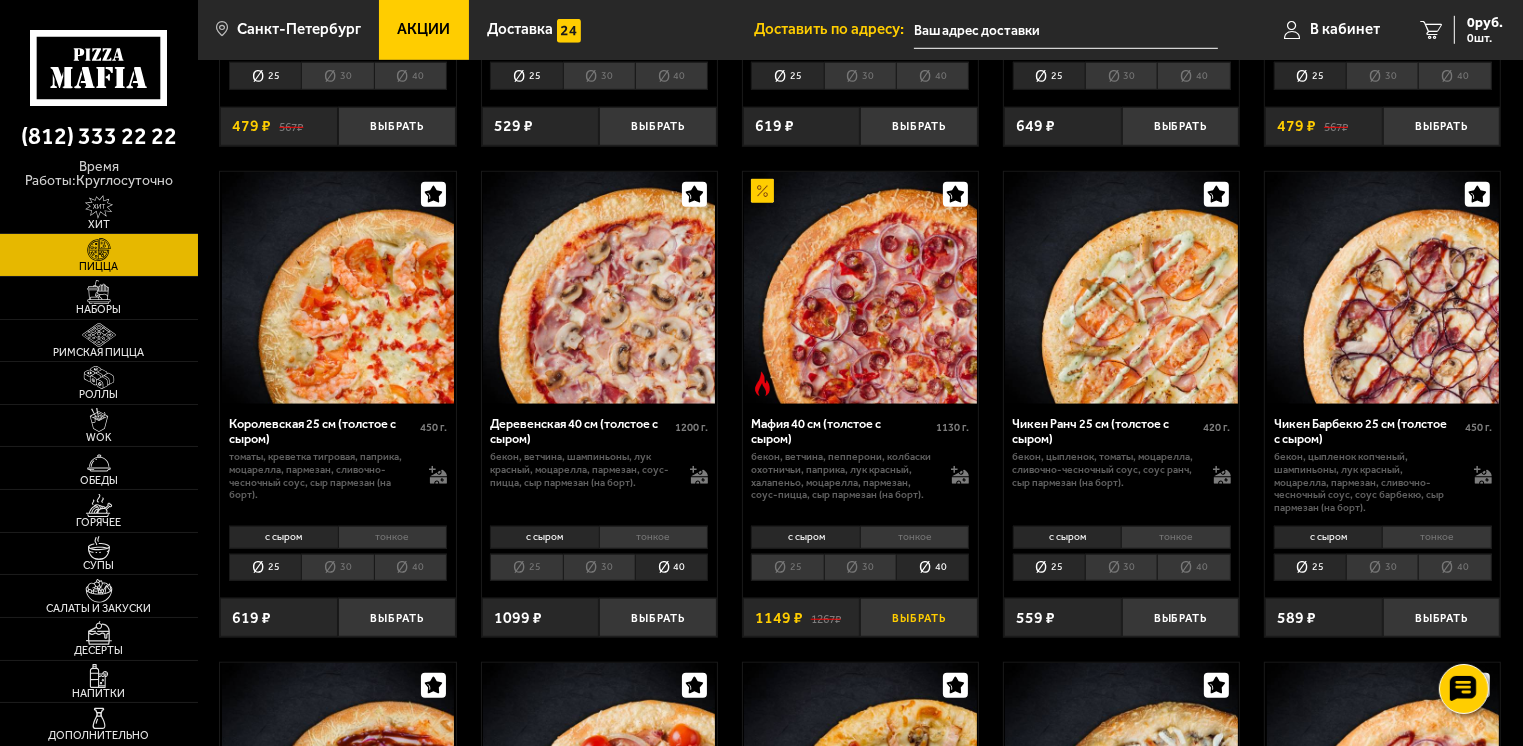 click on "Выбрать" at bounding box center [919, 617] 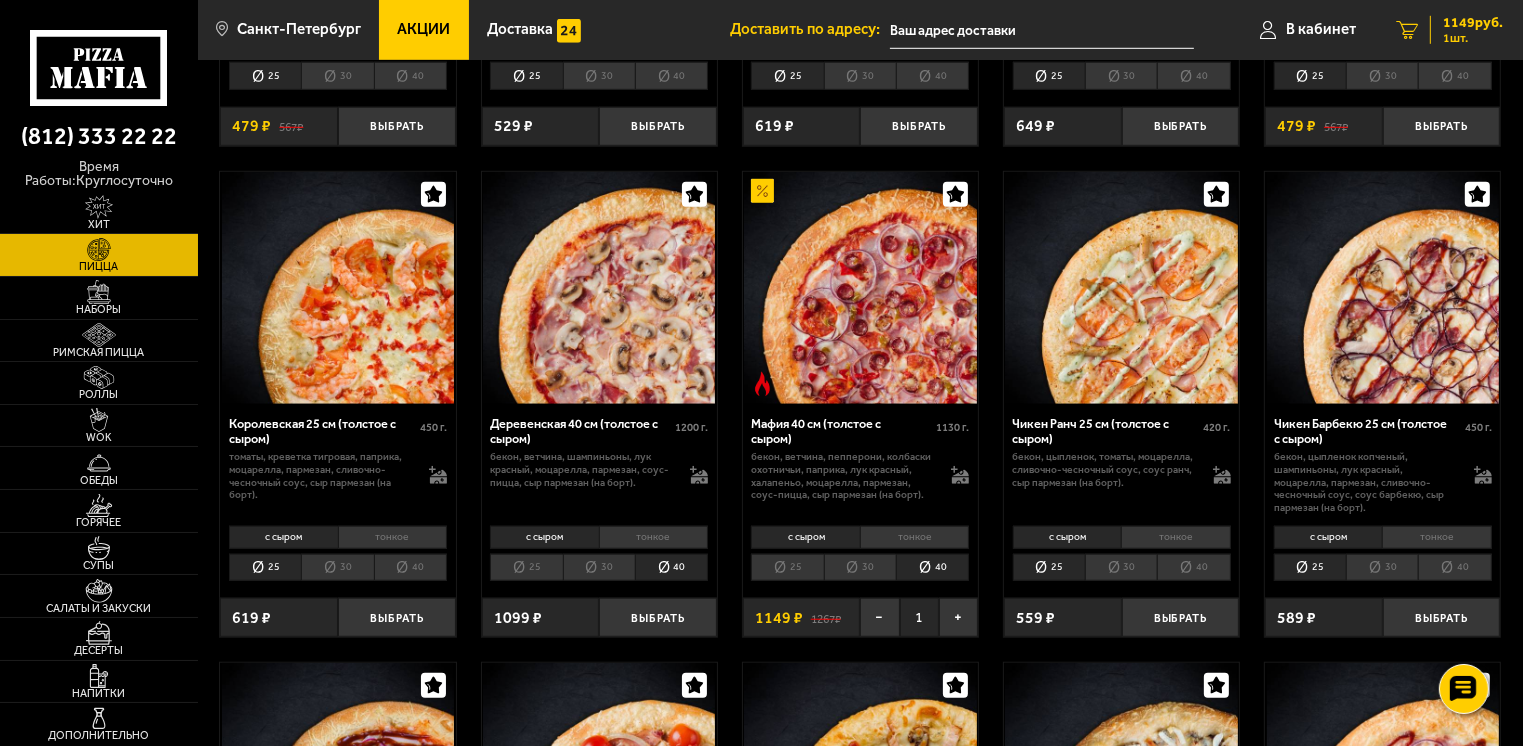 click on "1149  руб. 1  шт." at bounding box center (1466, 30) 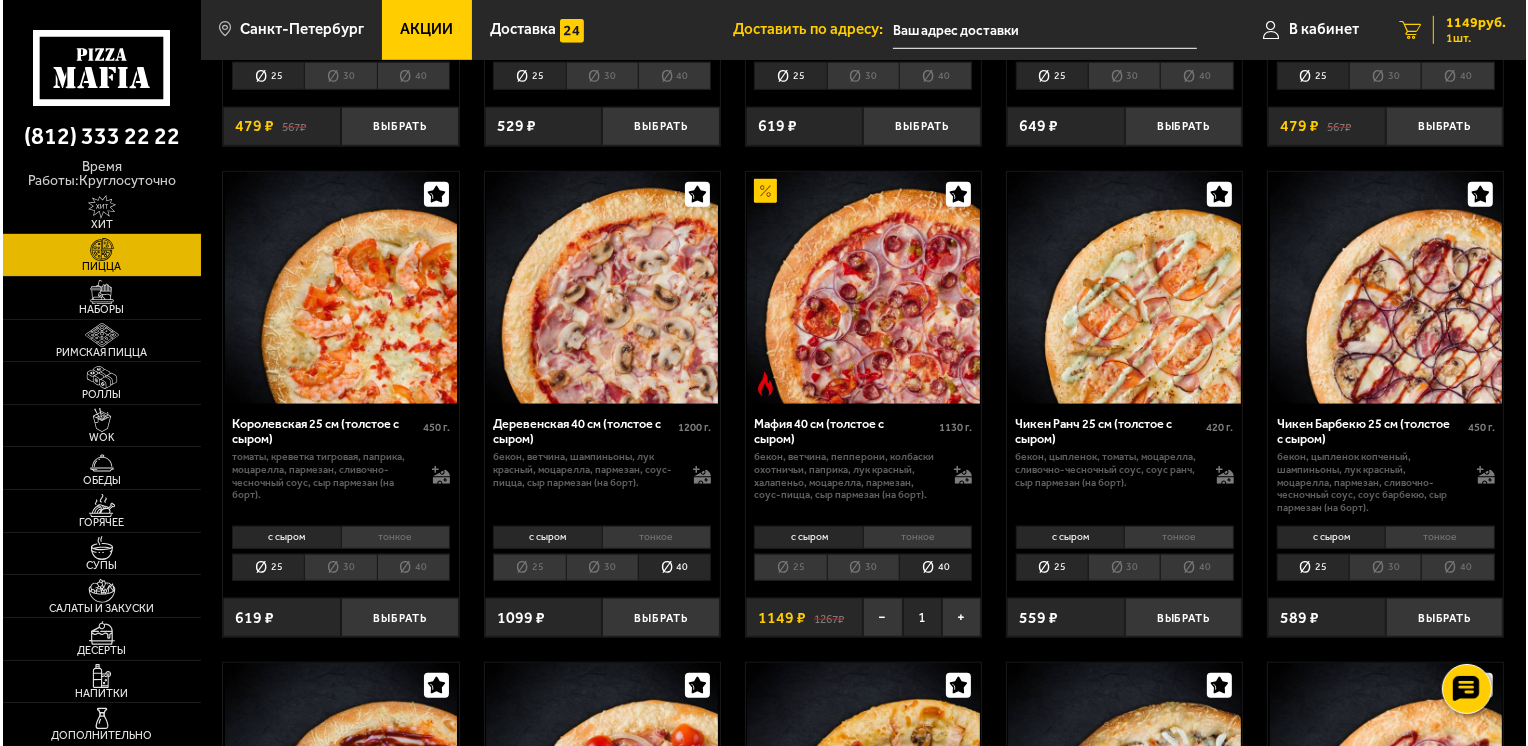 scroll, scrollTop: 0, scrollLeft: 0, axis: both 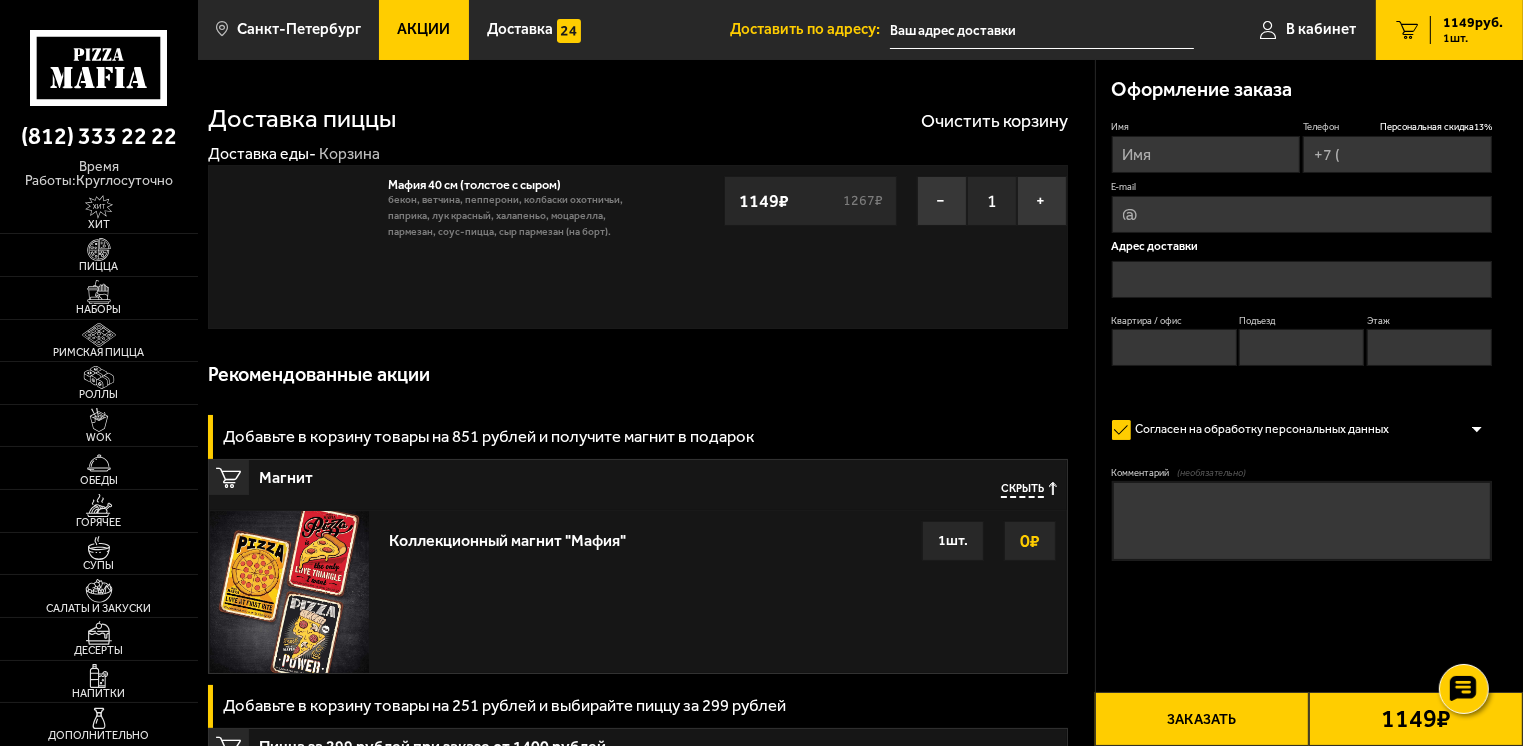 type on "+7 (999) 211-47-08" 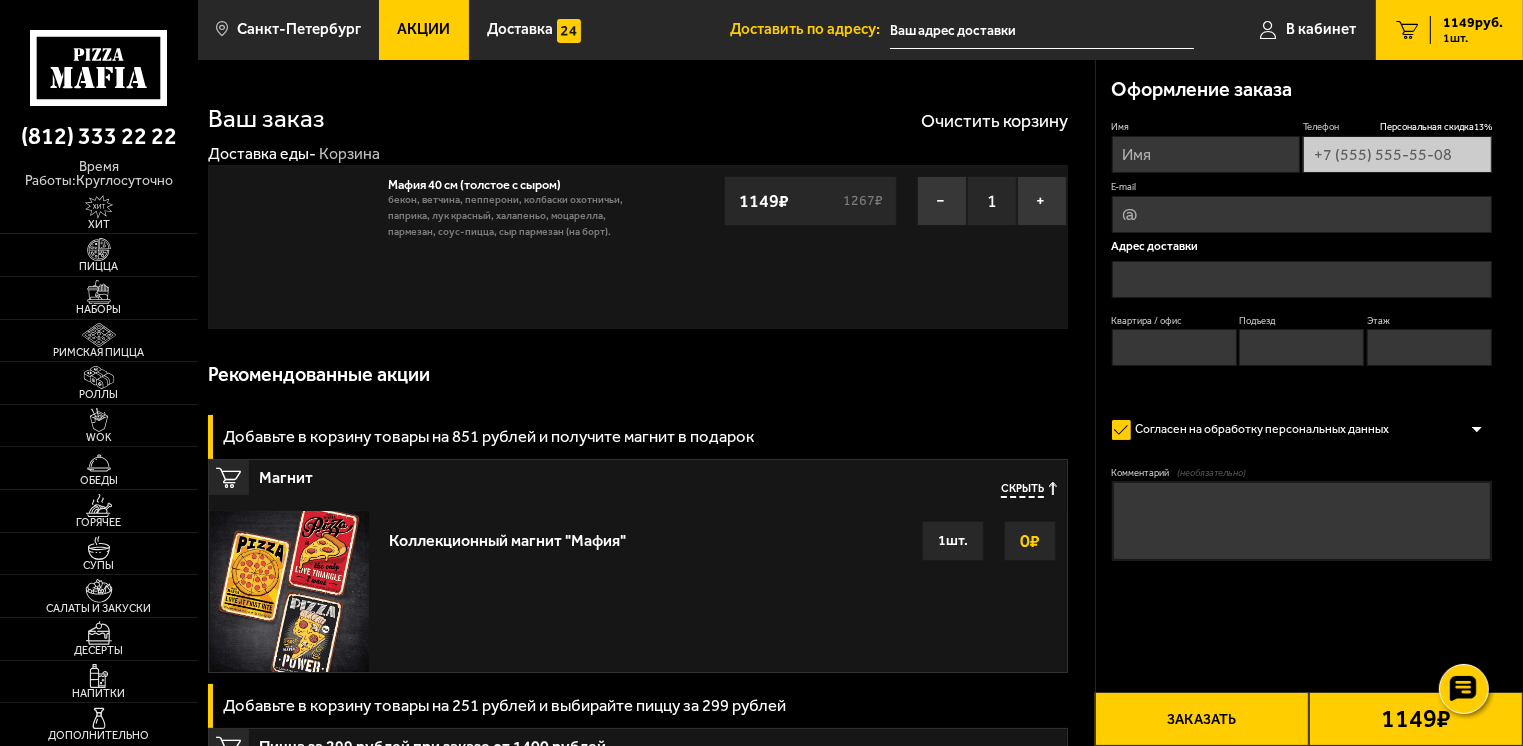 click on "E-mail" at bounding box center (1302, 214) 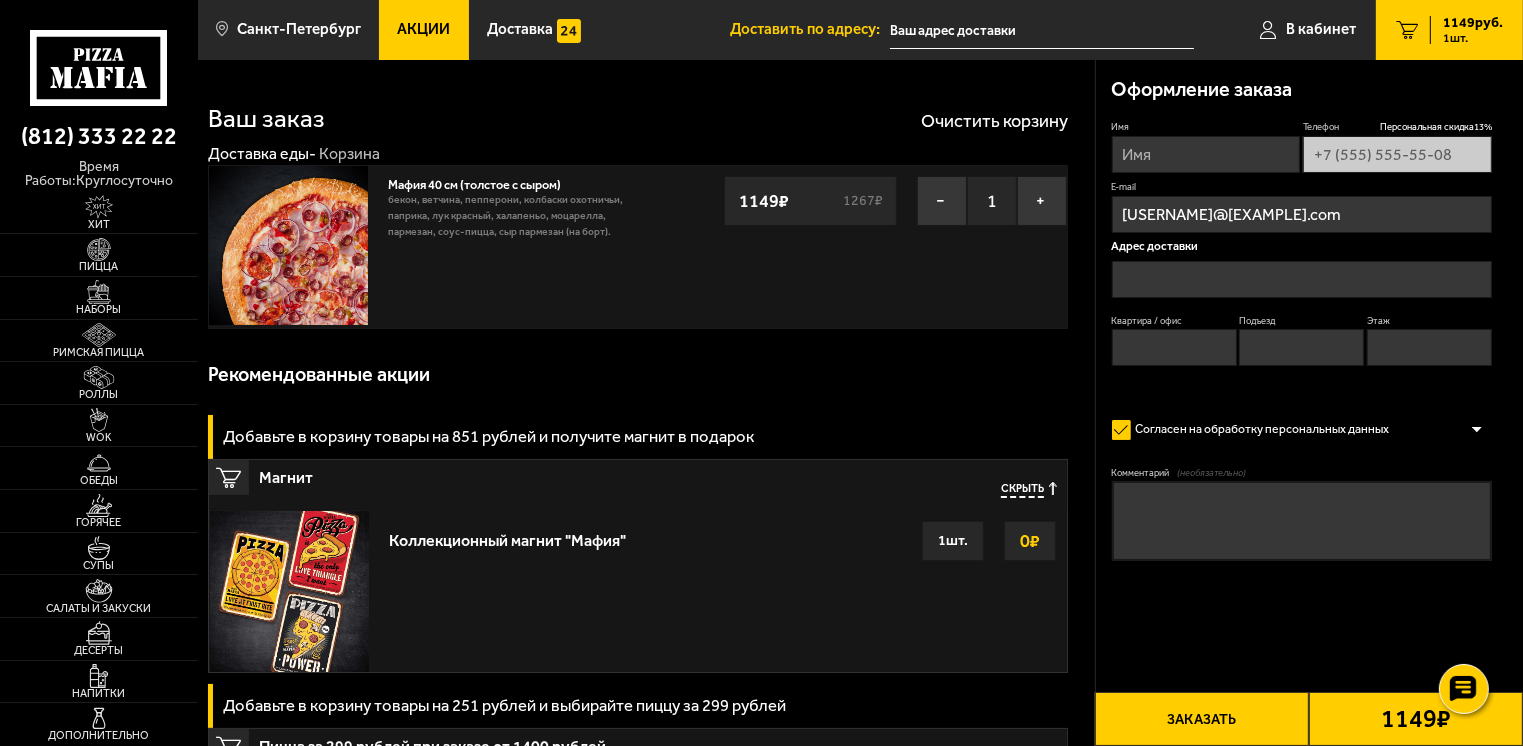 click at bounding box center [1302, 279] 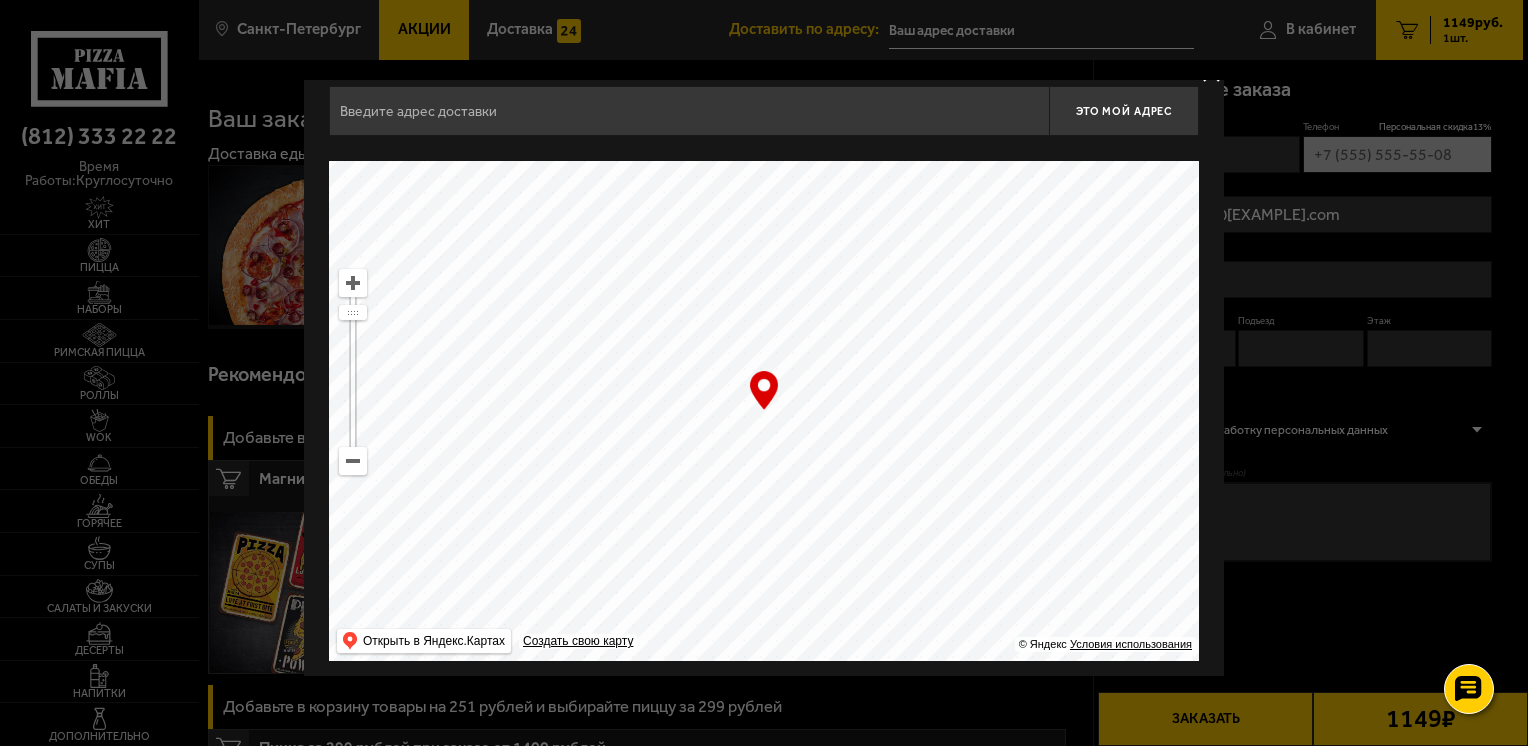 scroll, scrollTop: 28, scrollLeft: 0, axis: vertical 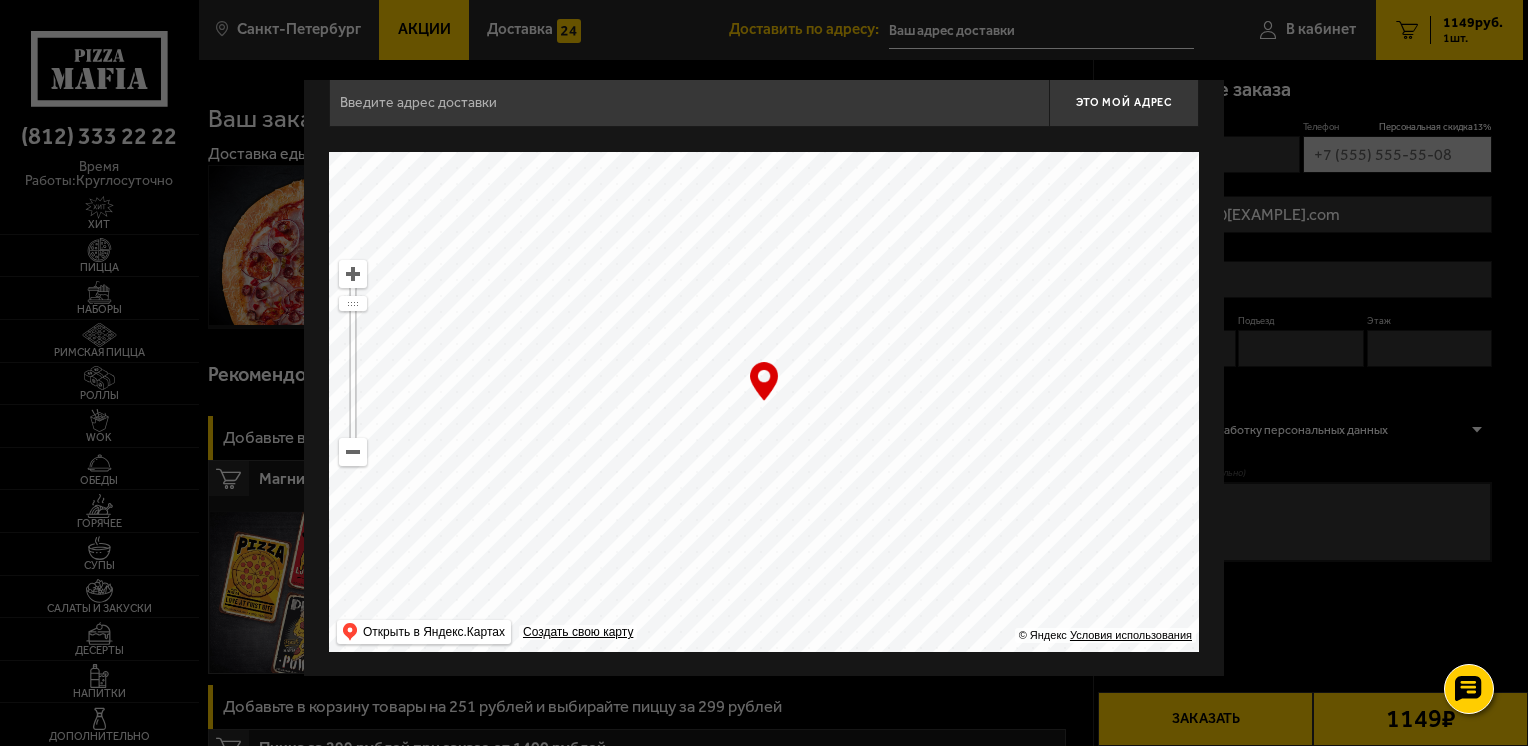 drag, startPoint x: 920, startPoint y: 299, endPoint x: 576, endPoint y: 590, distance: 450.57407 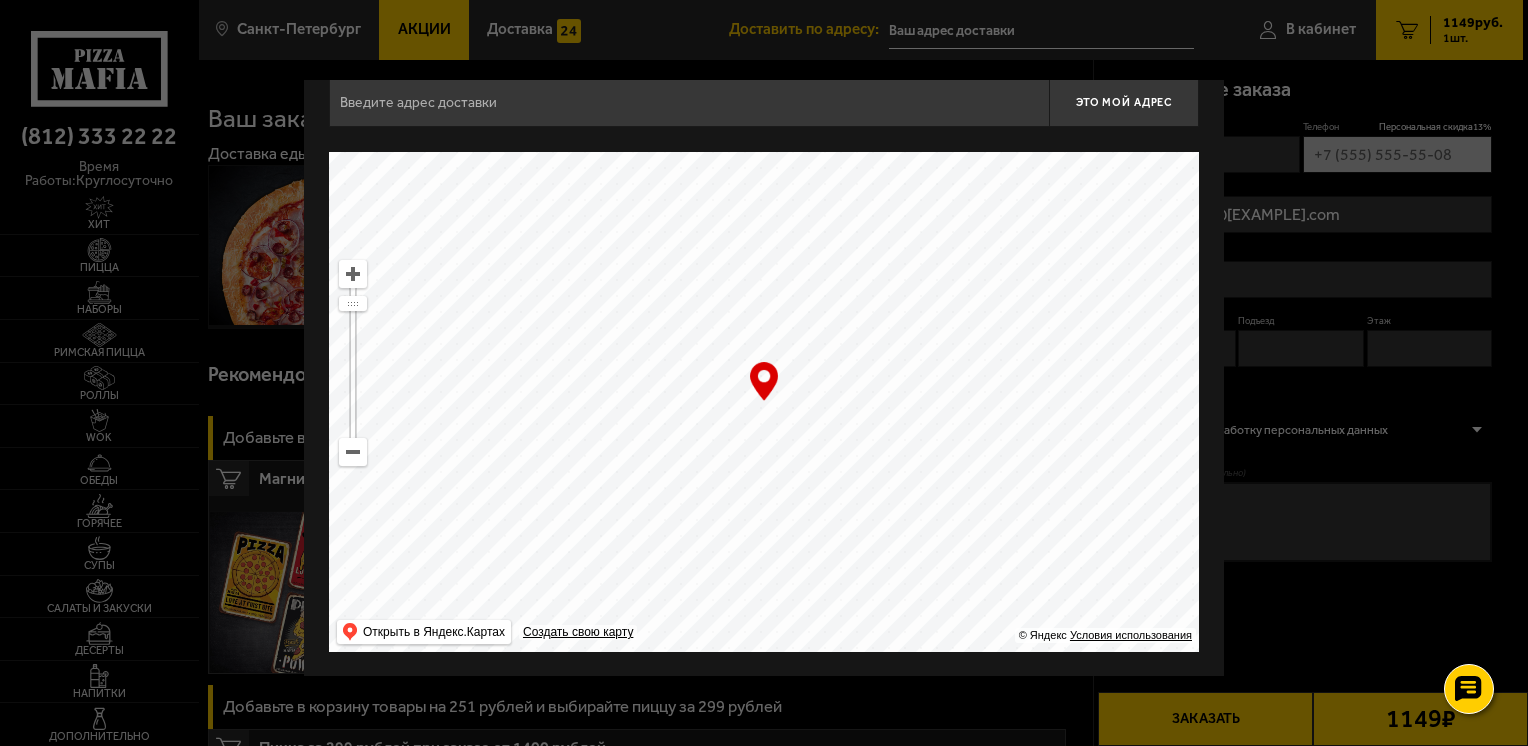 drag, startPoint x: 844, startPoint y: 354, endPoint x: 496, endPoint y: 542, distance: 395.5351 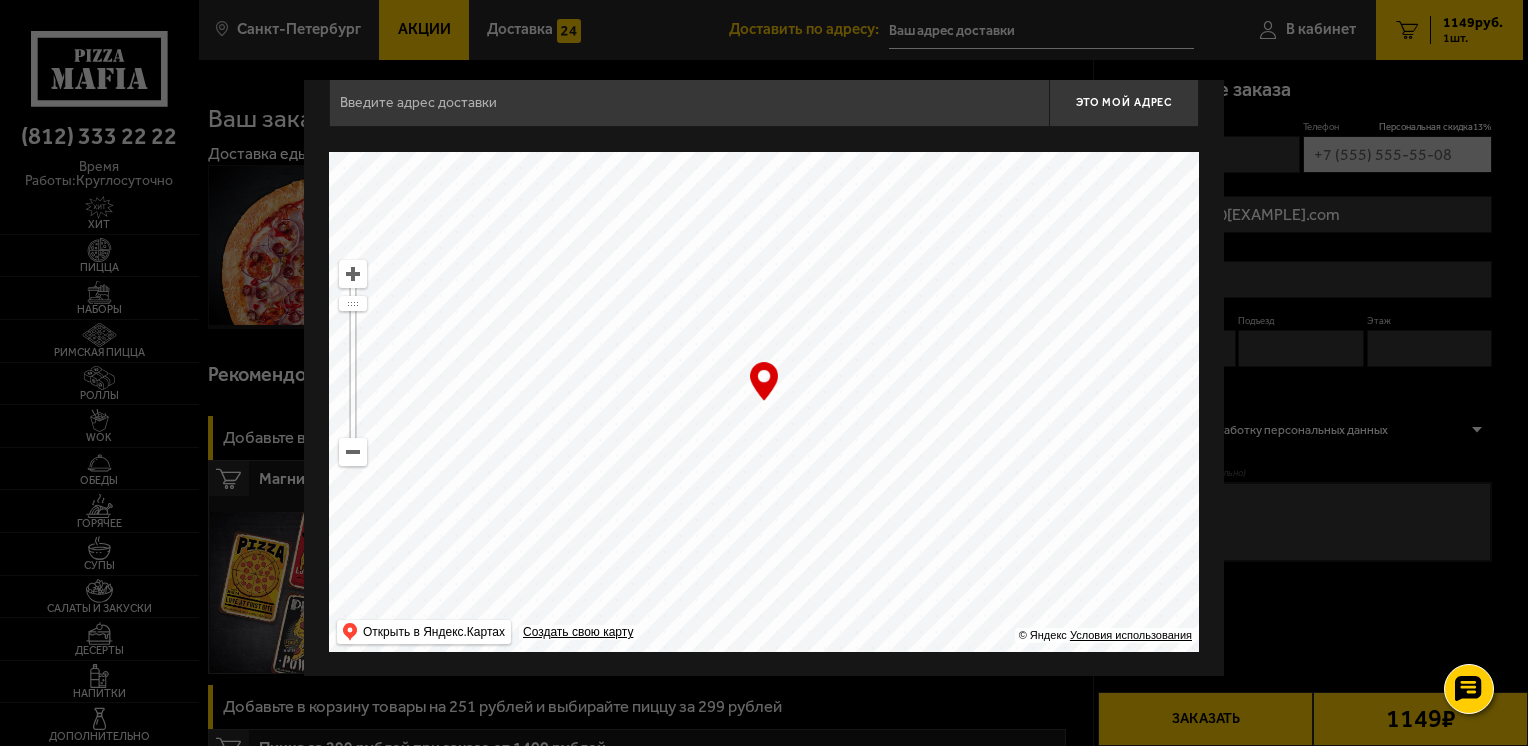 type on "Миллионная улица, 6" 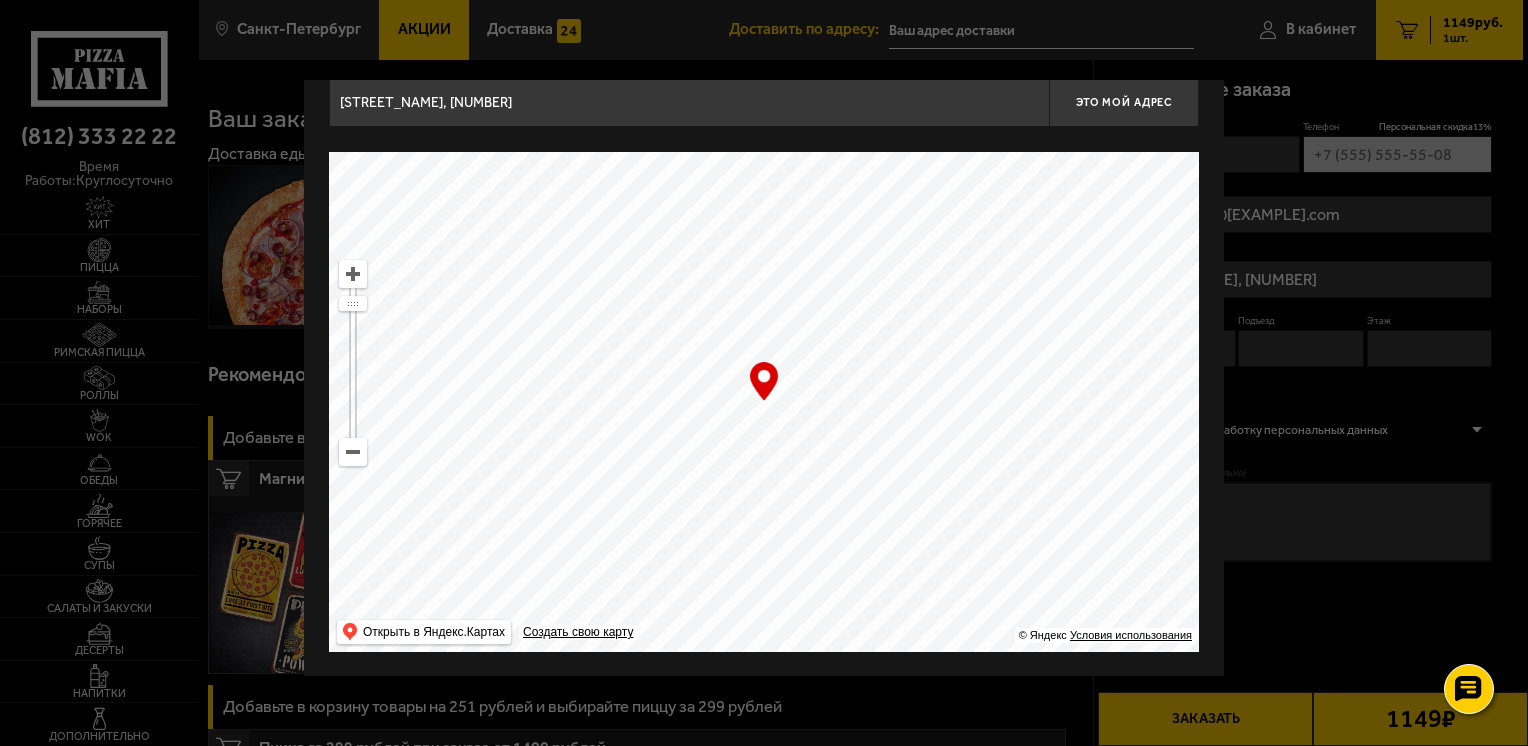 drag, startPoint x: 843, startPoint y: 354, endPoint x: 425, endPoint y: 506, distance: 444.7786 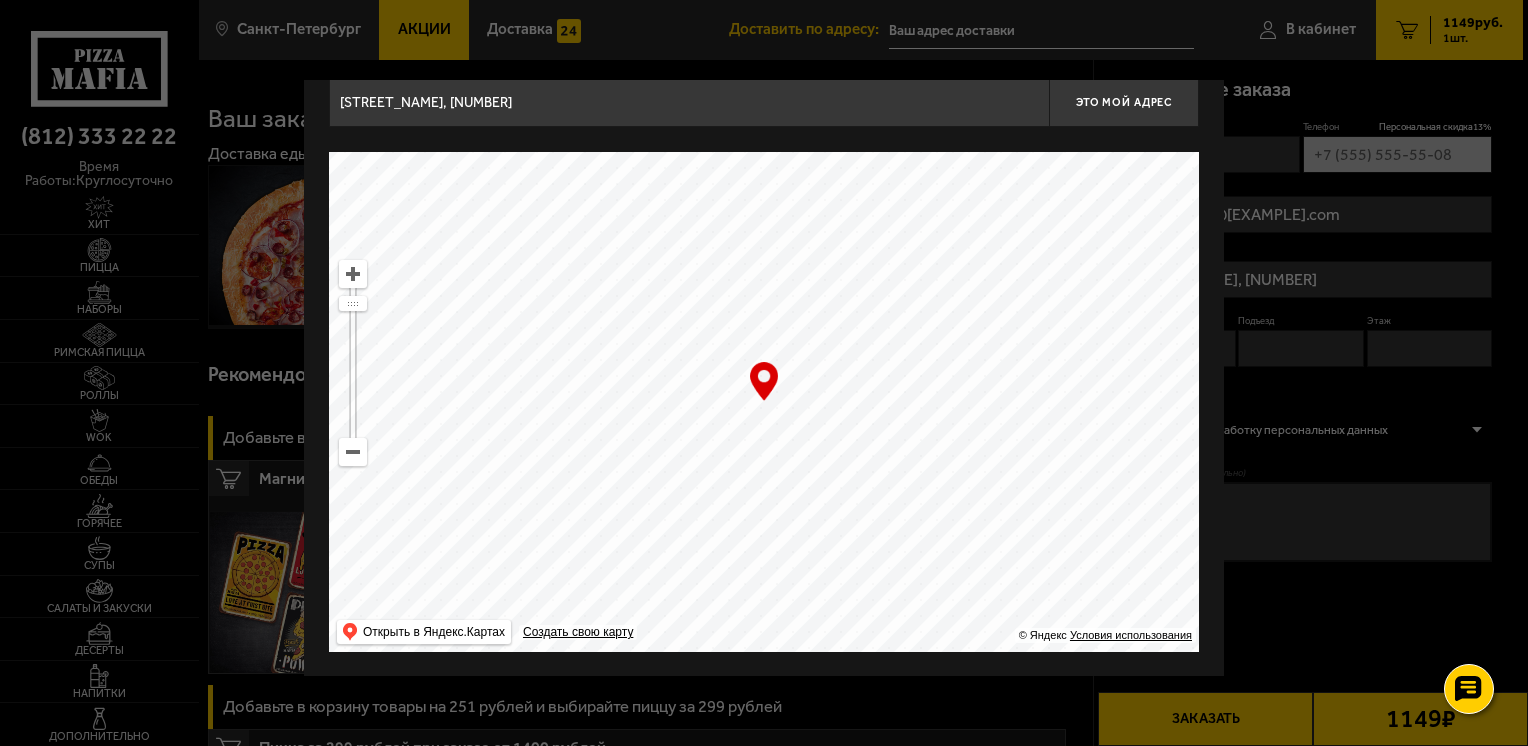 type on "набережная Кутузова, 36" 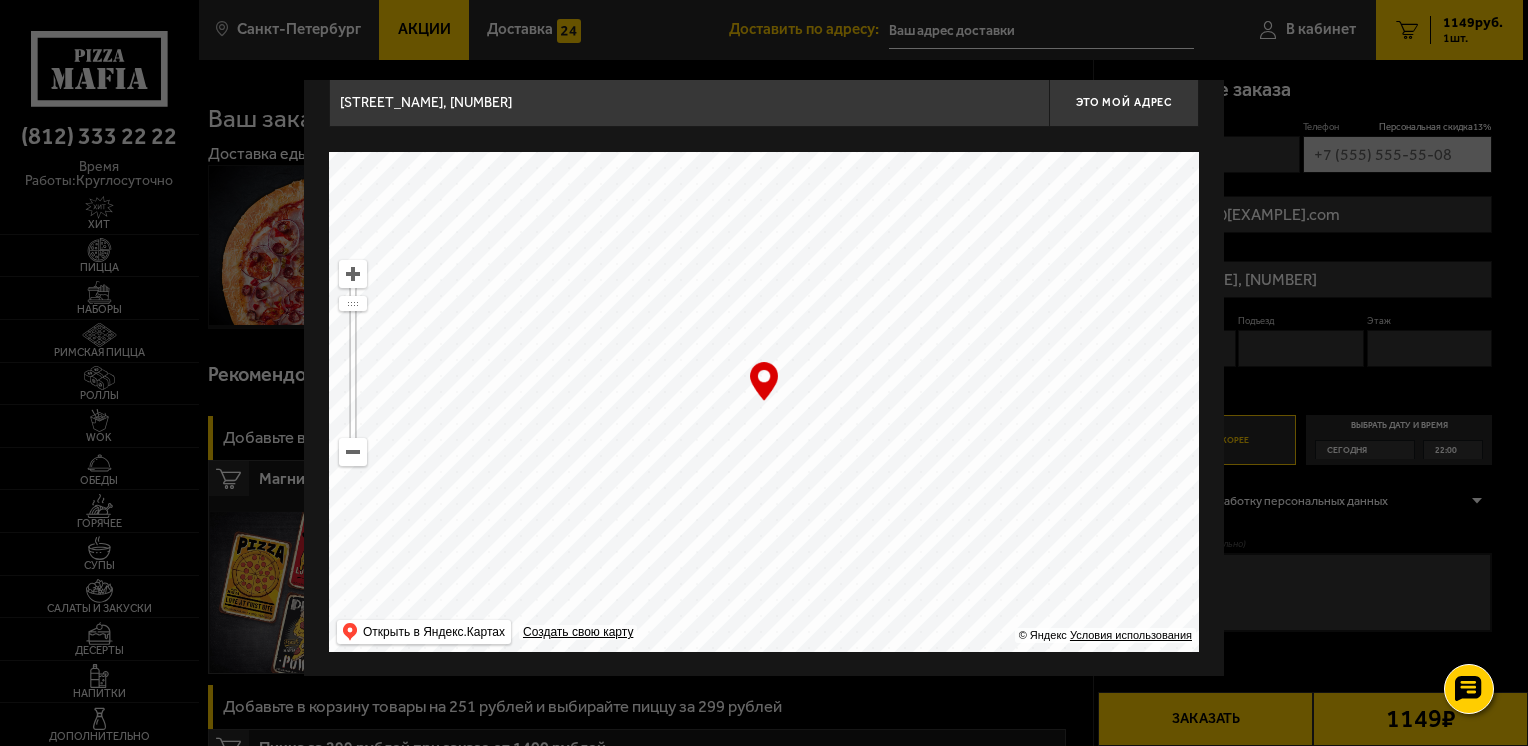 drag, startPoint x: 740, startPoint y: 408, endPoint x: 621, endPoint y: 470, distance: 134.18271 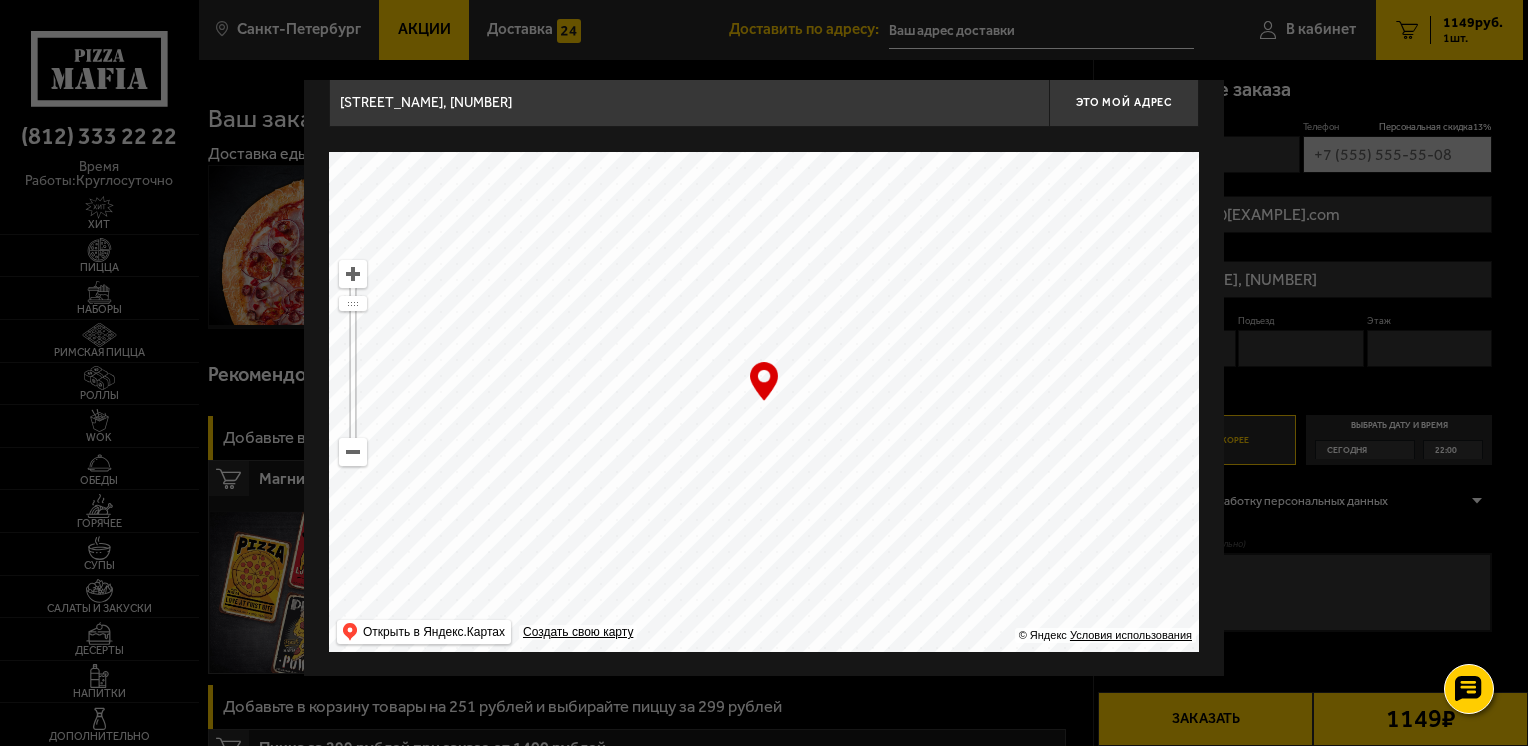 drag, startPoint x: 745, startPoint y: 453, endPoint x: 679, endPoint y: 470, distance: 68.154236 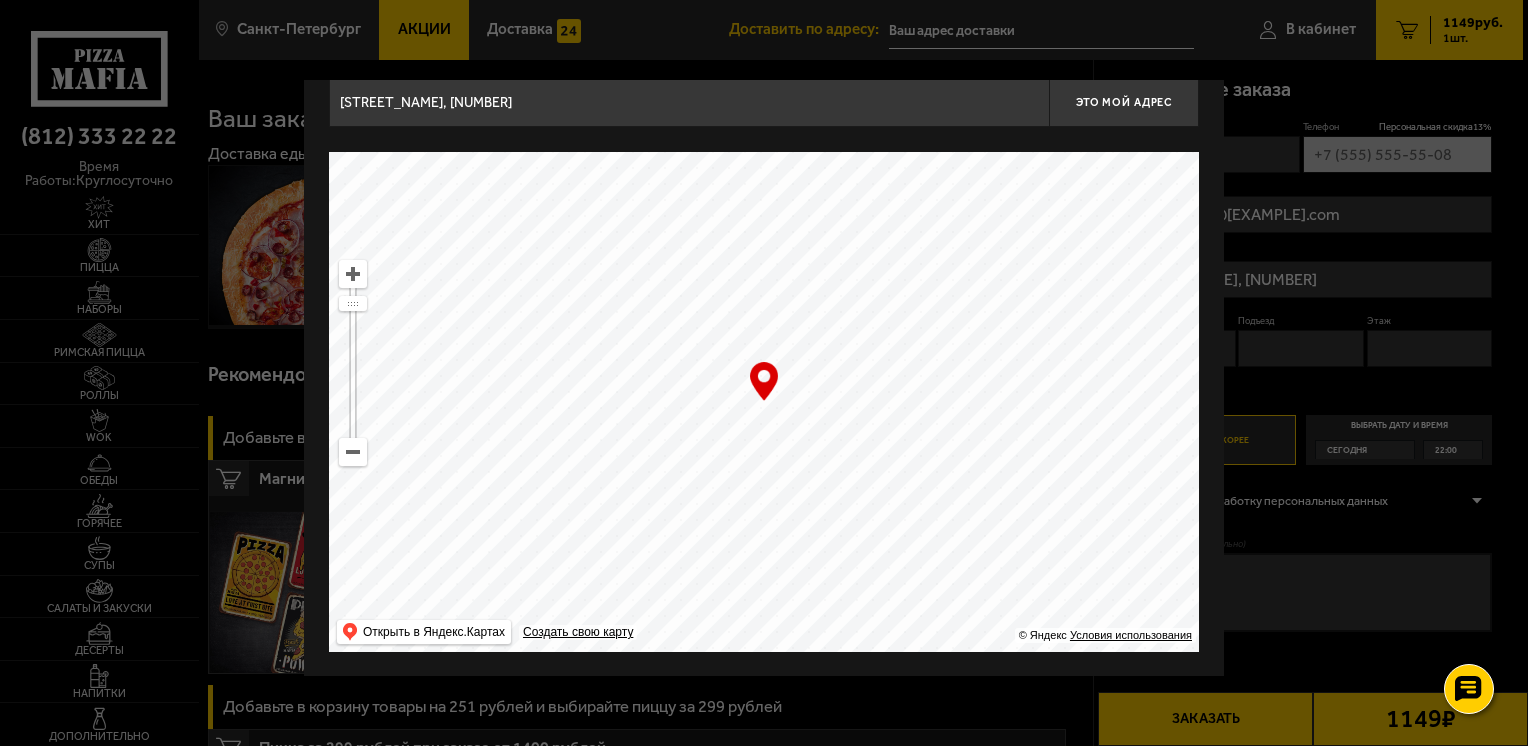 drag, startPoint x: 742, startPoint y: 352, endPoint x: 756, endPoint y: 439, distance: 88.11924 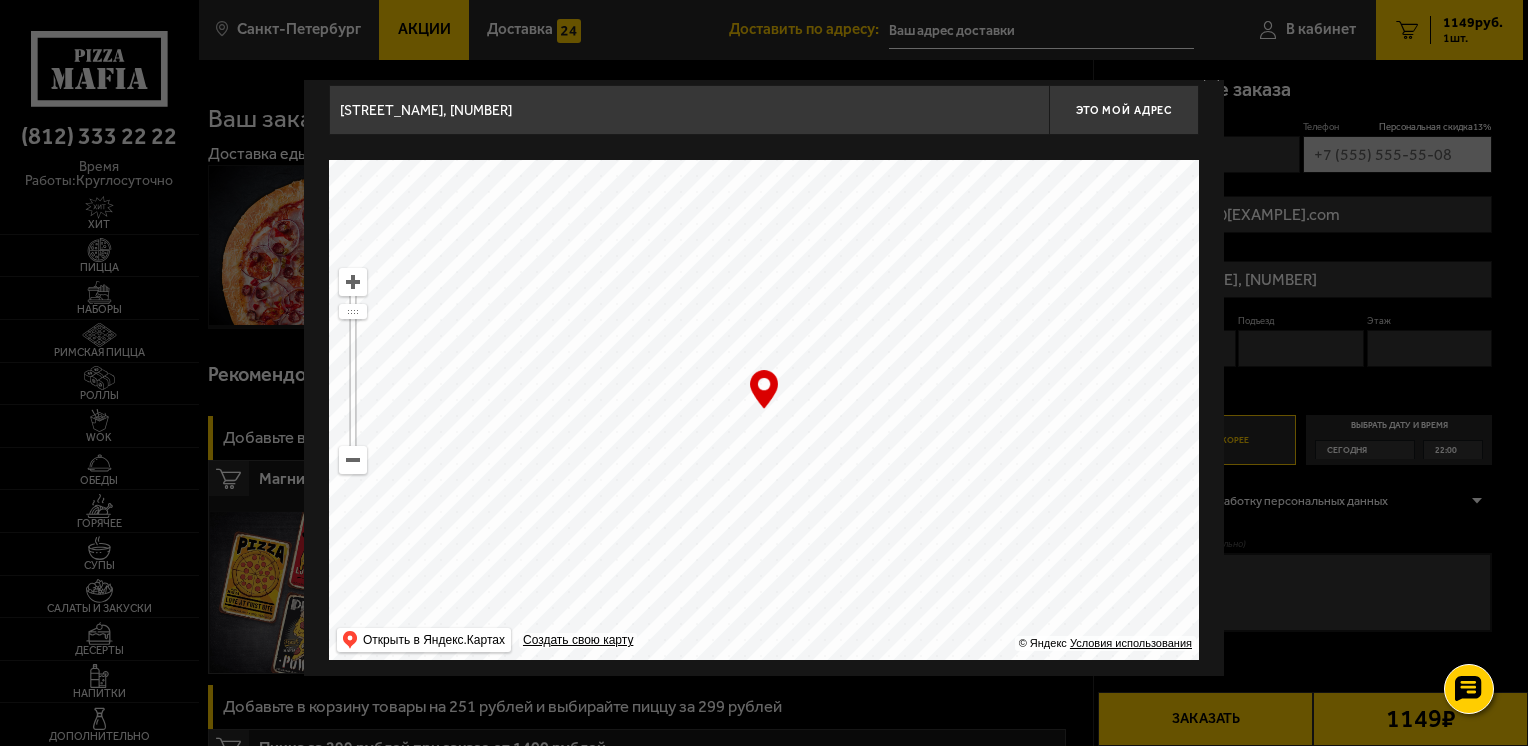 scroll, scrollTop: 28, scrollLeft: 0, axis: vertical 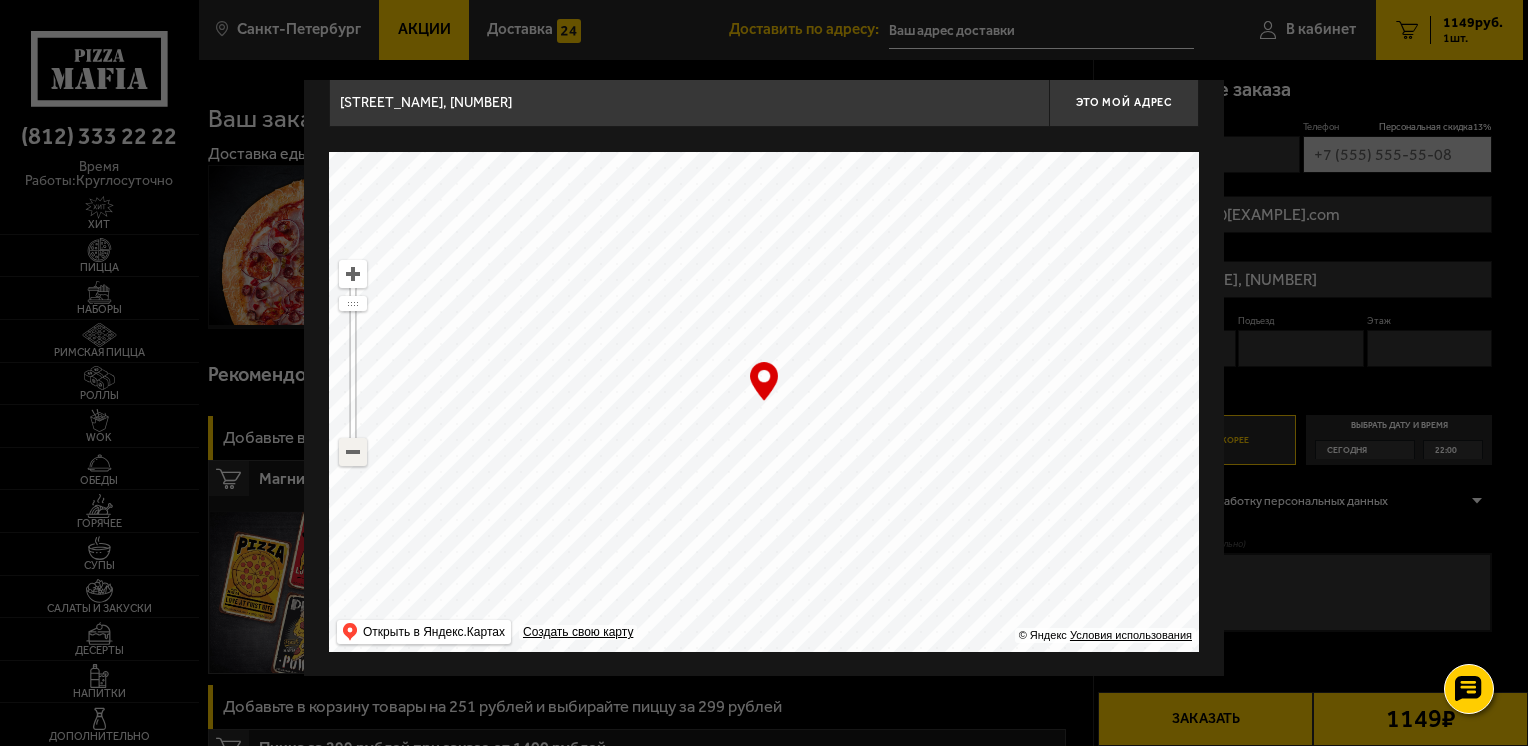 click at bounding box center (353, 452) 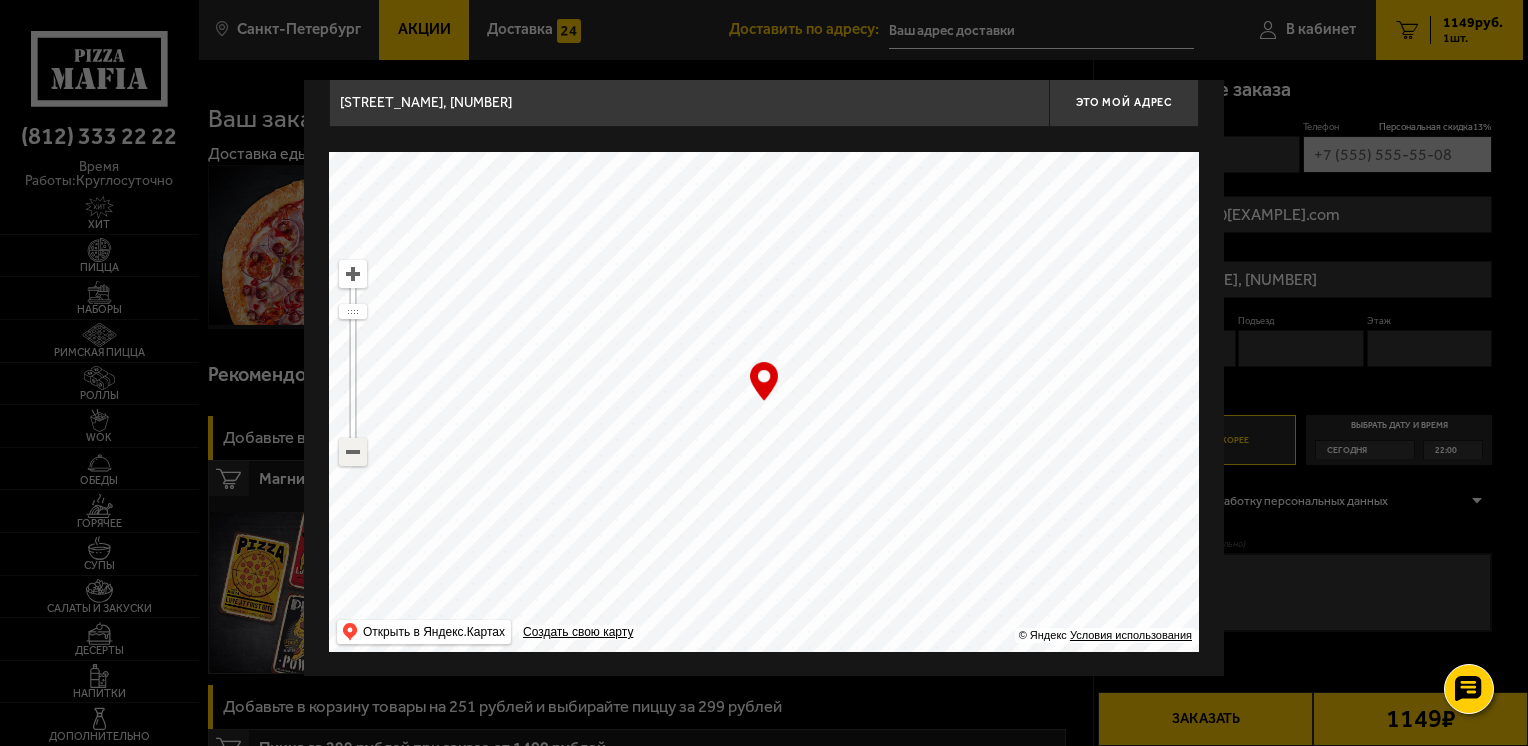 click at bounding box center (353, 452) 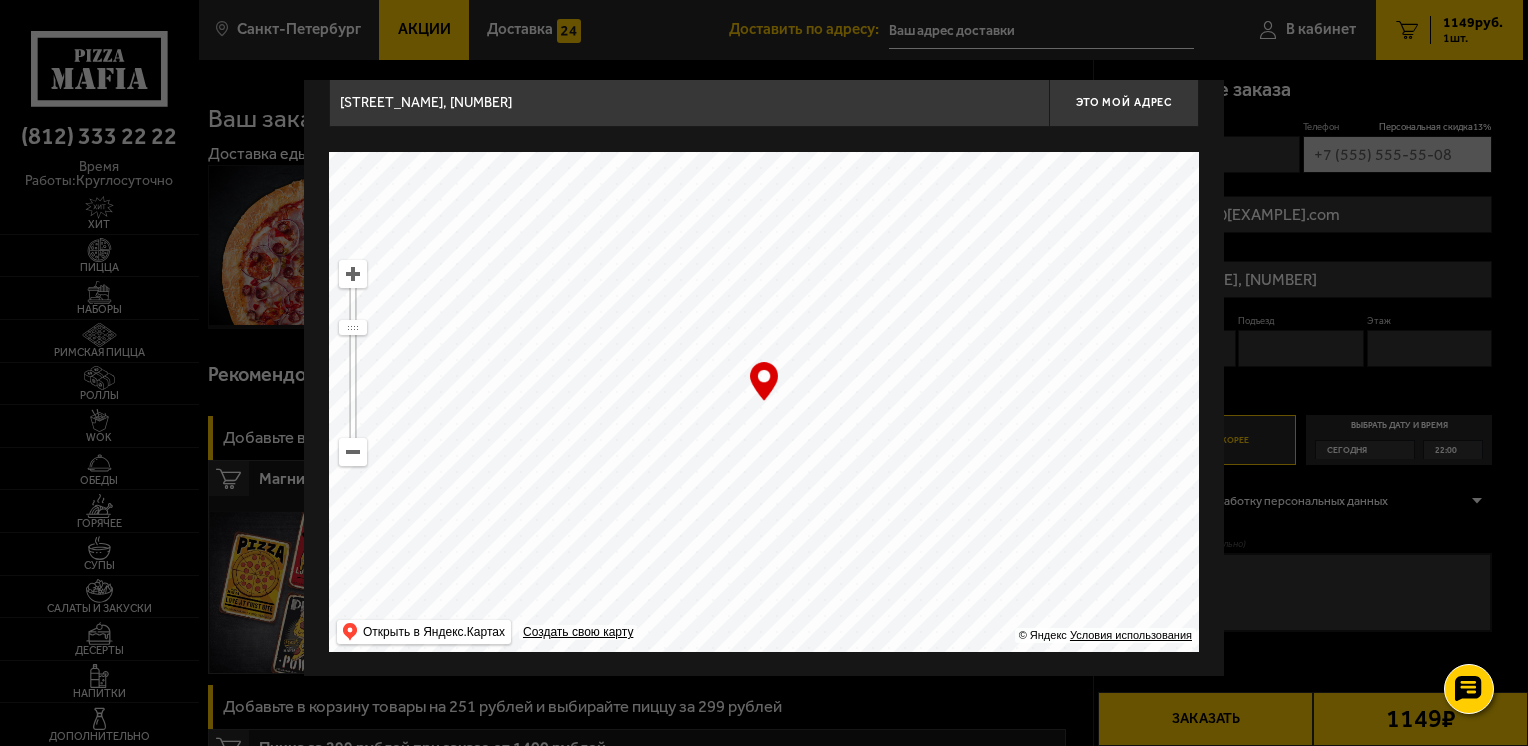 click at bounding box center (353, 274) 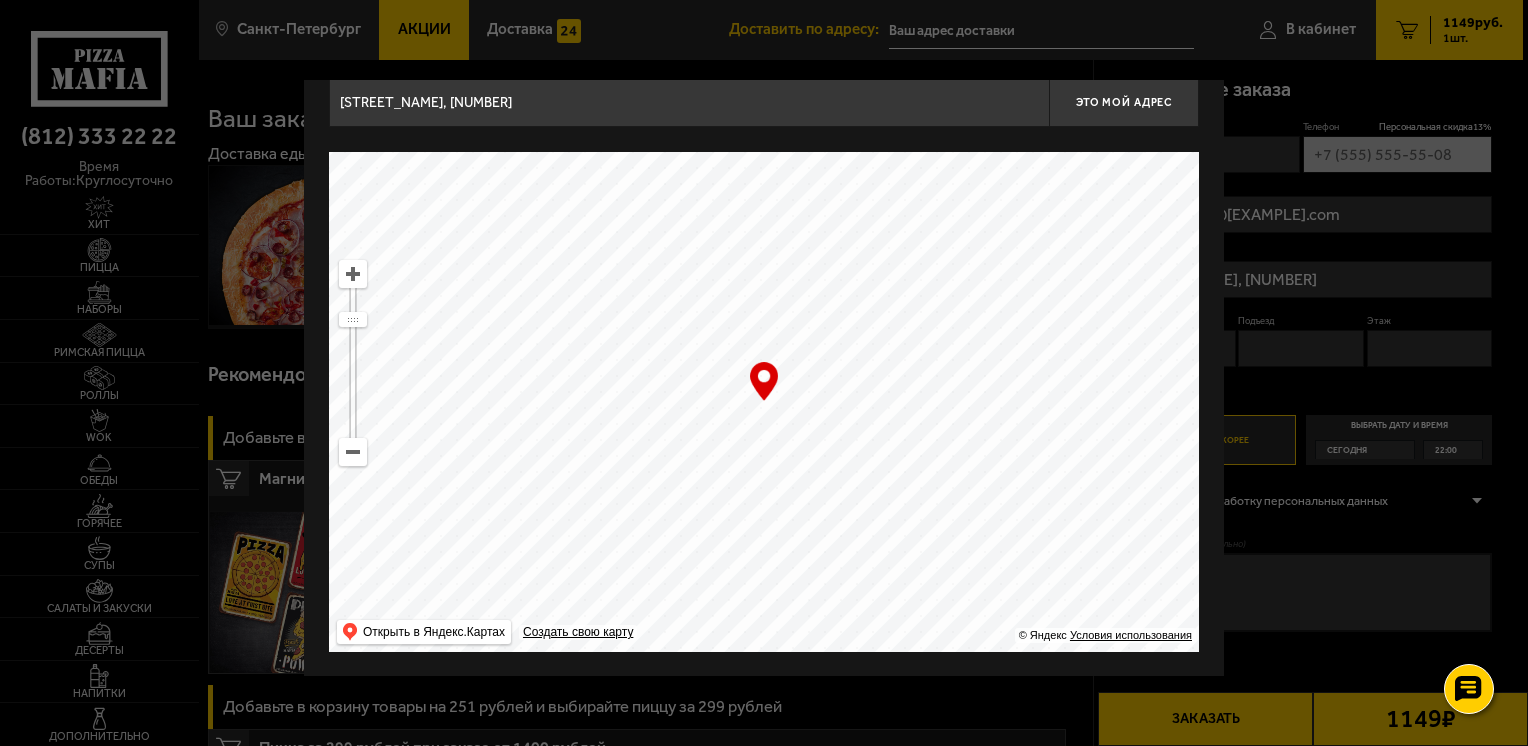 drag, startPoint x: 883, startPoint y: 302, endPoint x: 731, endPoint y: 454, distance: 214.96046 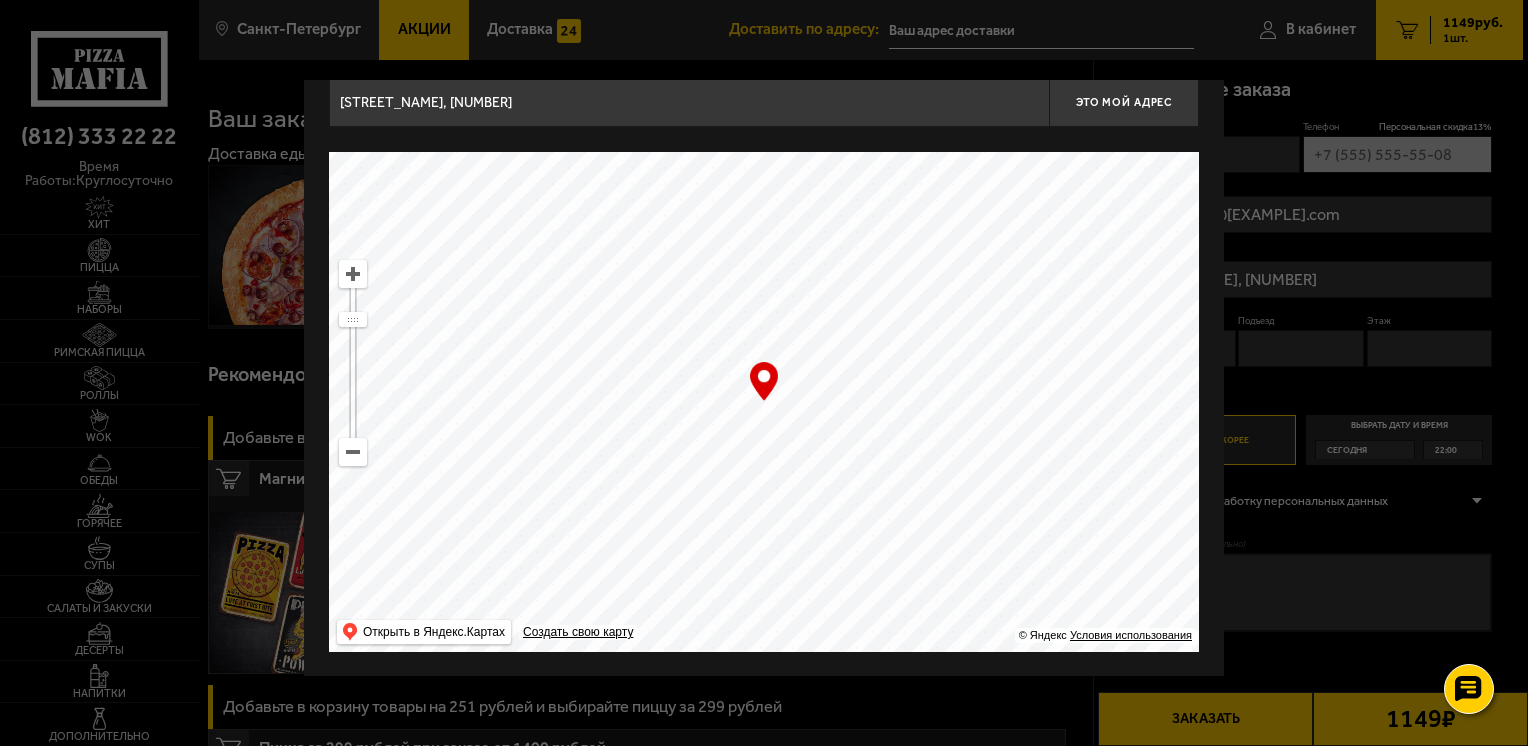 type on "Свердловская набережная, 18С" 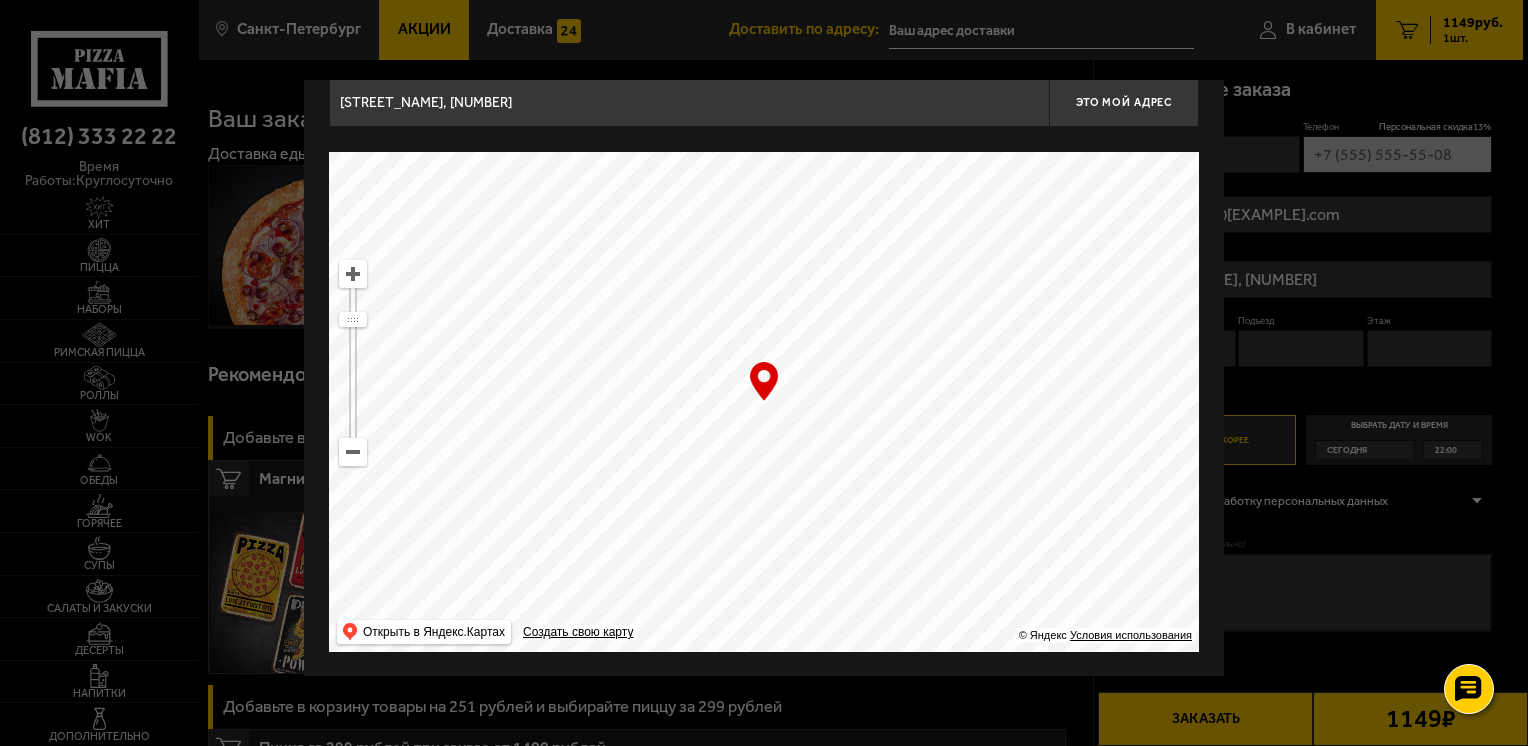 drag, startPoint x: 864, startPoint y: 400, endPoint x: 654, endPoint y: 474, distance: 222.6567 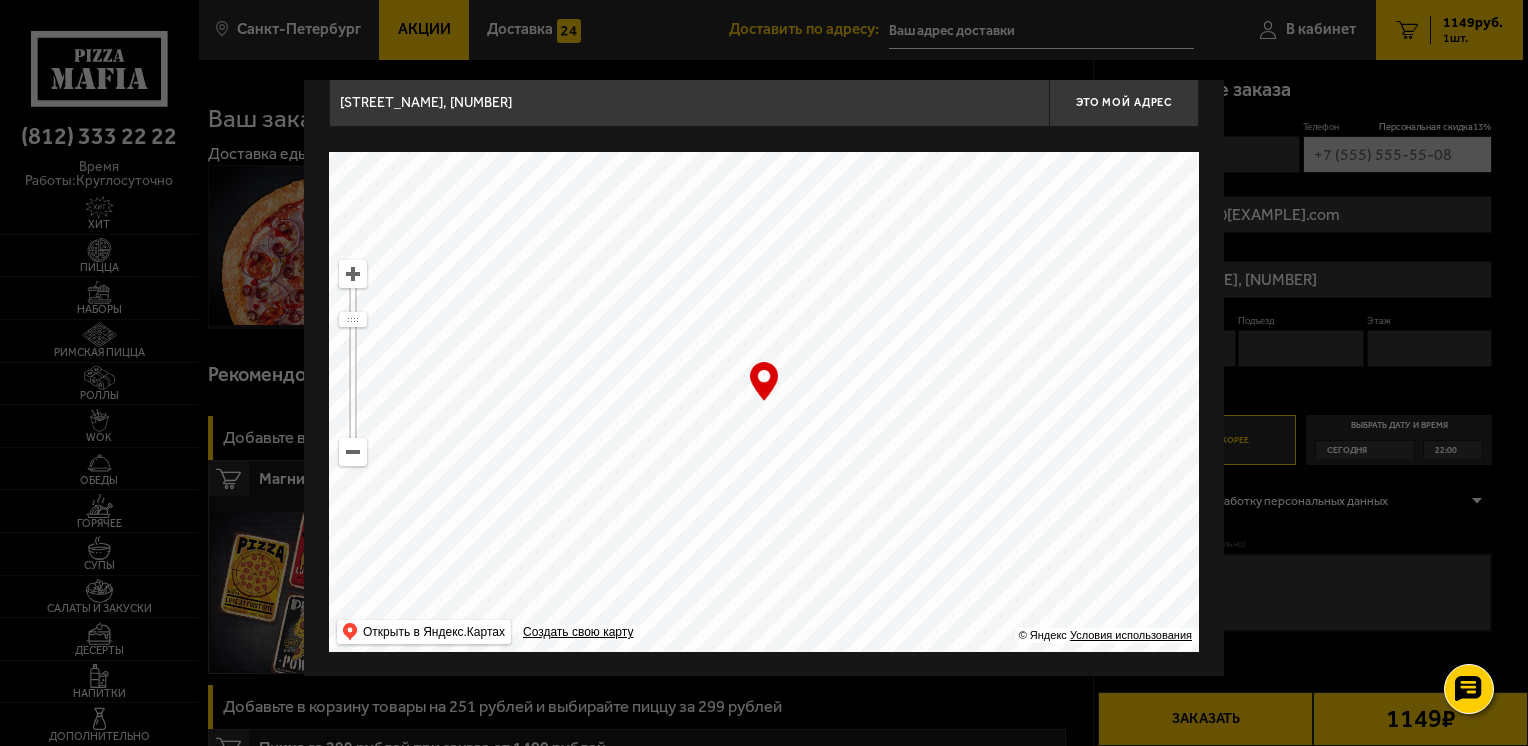 drag, startPoint x: 833, startPoint y: 398, endPoint x: 776, endPoint y: 474, distance: 95 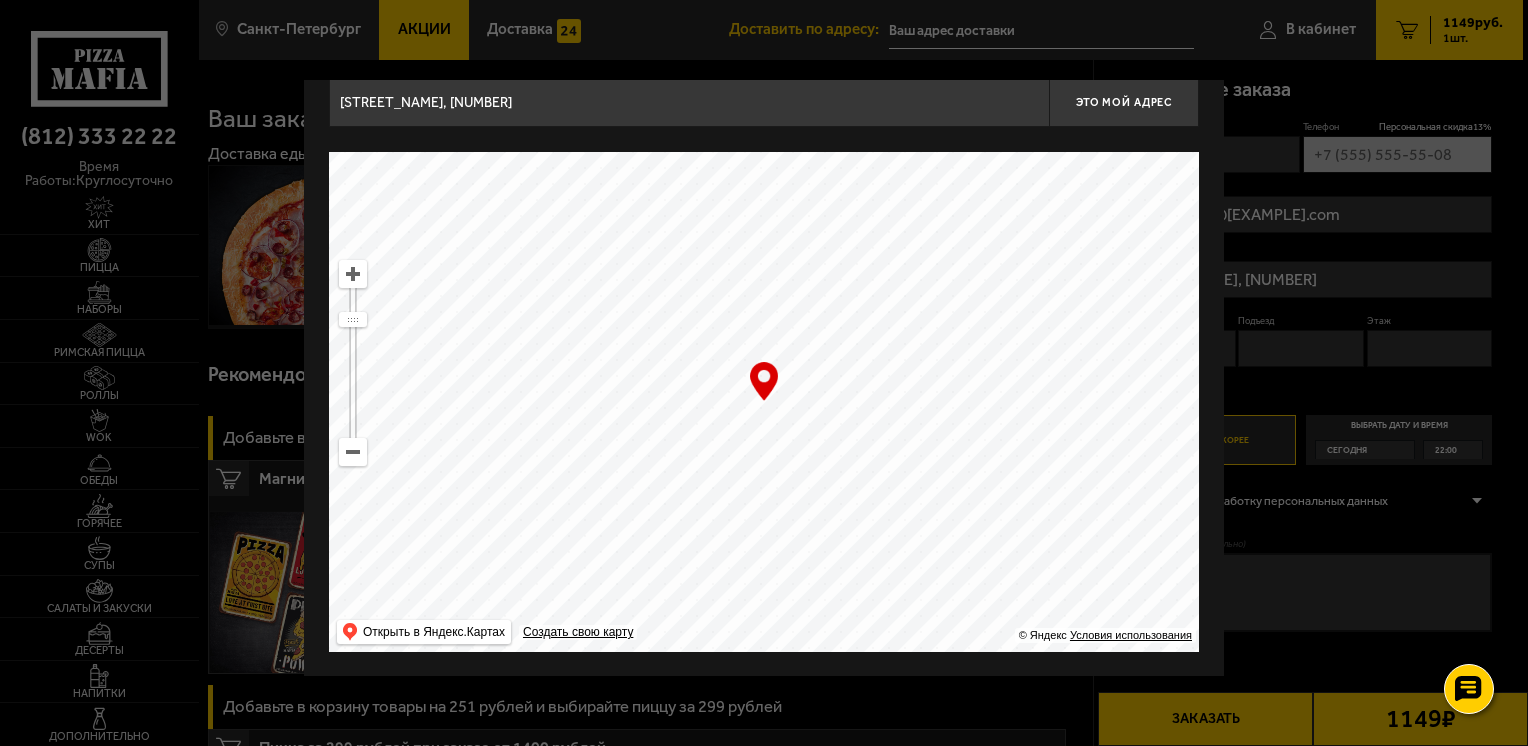 type on "проспект Металлистов, 82" 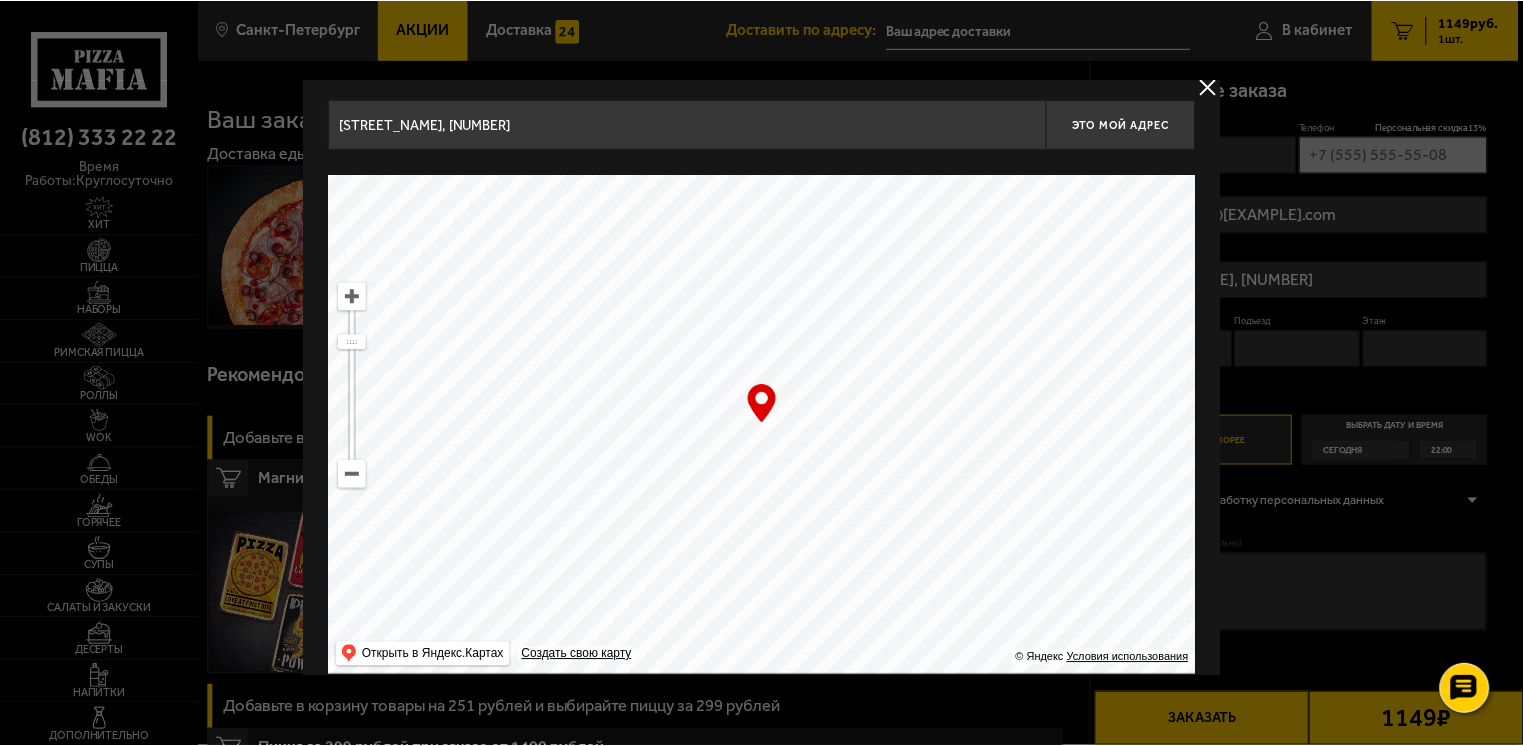scroll, scrollTop: 0, scrollLeft: 0, axis: both 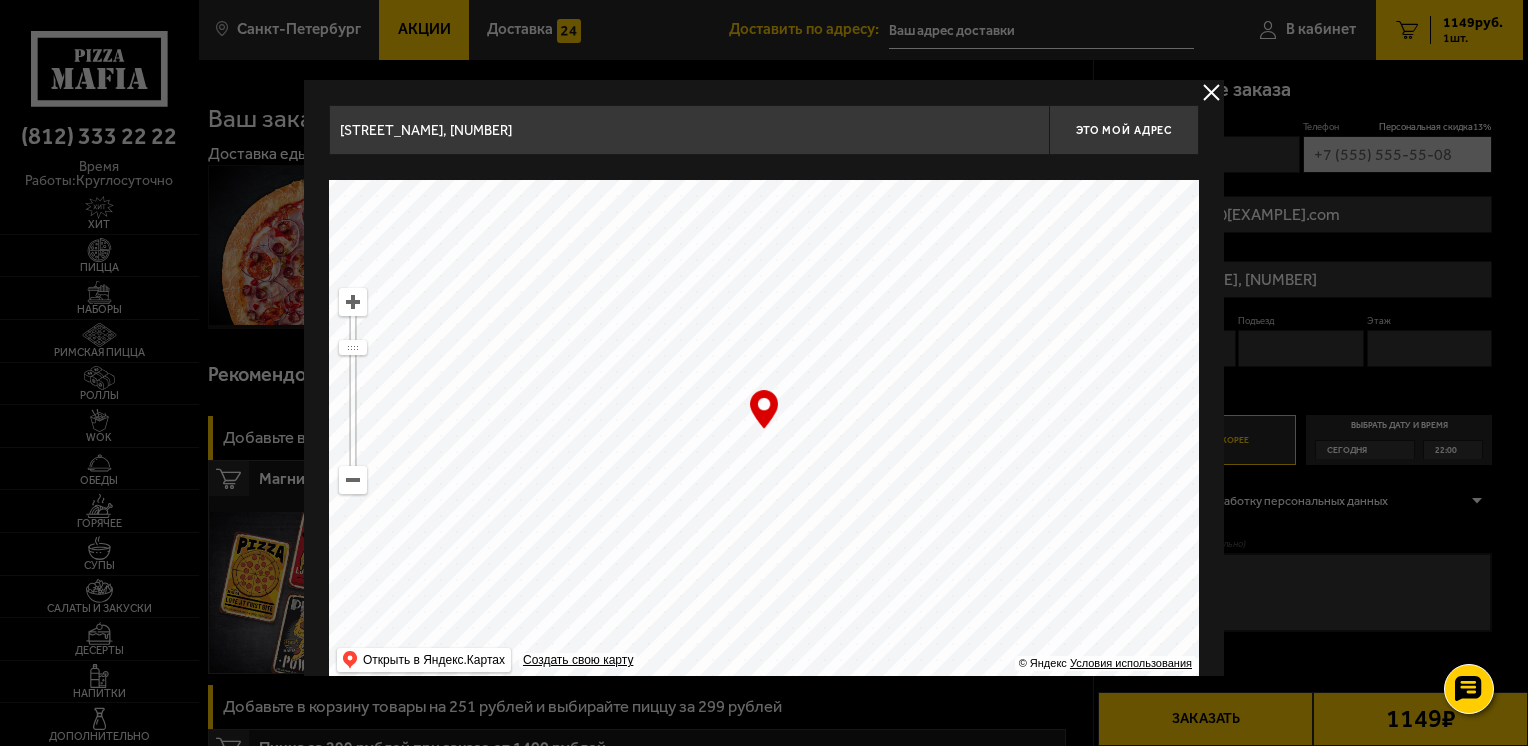 click at bounding box center [353, 391] 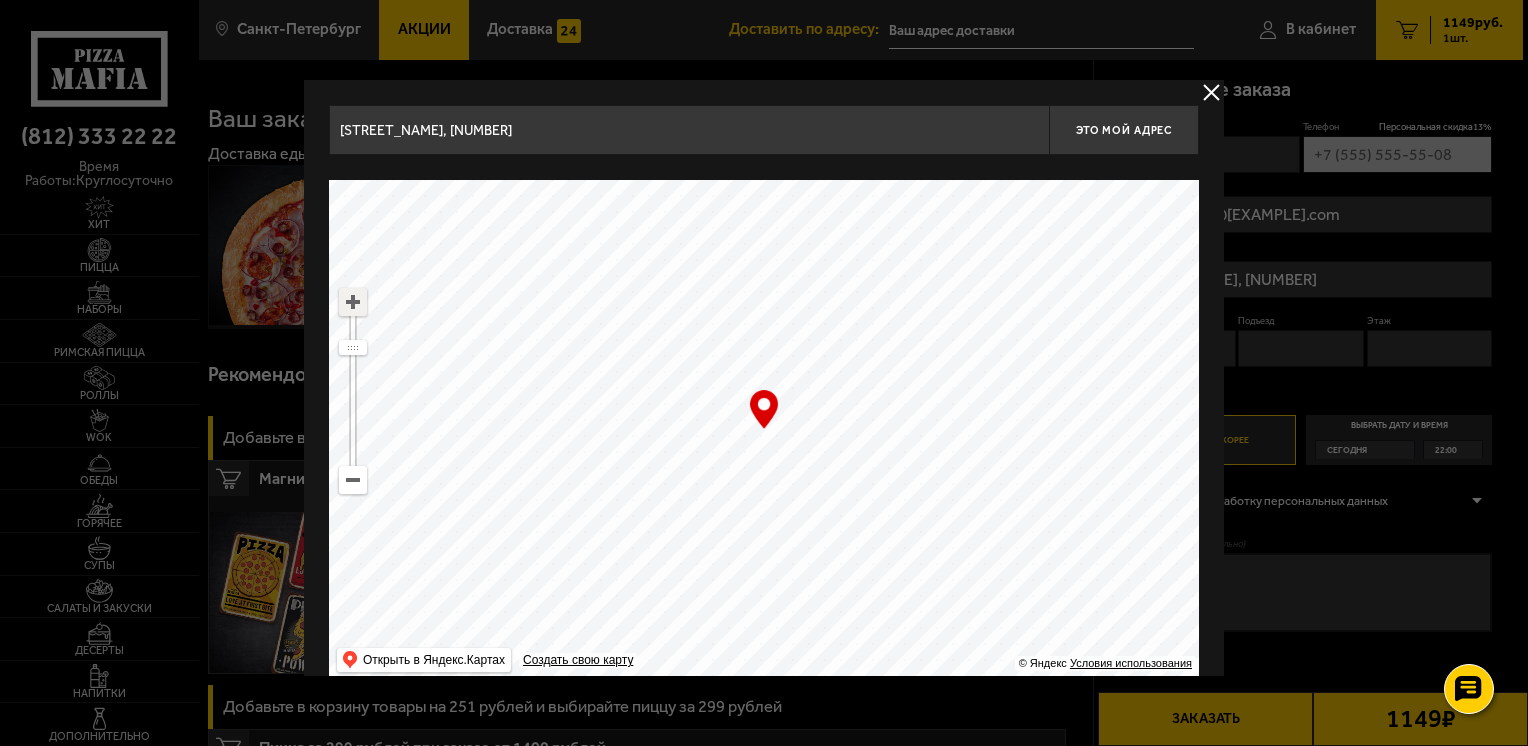 click at bounding box center (353, 302) 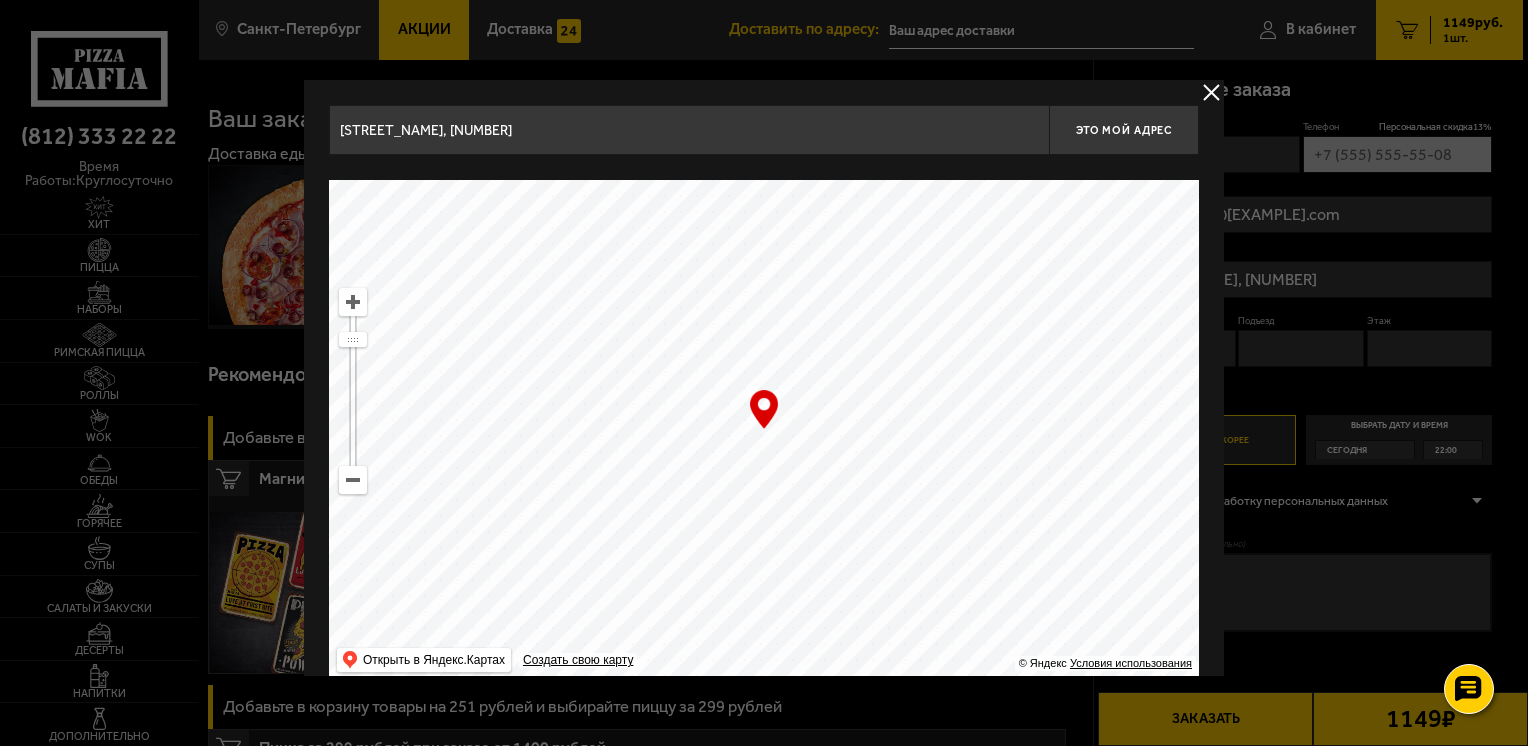 drag, startPoint x: 874, startPoint y: 515, endPoint x: 837, endPoint y: 425, distance: 97.308784 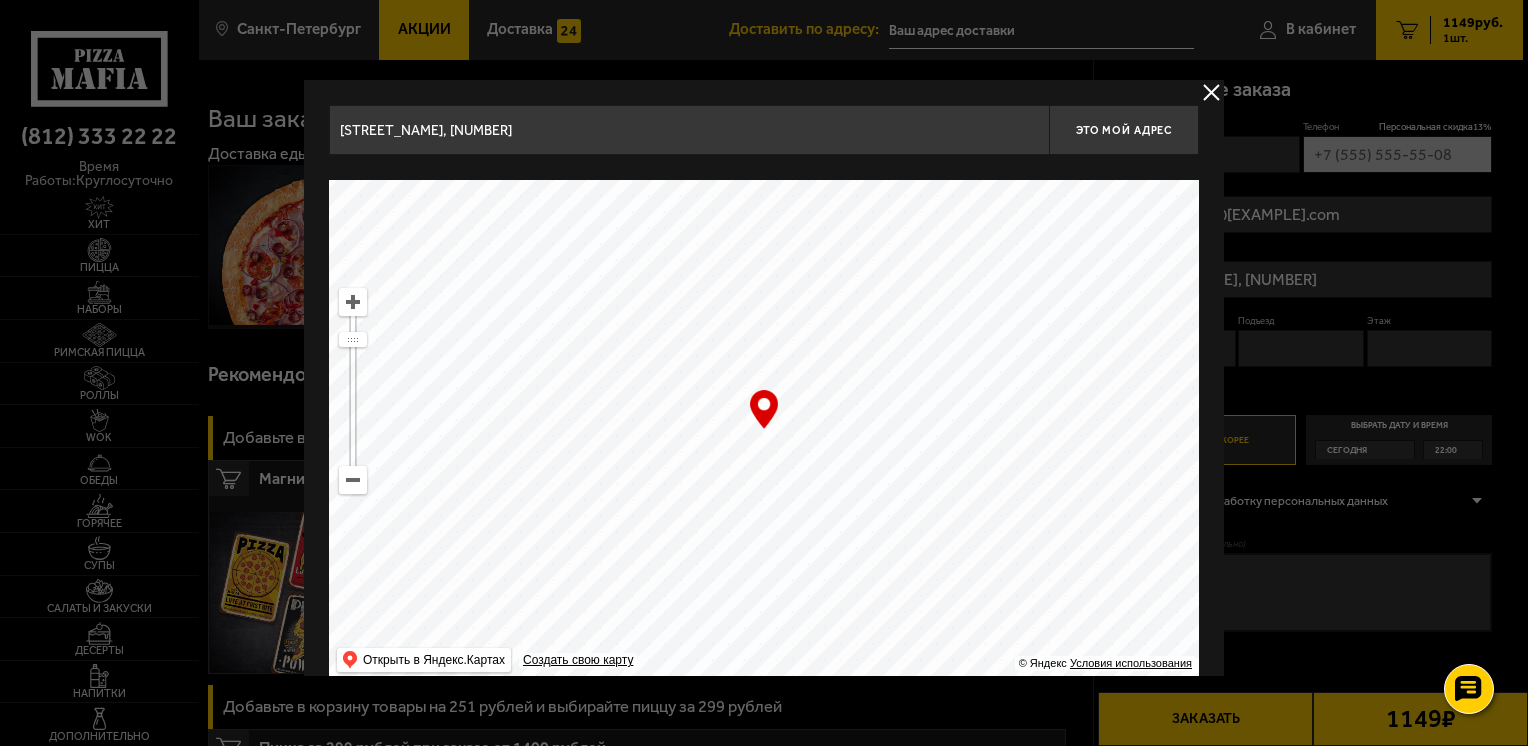 type on "проспект Маршала Блюхера, 57к2" 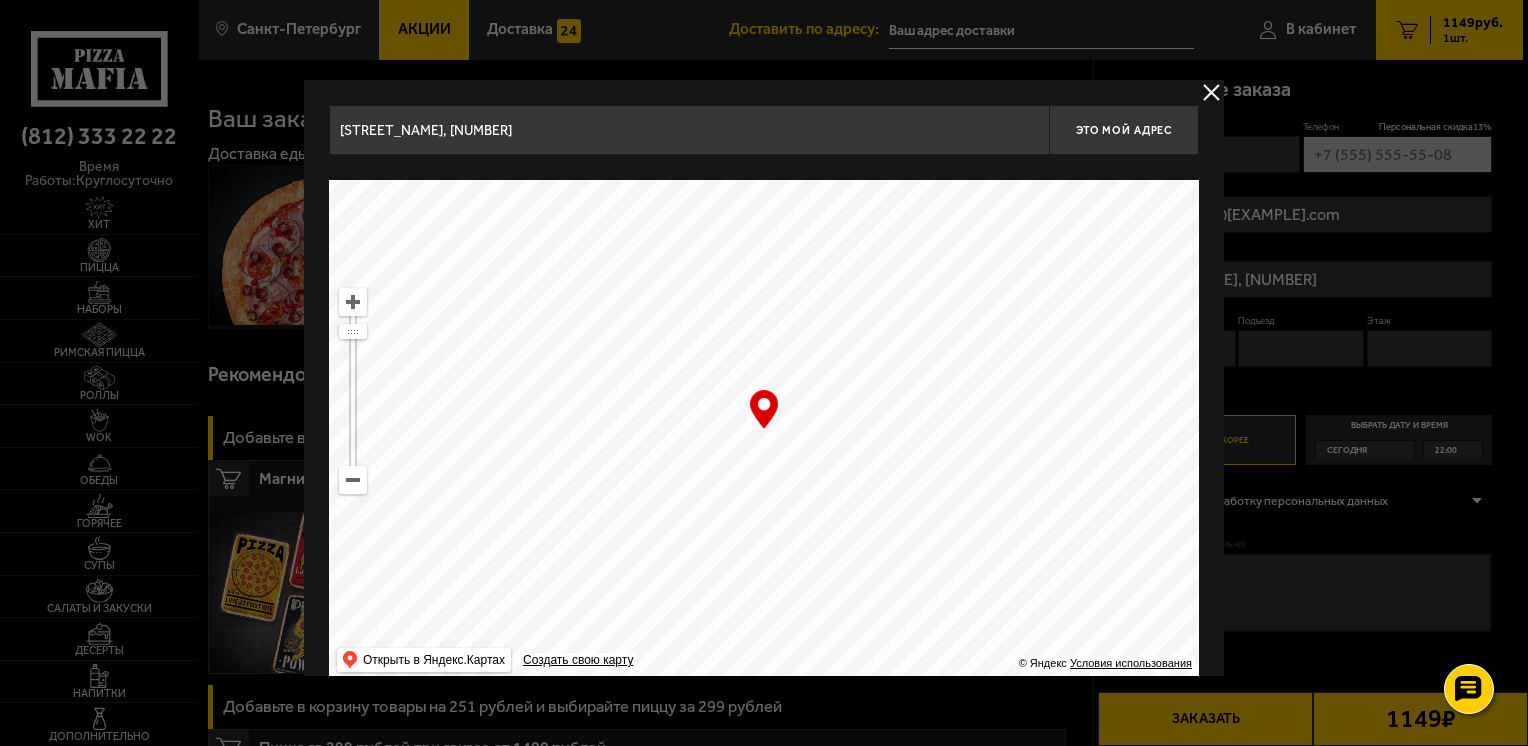 drag, startPoint x: 889, startPoint y: 489, endPoint x: 1004, endPoint y: 465, distance: 117.47766 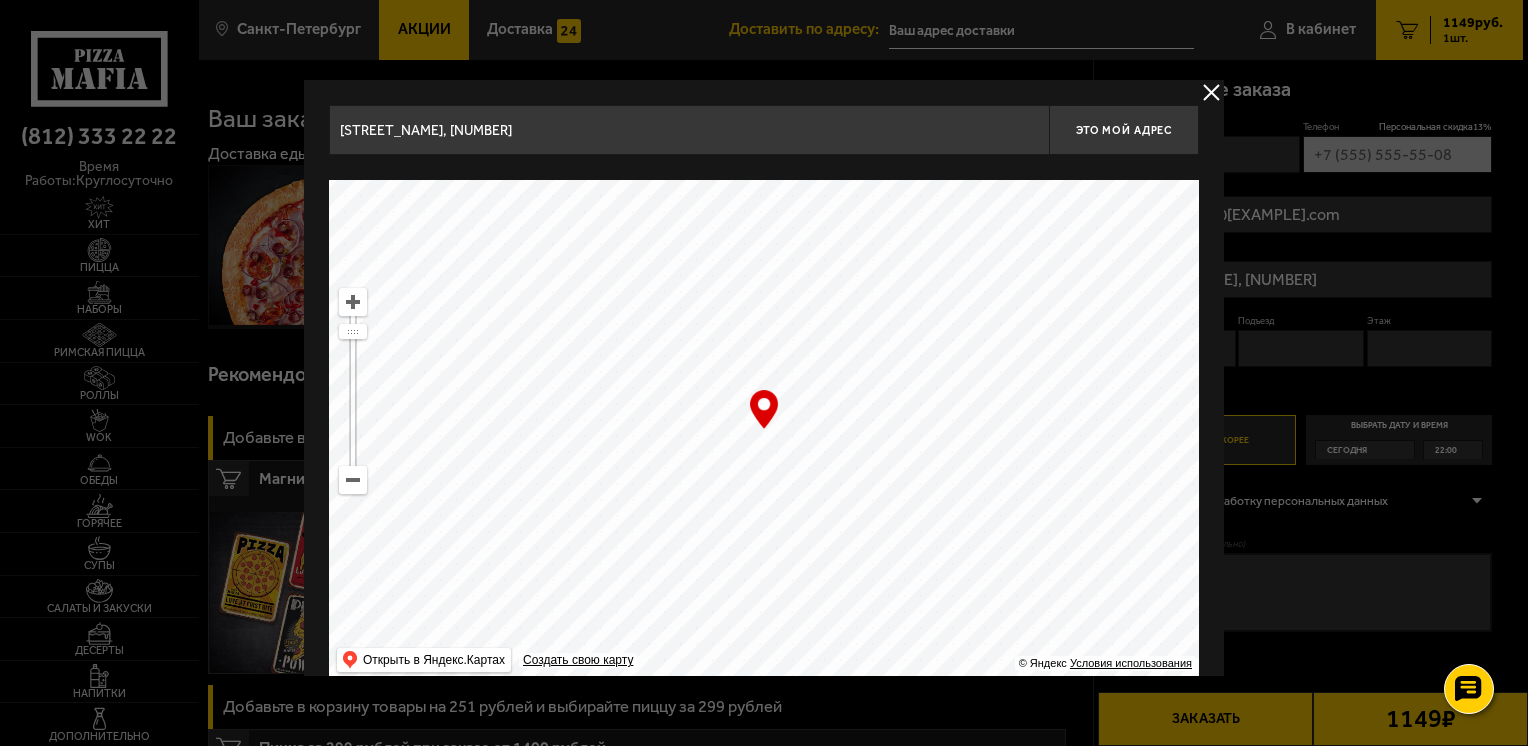 type on "улица Маршала Тухачевского, 35" 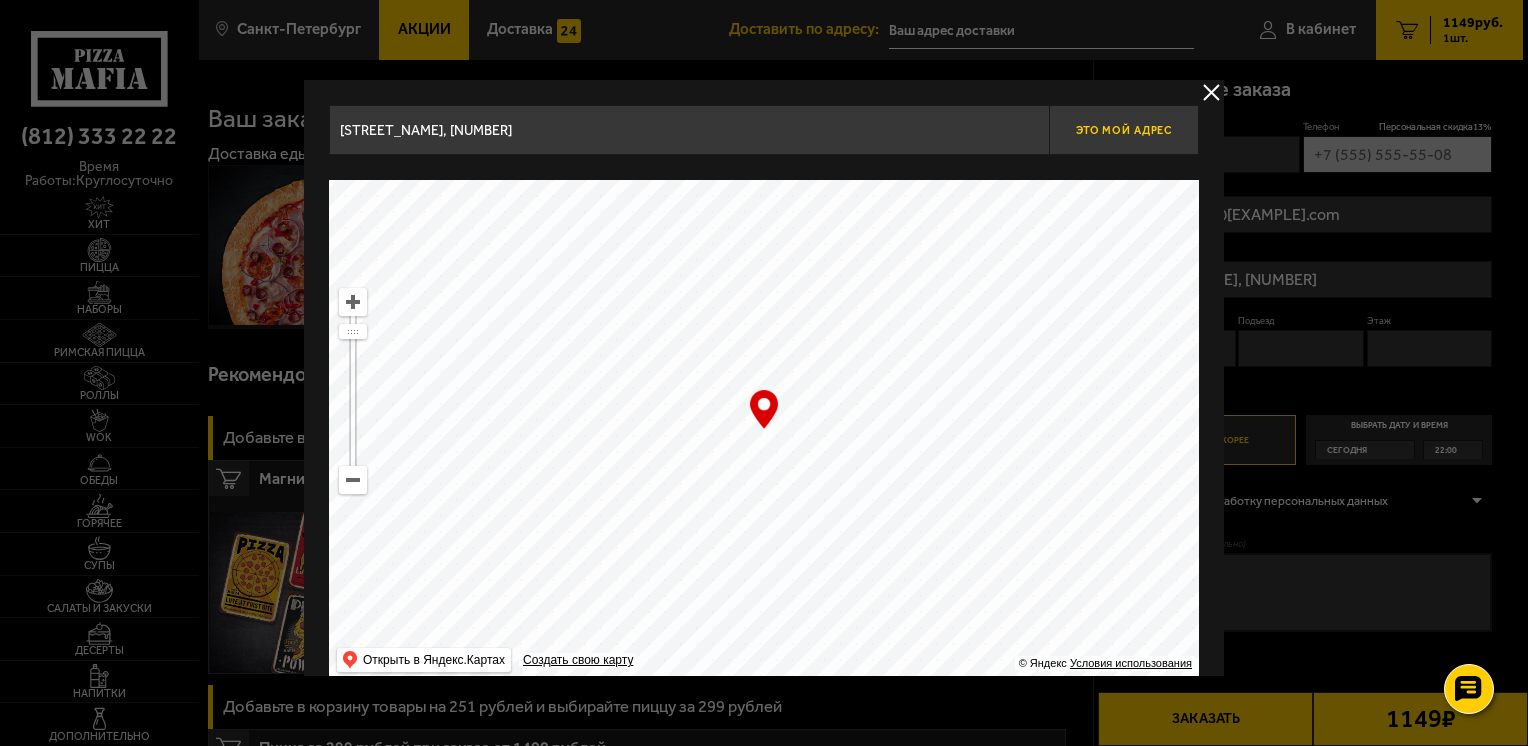 click on "Это мой адрес" at bounding box center (1124, 130) 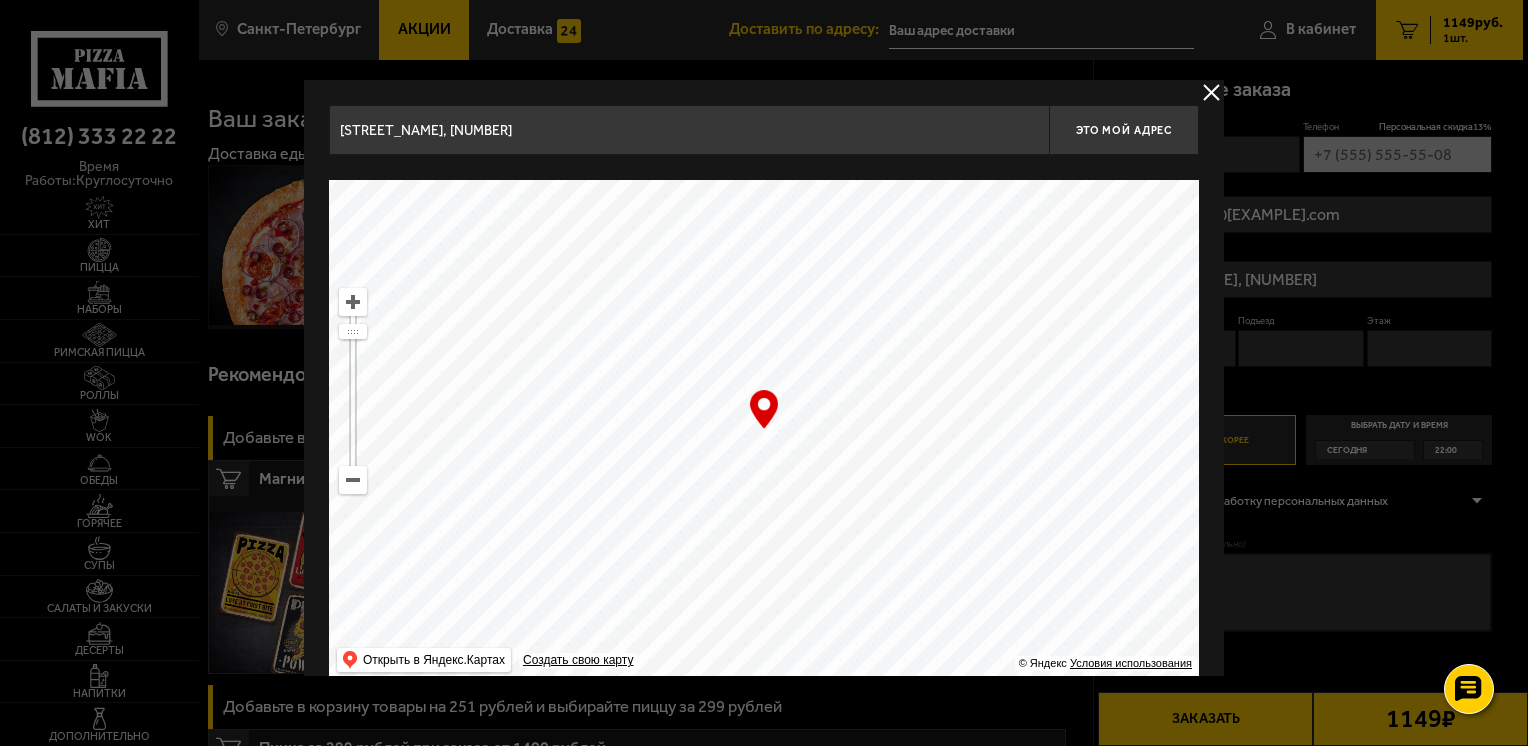 type on "улица Маршала Тухачевского, 35" 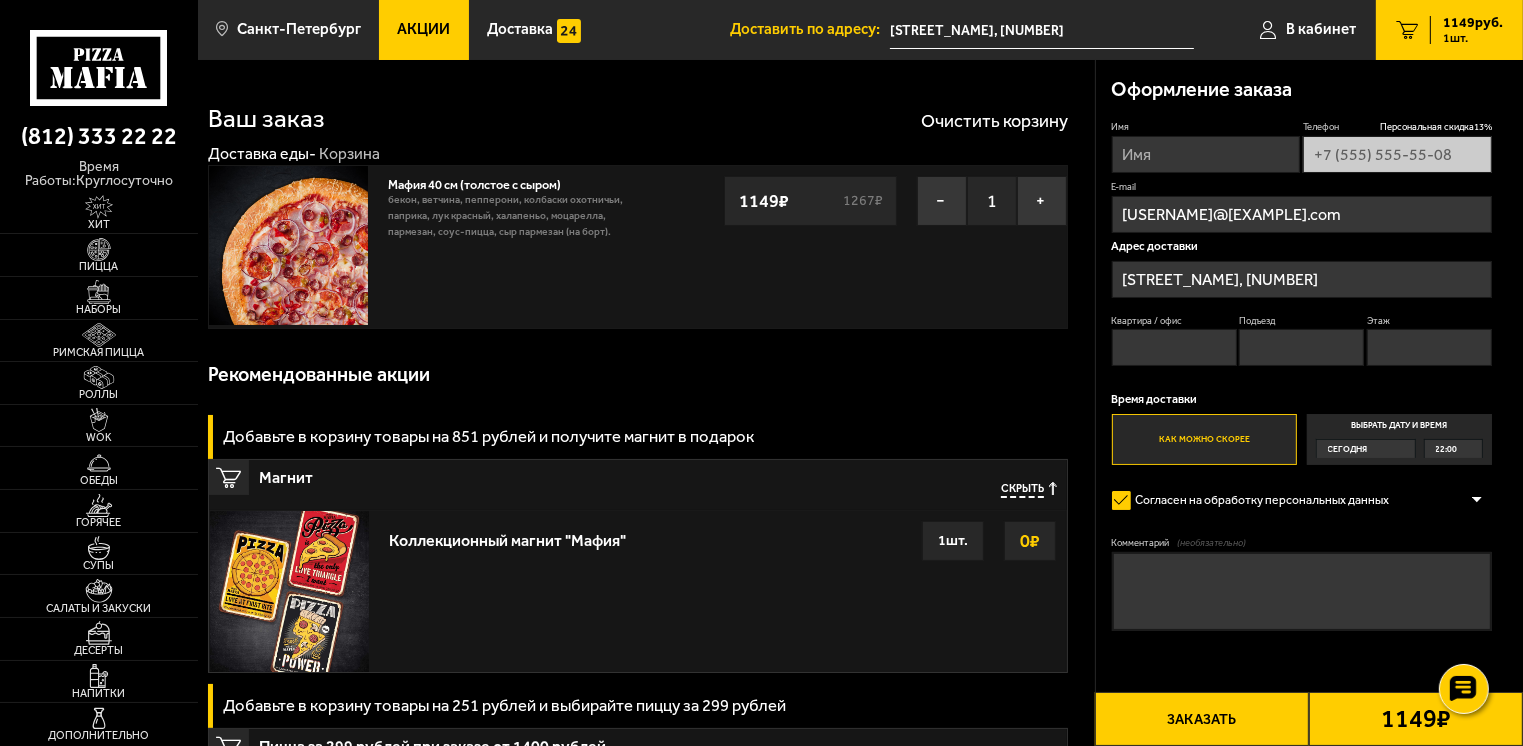 click on "Квартира / офис" at bounding box center [1174, 347] 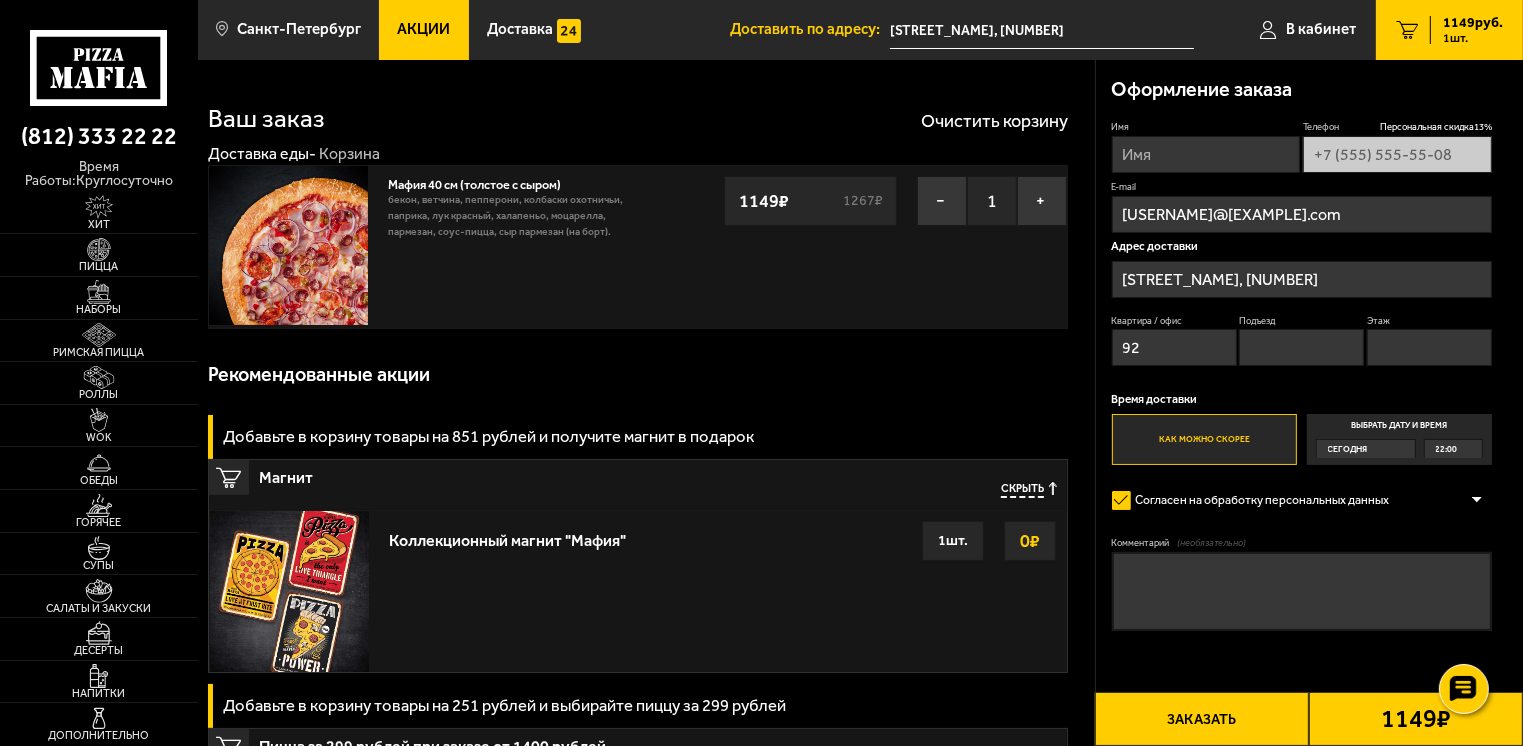 type on "92" 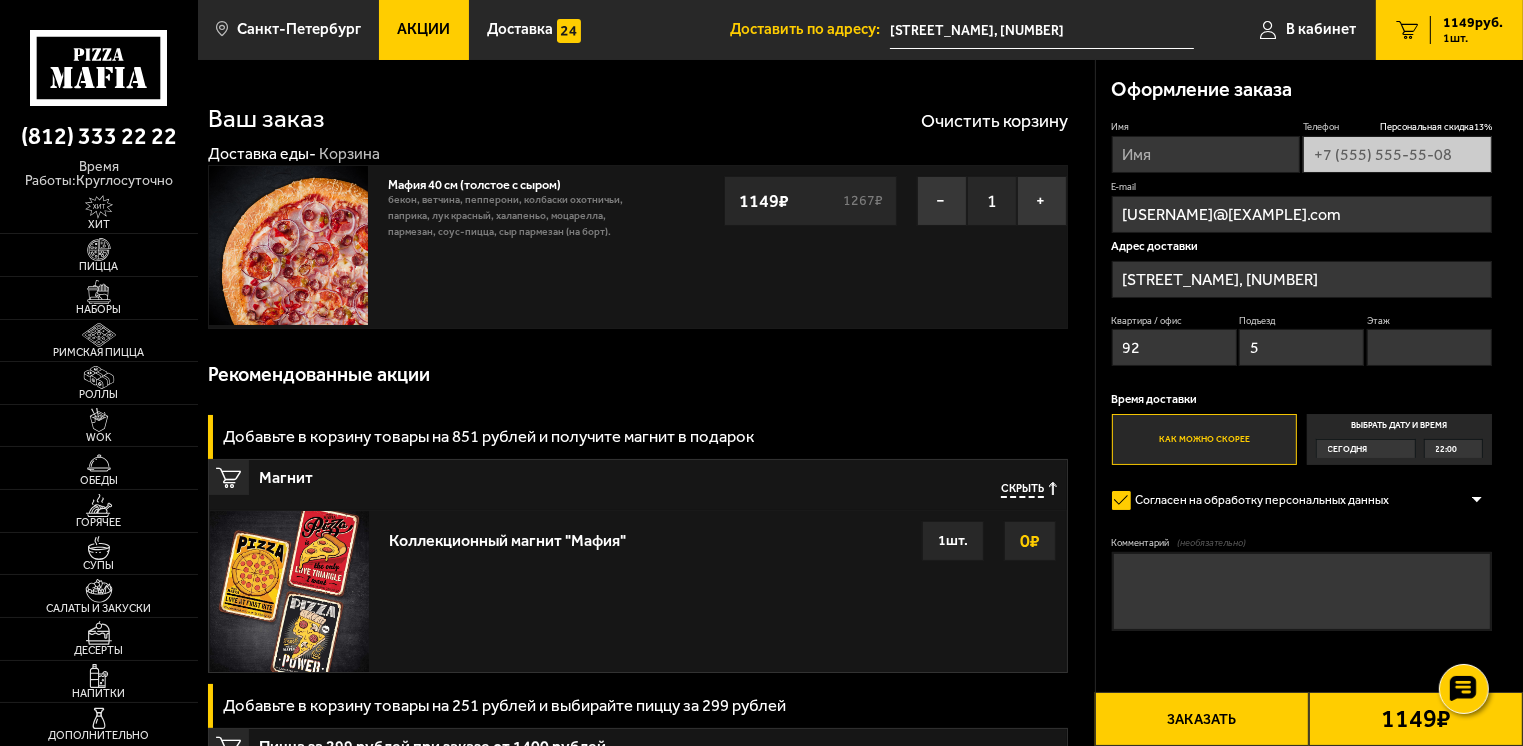 type on "5" 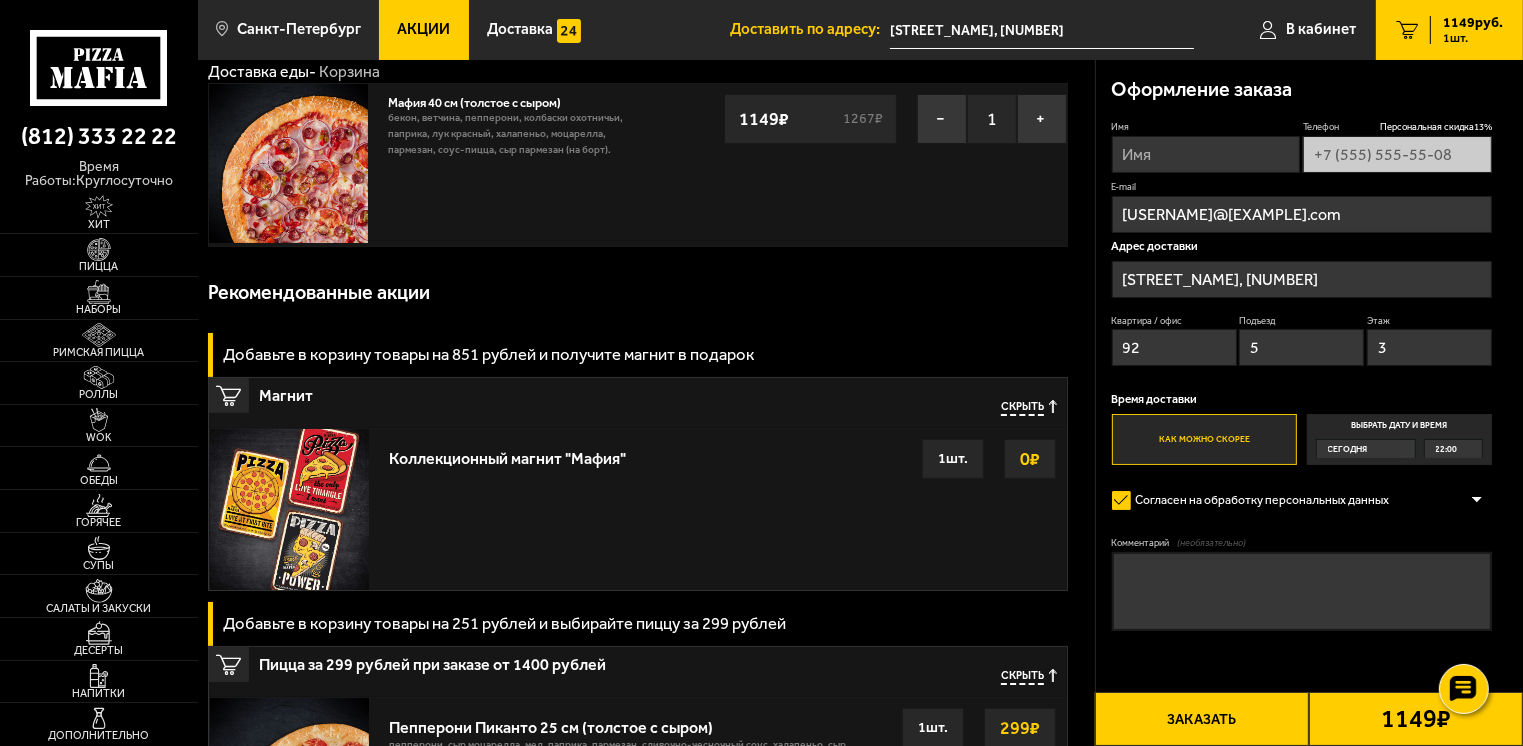 scroll, scrollTop: 0, scrollLeft: 0, axis: both 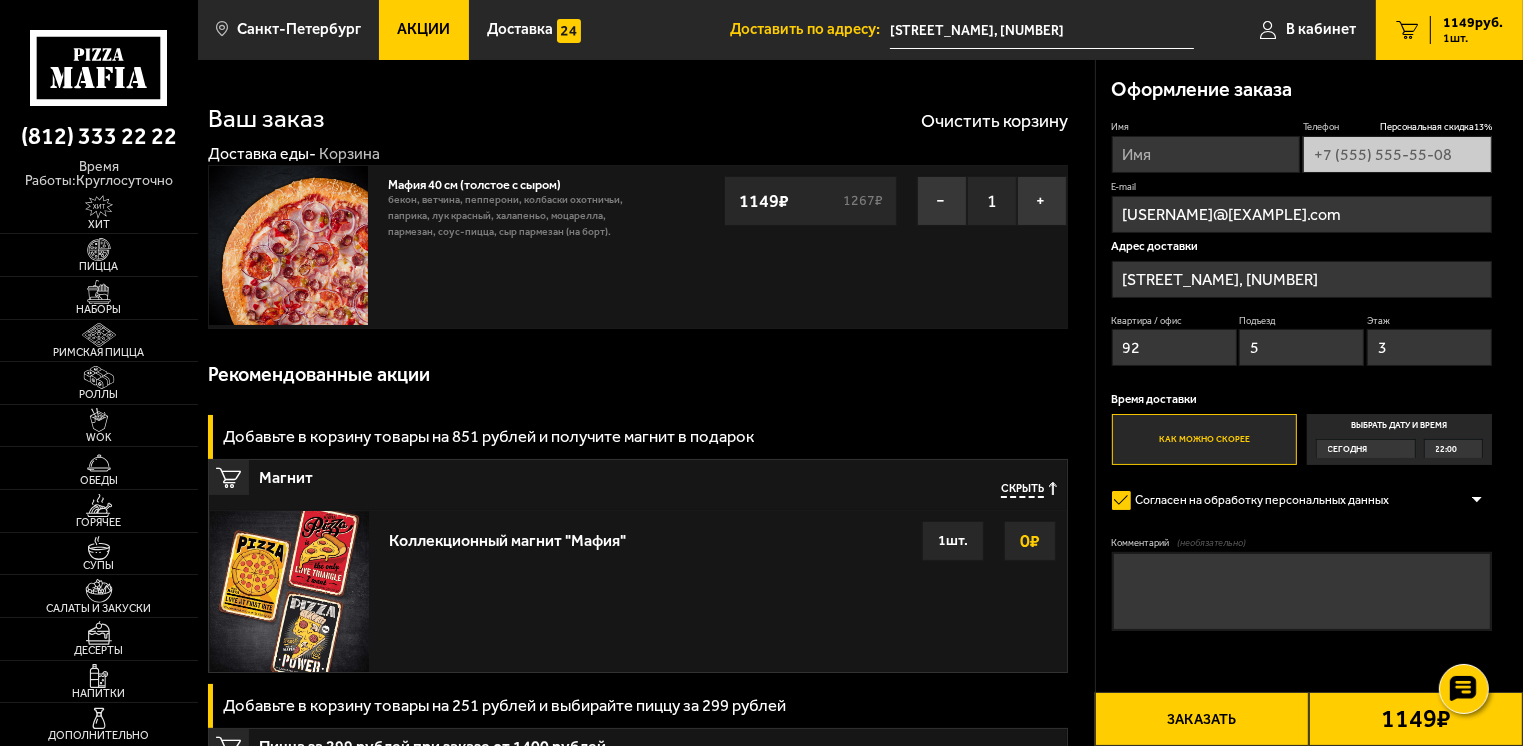 type on "3" 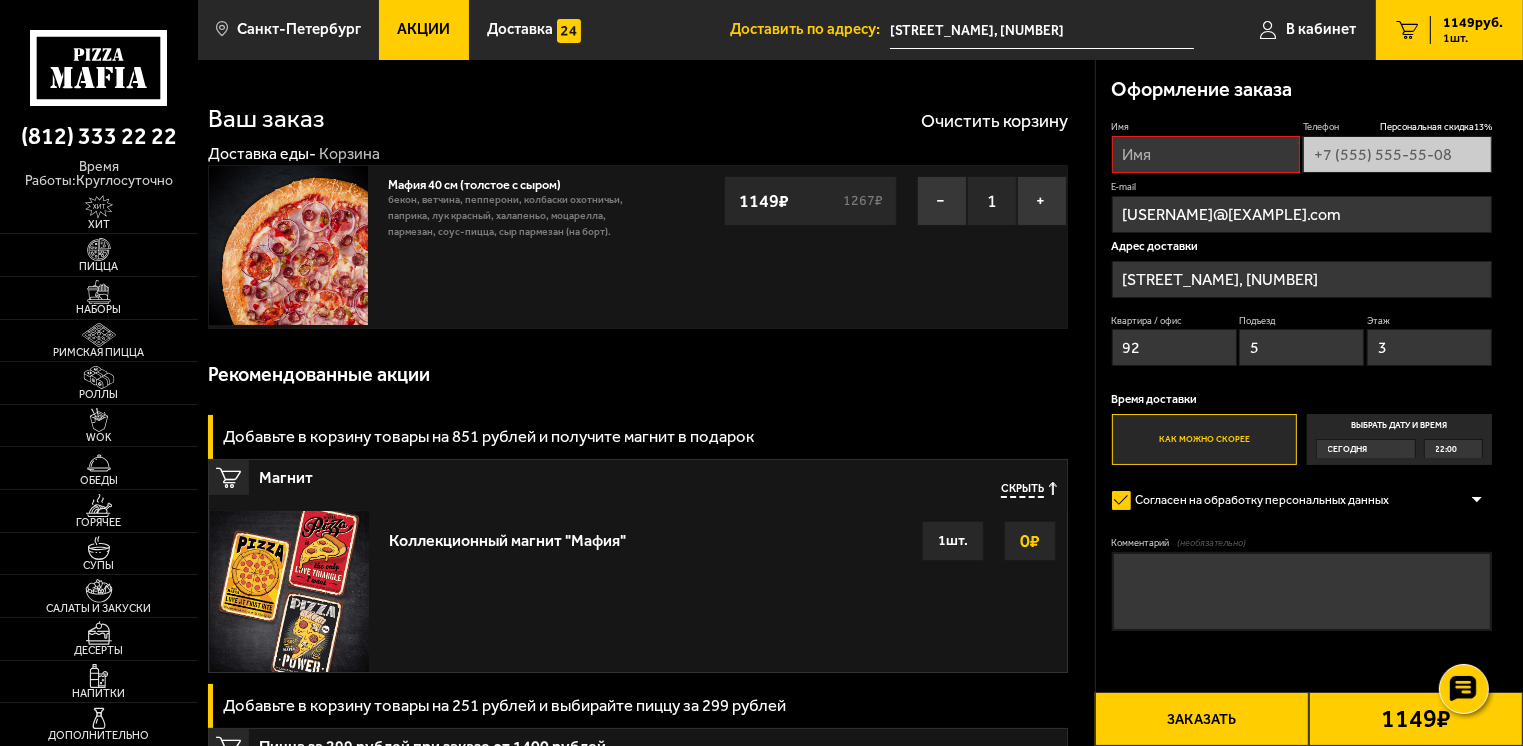click on "Имя" at bounding box center (1206, 154) 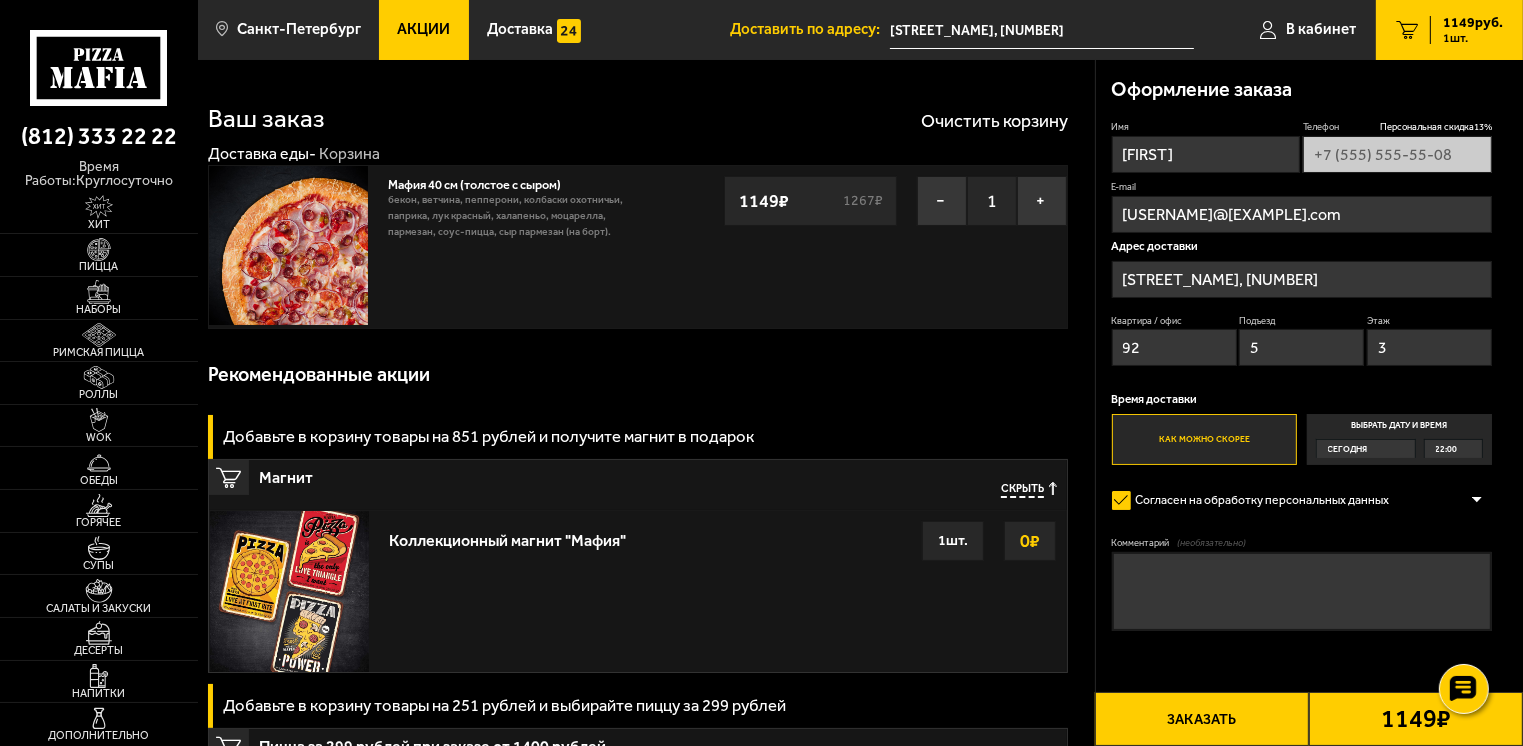 type on "Андрей" 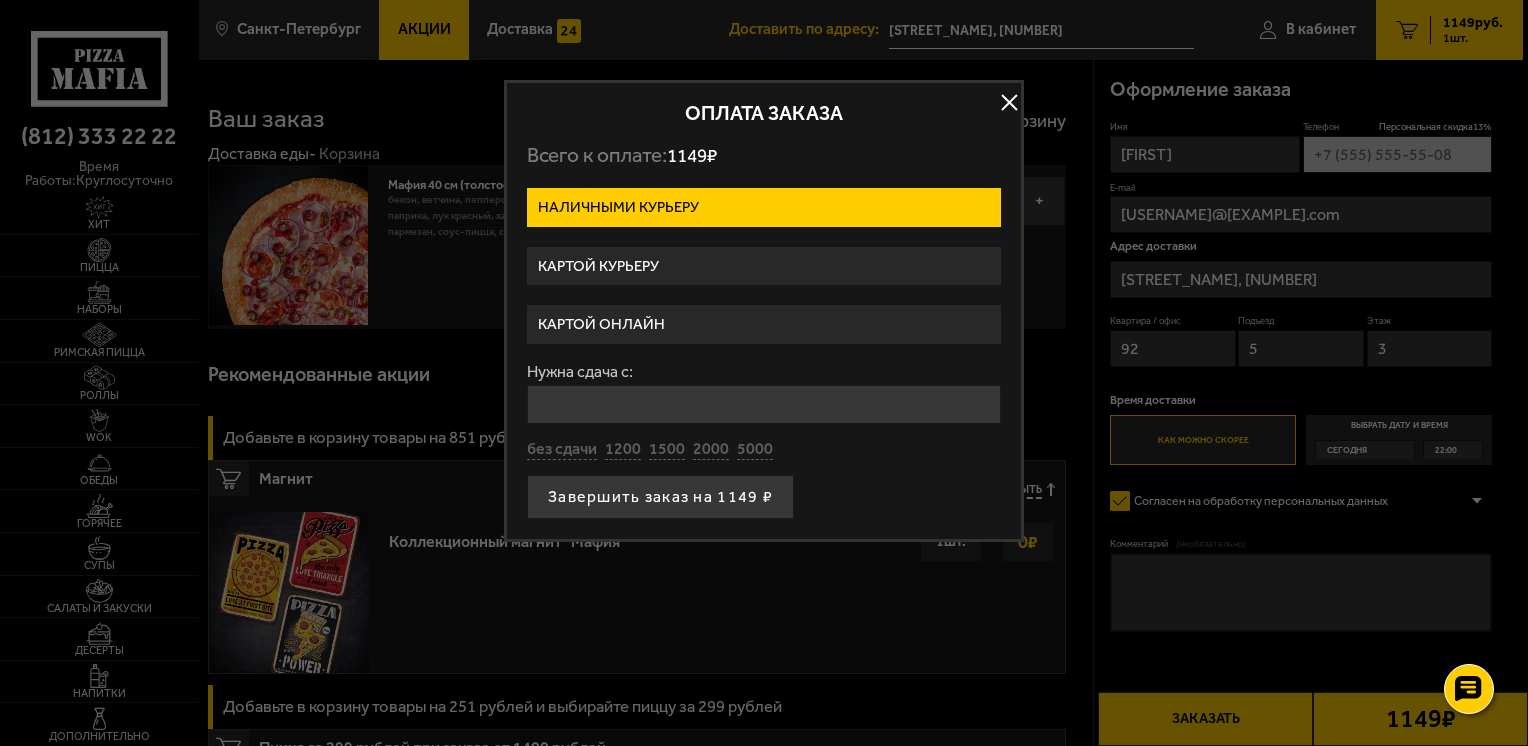 click on "Картой онлайн" at bounding box center (764, 324) 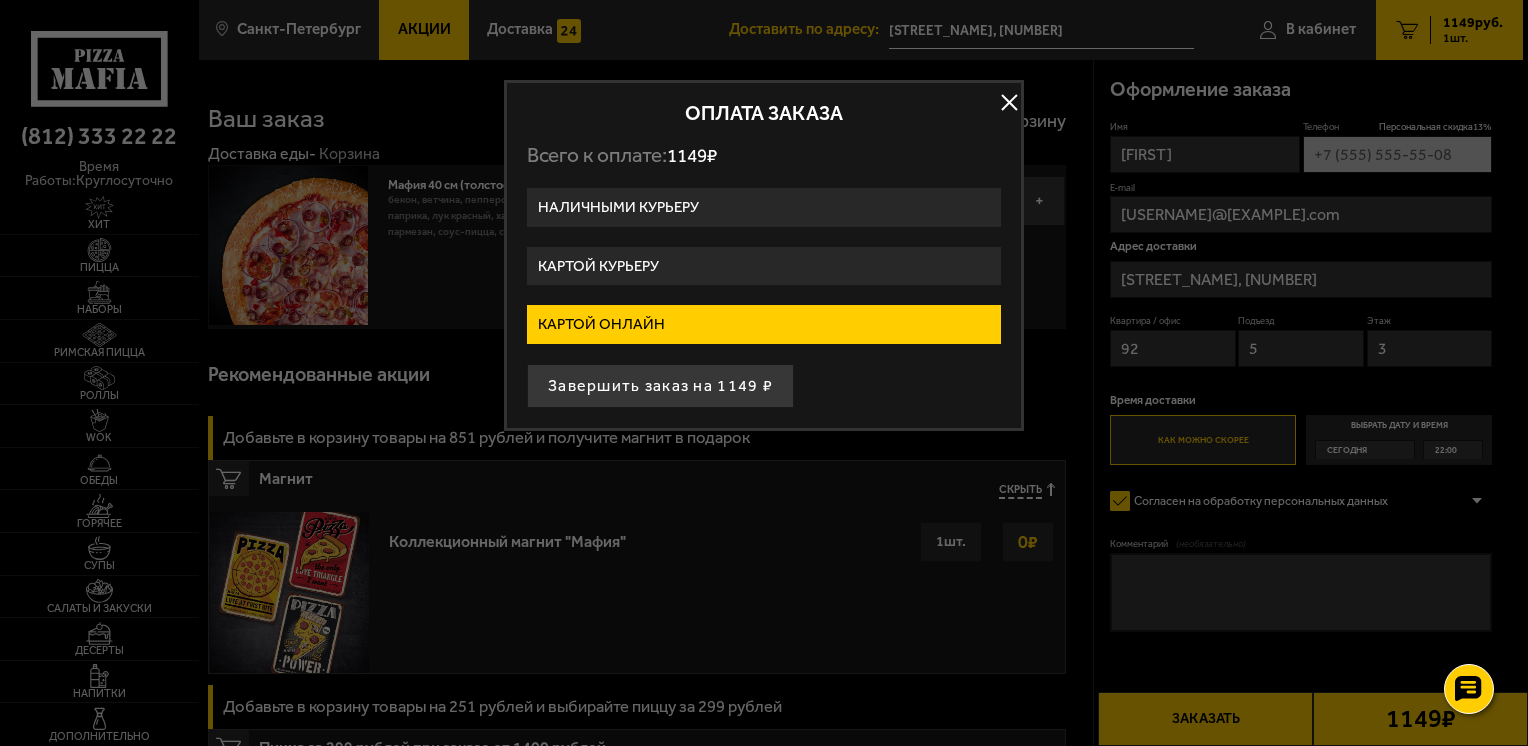 click on "Завершить заказ на 1149 ₽" at bounding box center (660, 386) 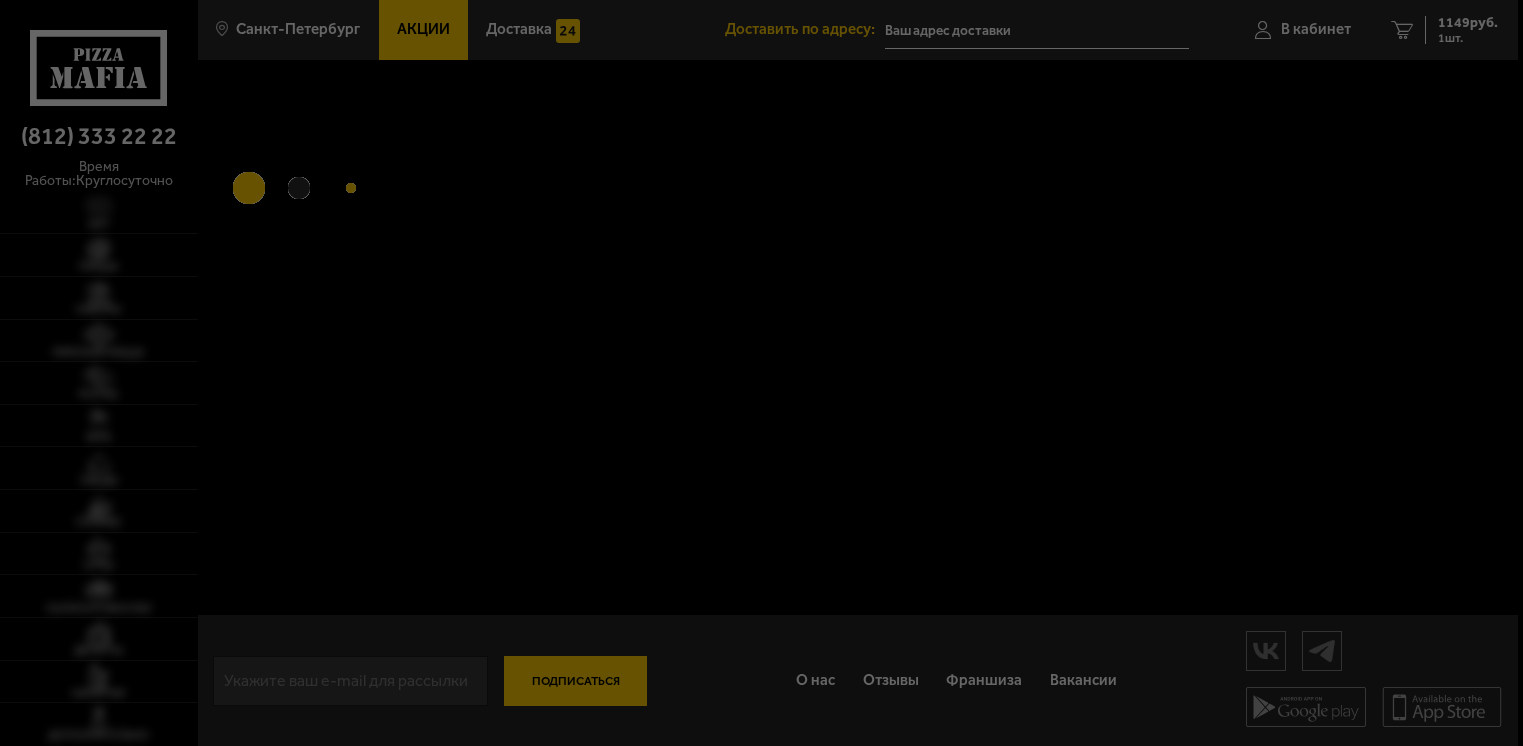 scroll, scrollTop: 0, scrollLeft: 0, axis: both 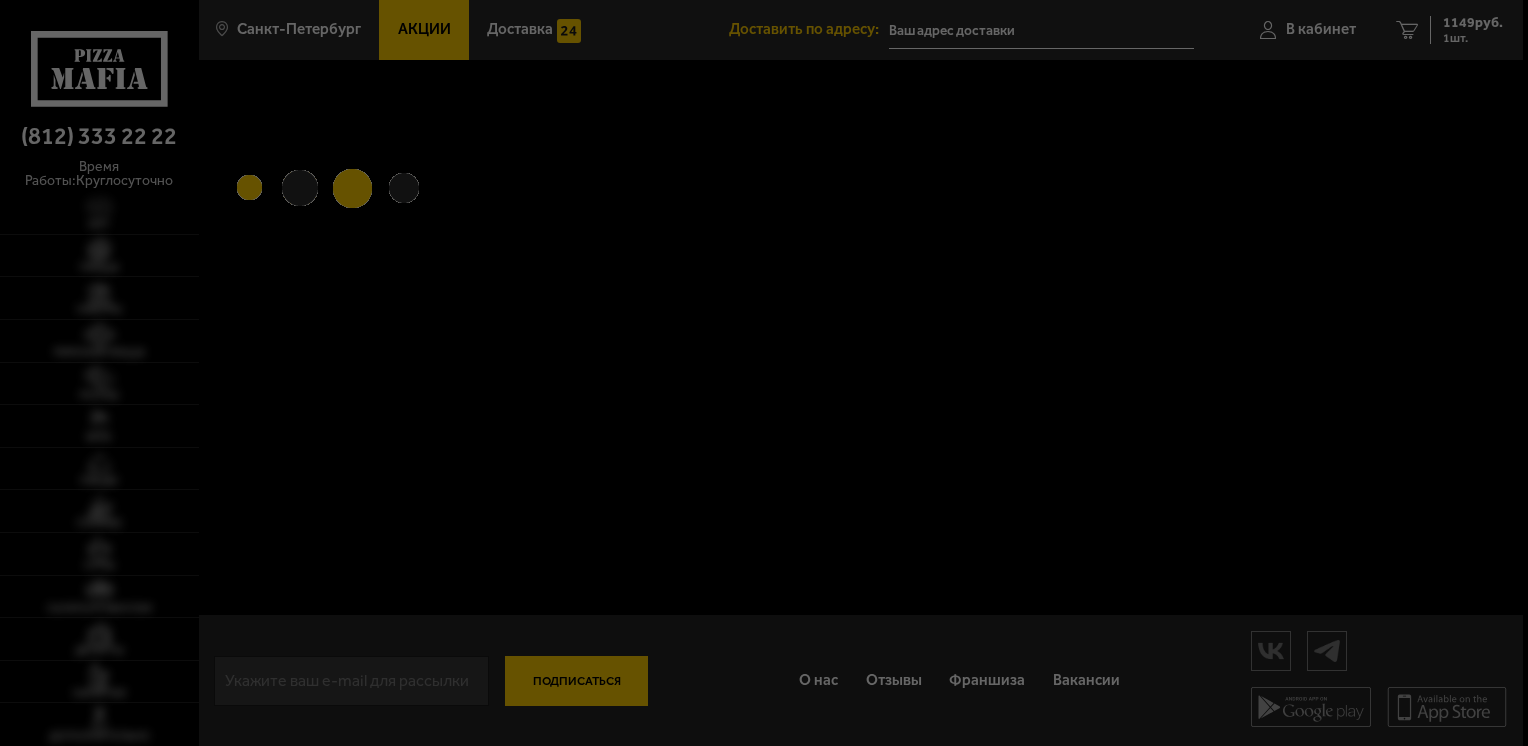 type on "[STREET], [NUMBER]" 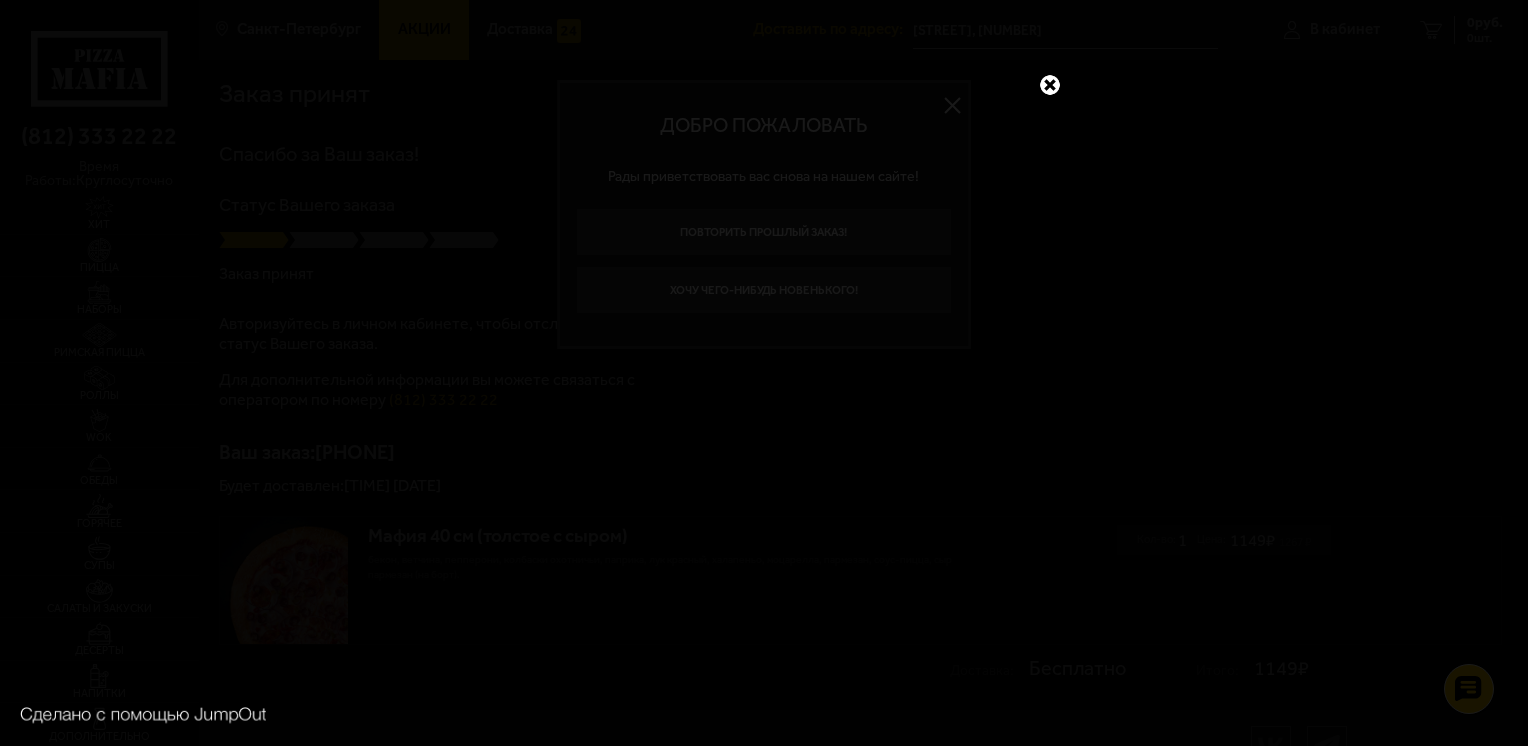 click at bounding box center (764, 373) 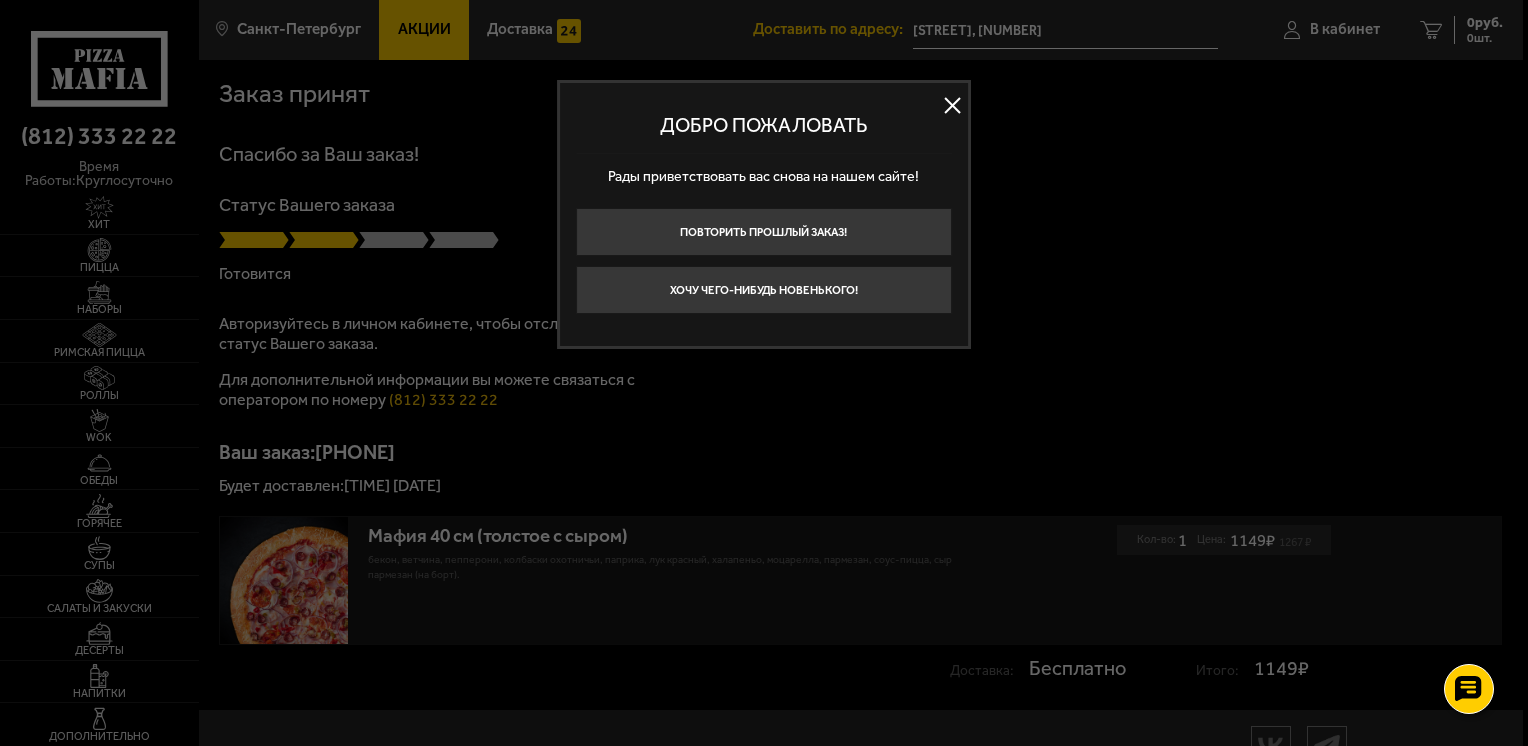click at bounding box center [953, 106] 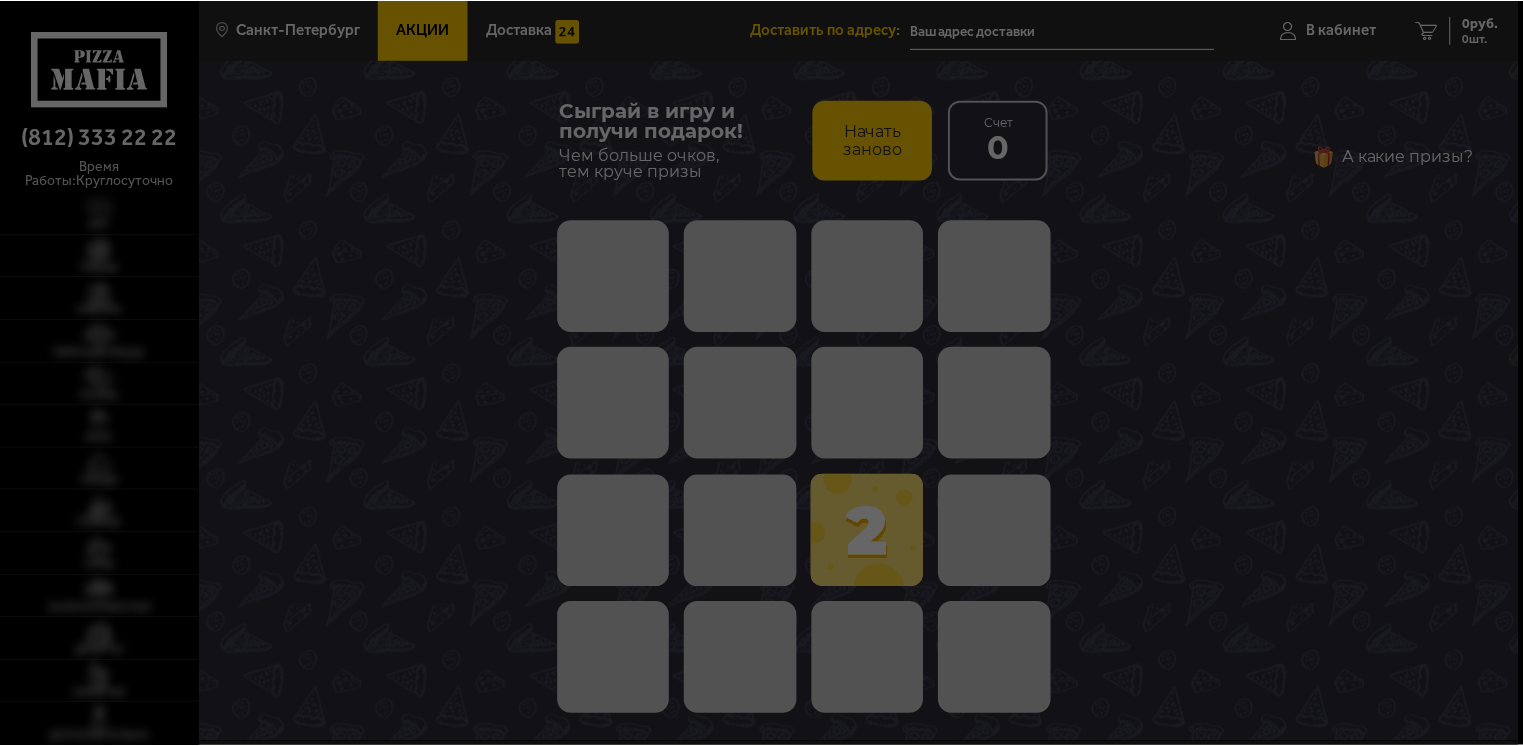 scroll, scrollTop: 0, scrollLeft: 0, axis: both 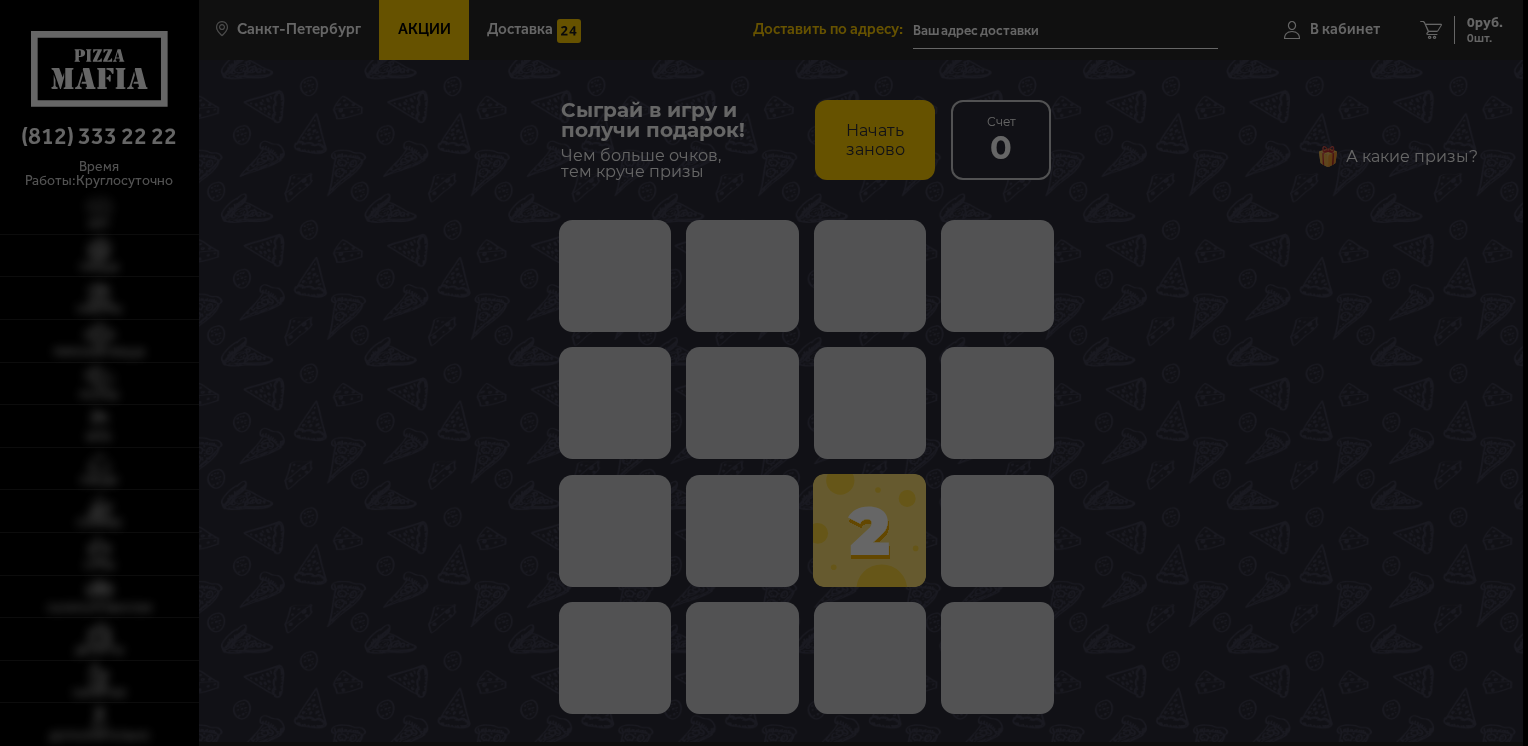 type on "[STREET], [NUMBER]" 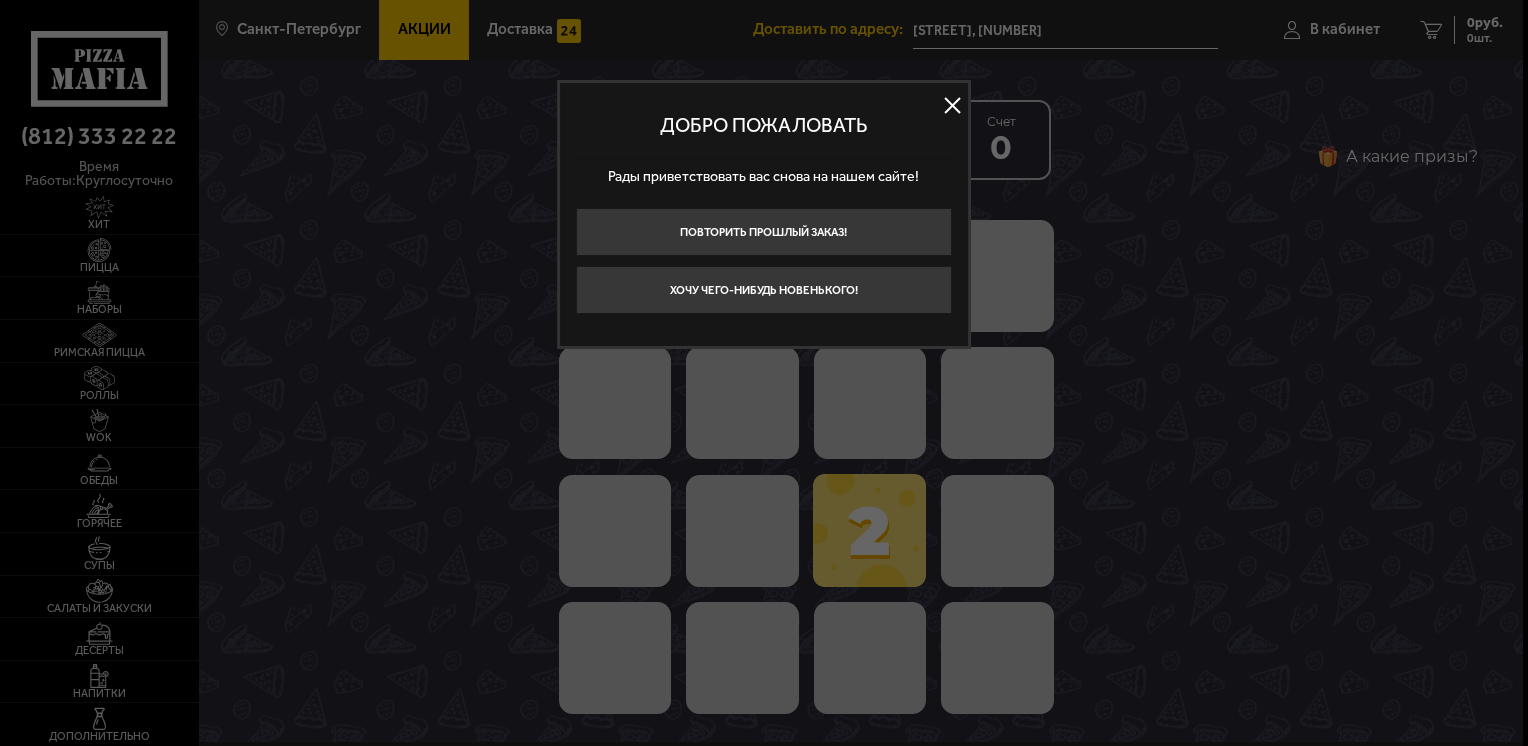 click at bounding box center [953, 106] 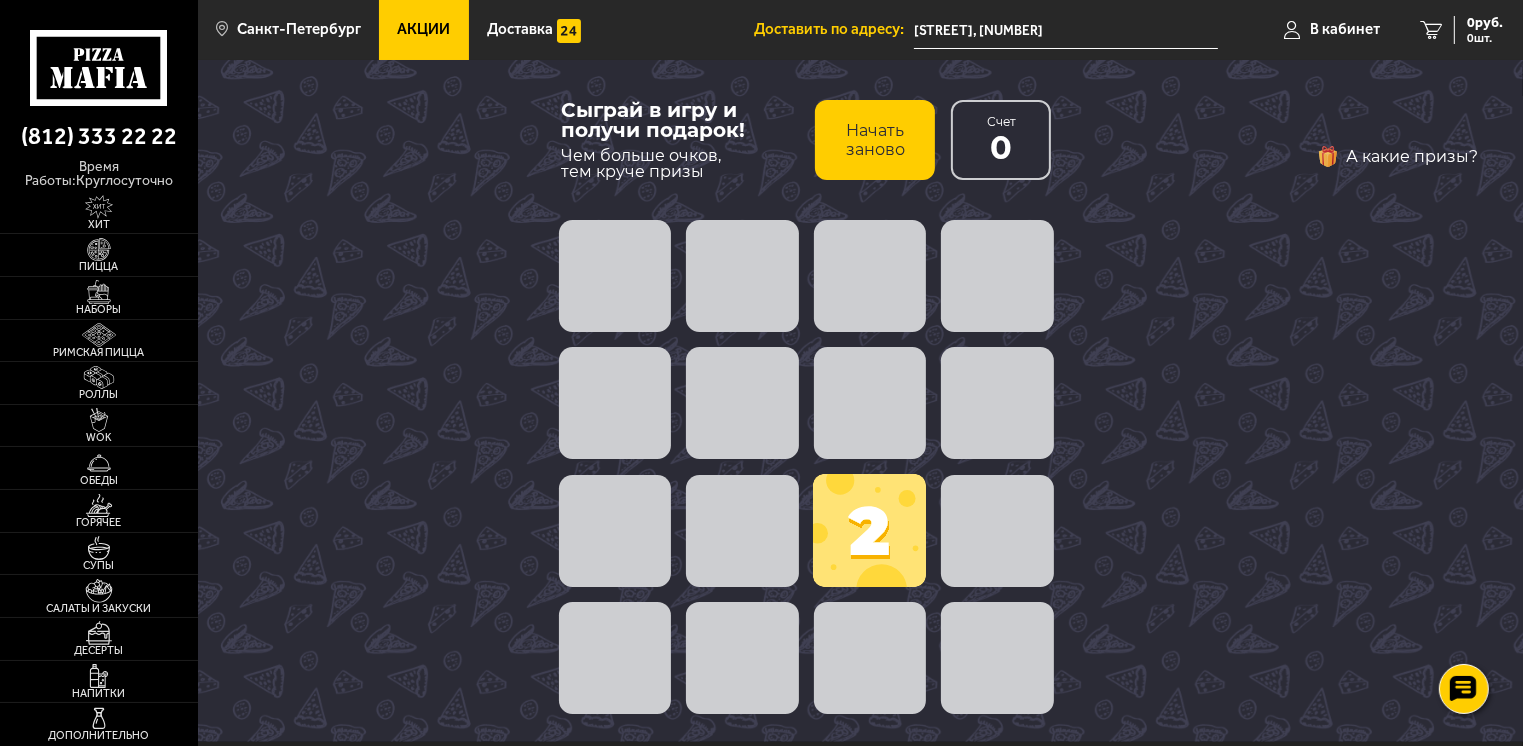 drag, startPoint x: 883, startPoint y: 552, endPoint x: 884, endPoint y: 433, distance: 119.0042 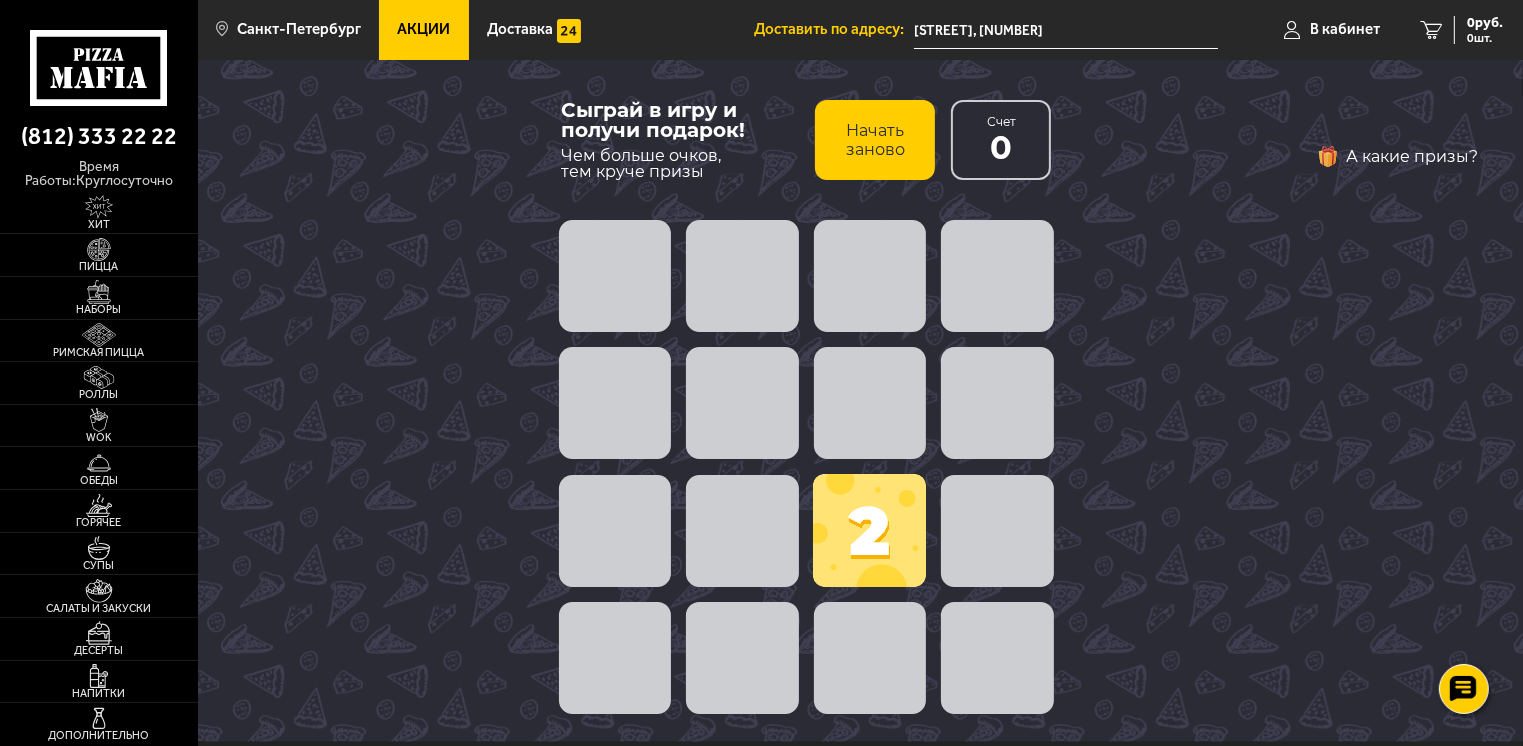 click on "Начать заново" at bounding box center [875, 140] 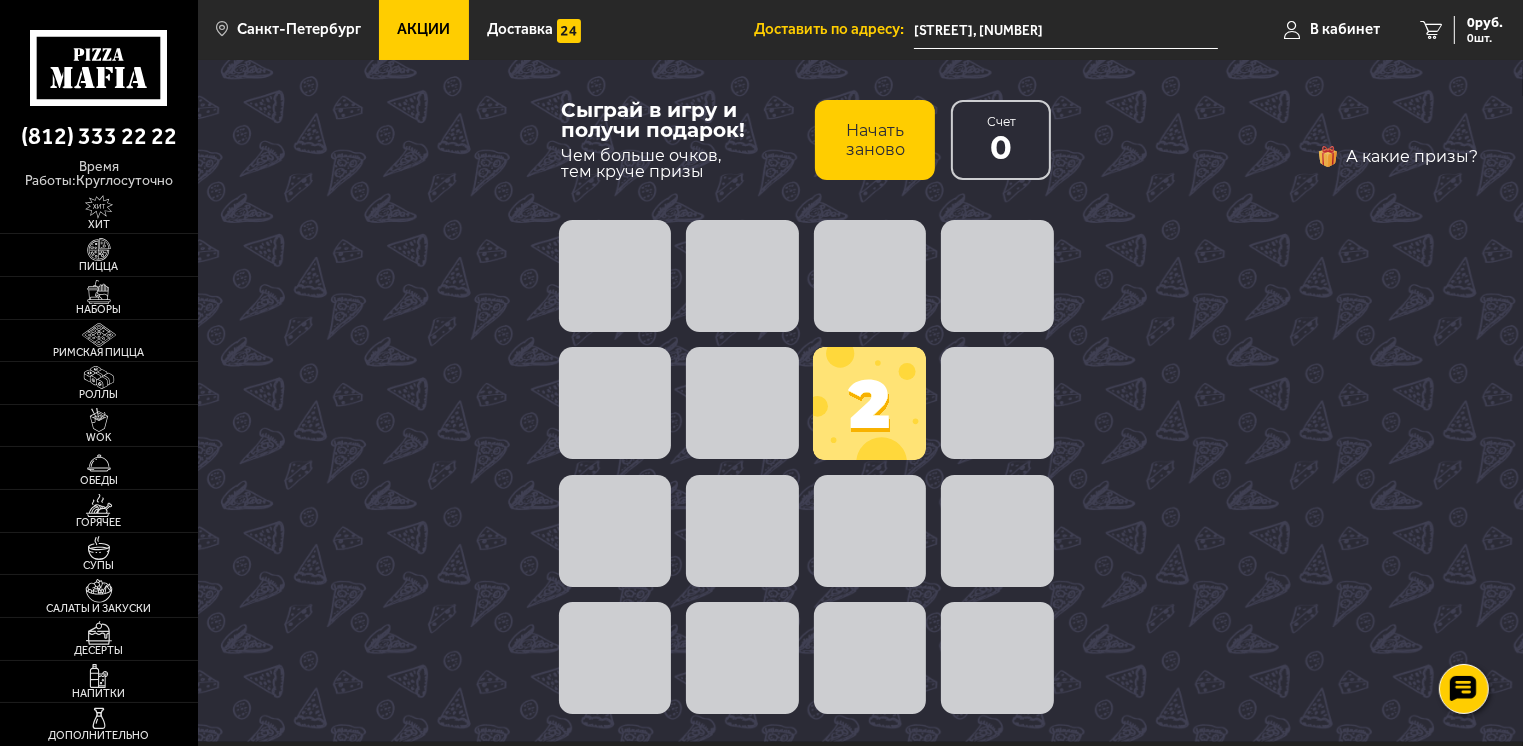 click at bounding box center (869, 403) 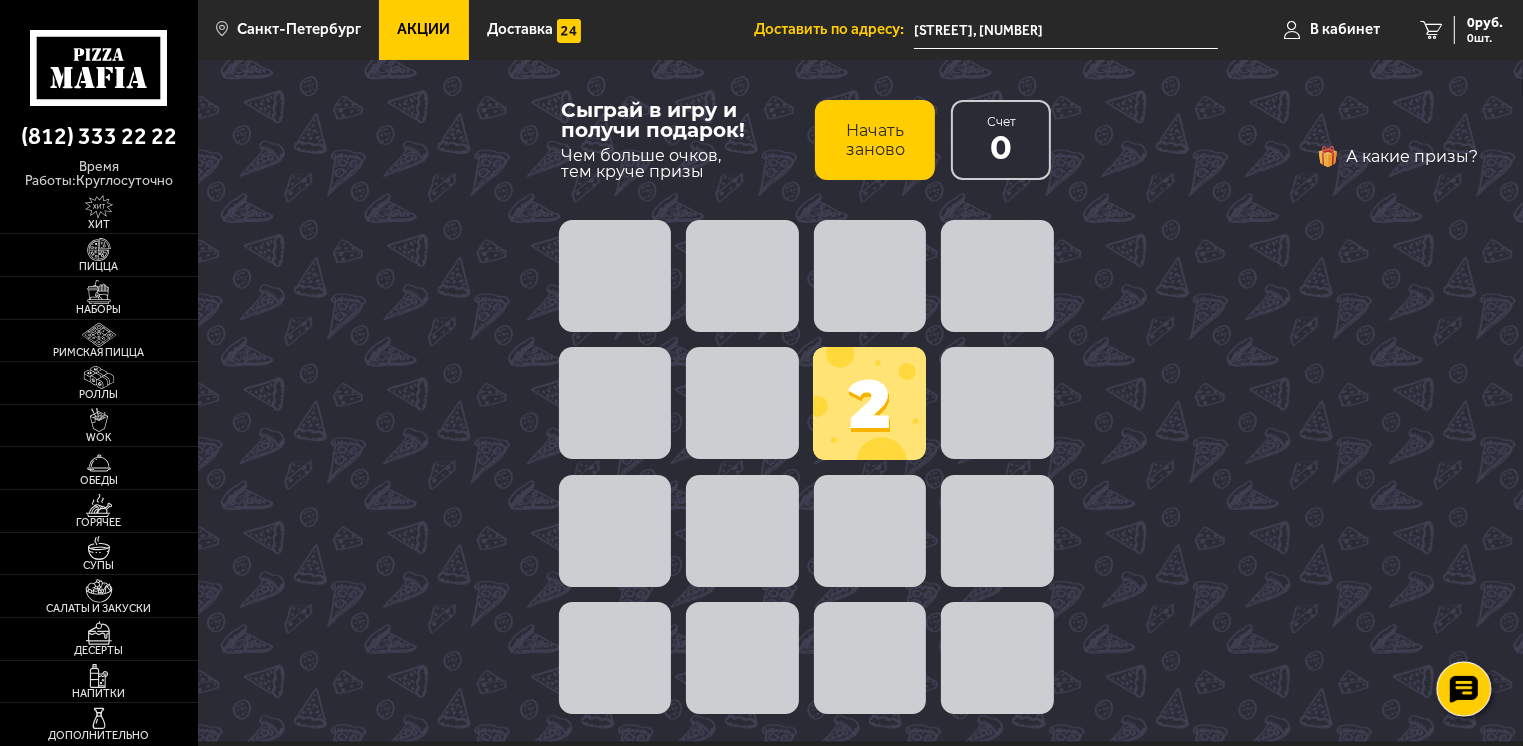click 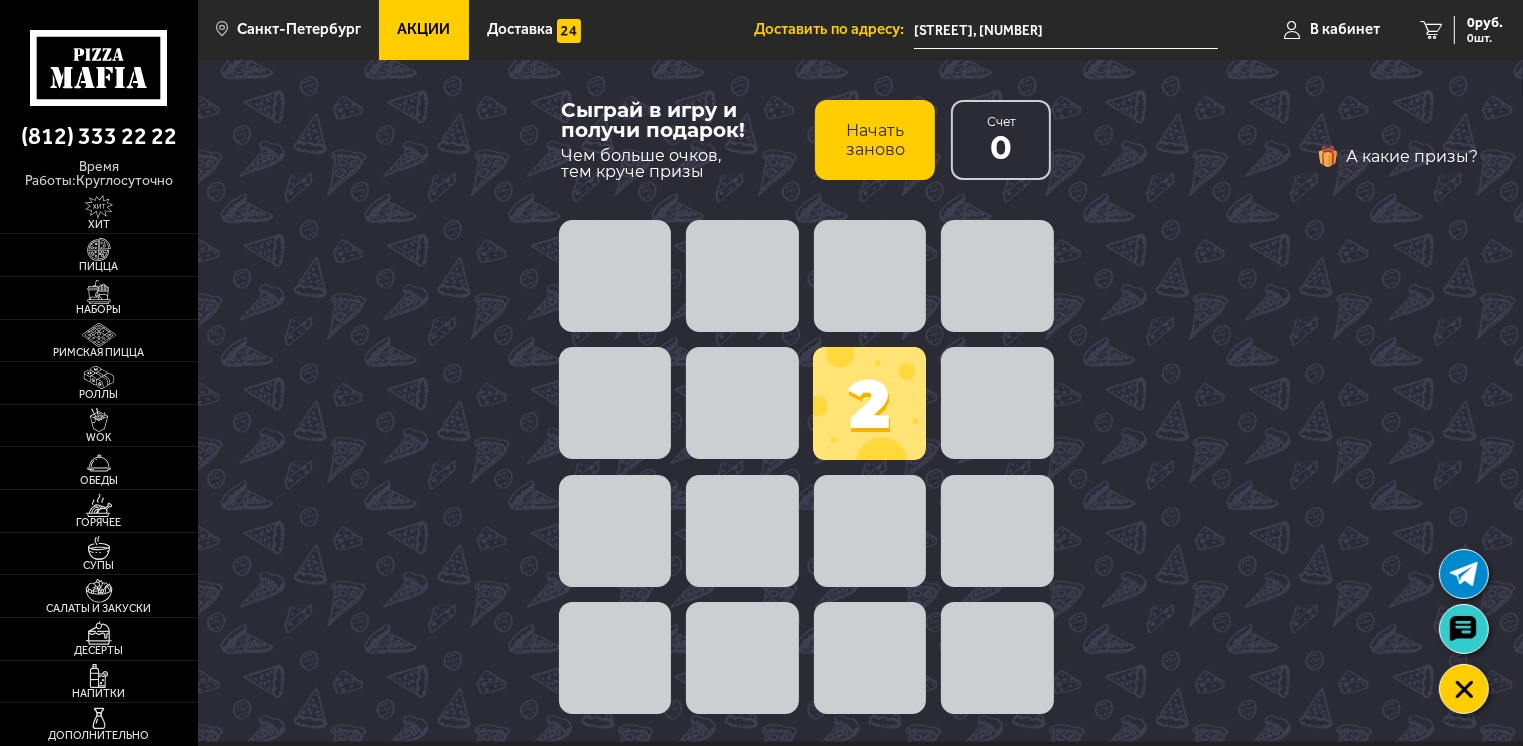 click on "А какие призы?" at bounding box center [1279, 401] 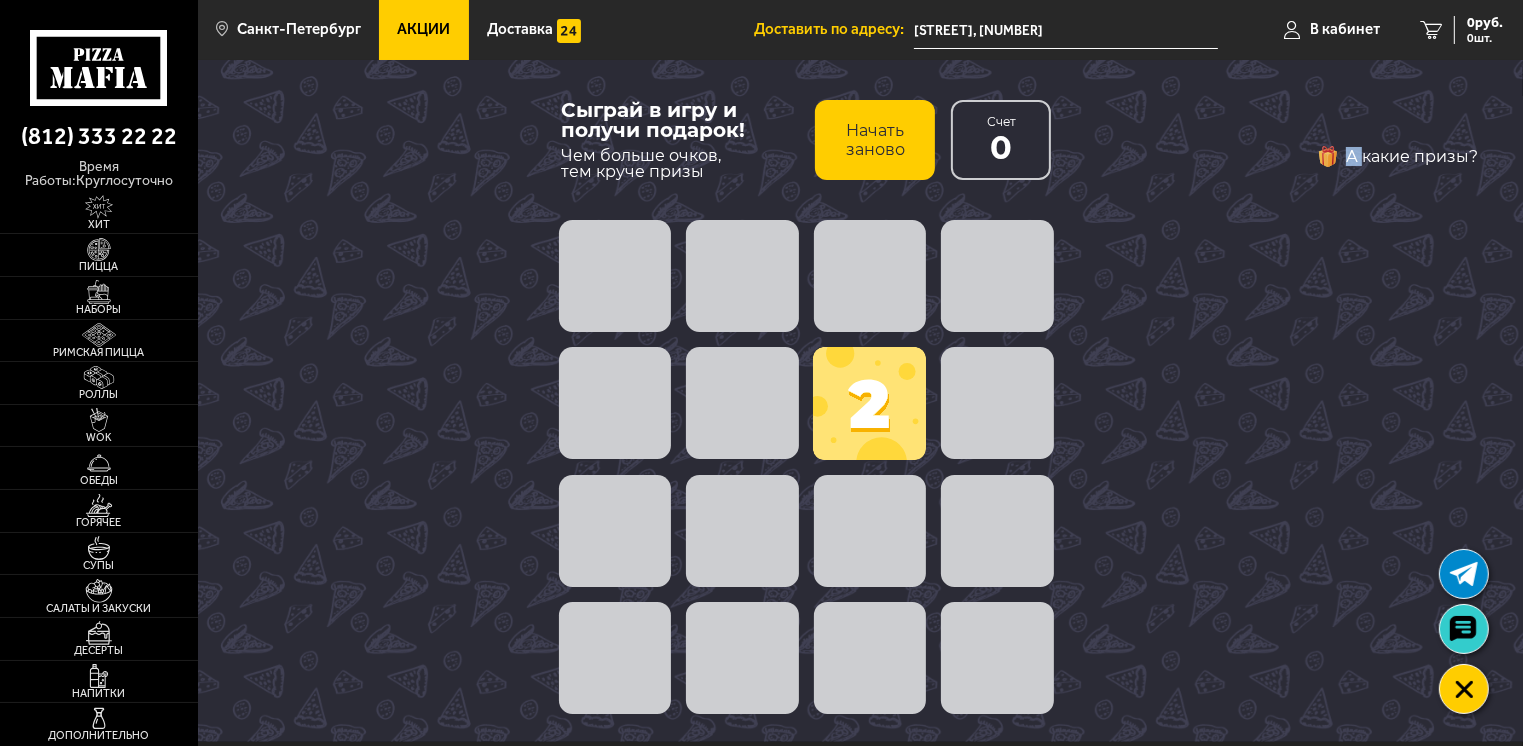 click at bounding box center (806, 531) 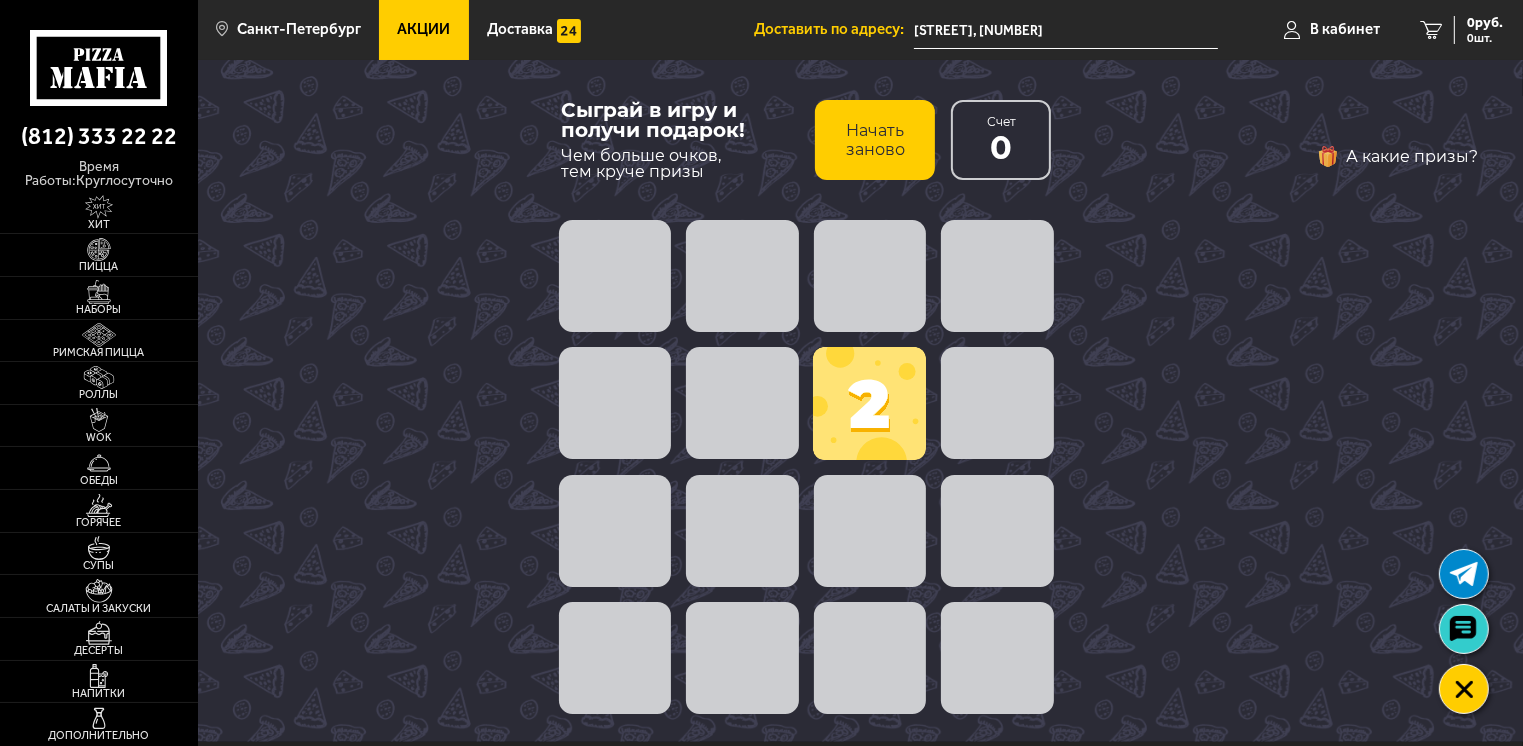 click at bounding box center (806, 531) 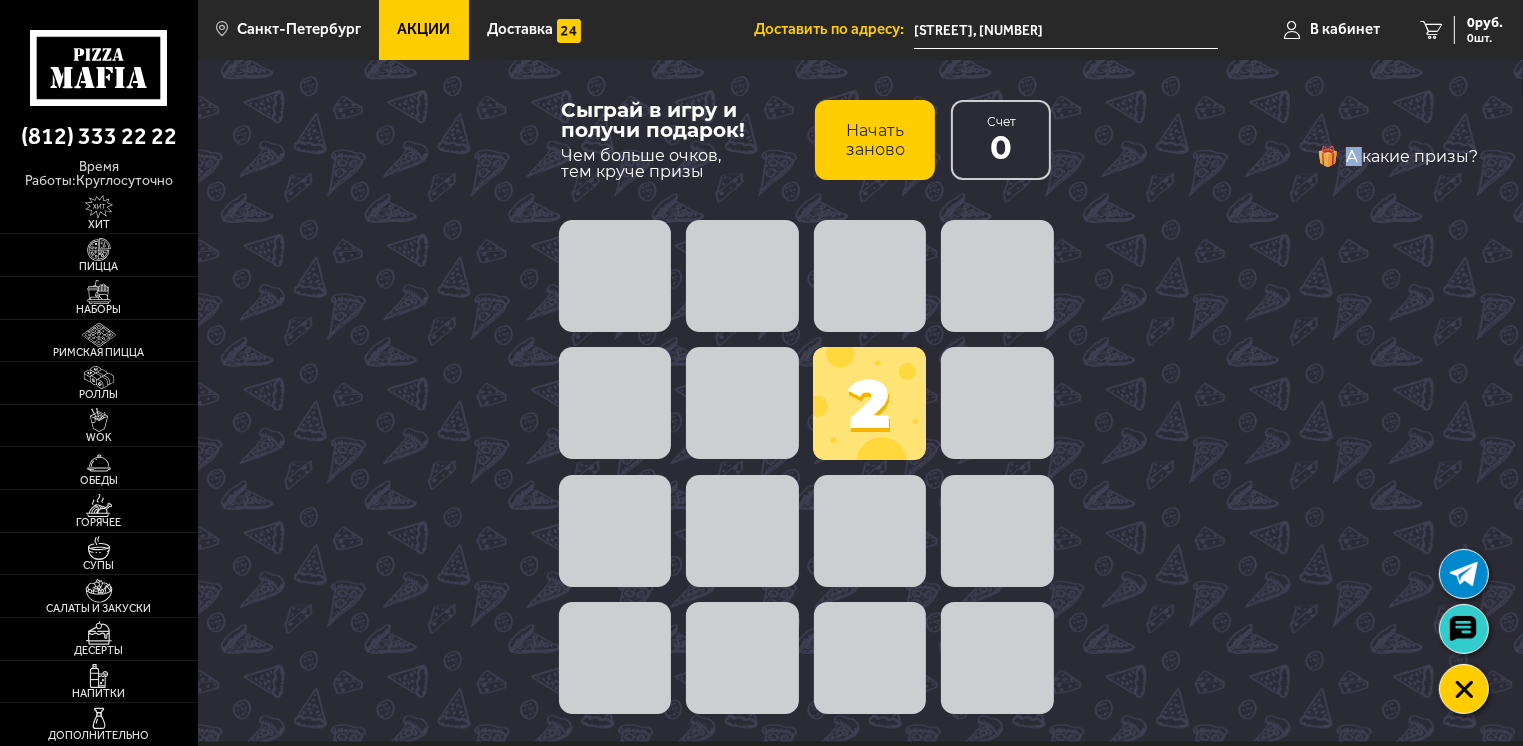 click at bounding box center (806, 531) 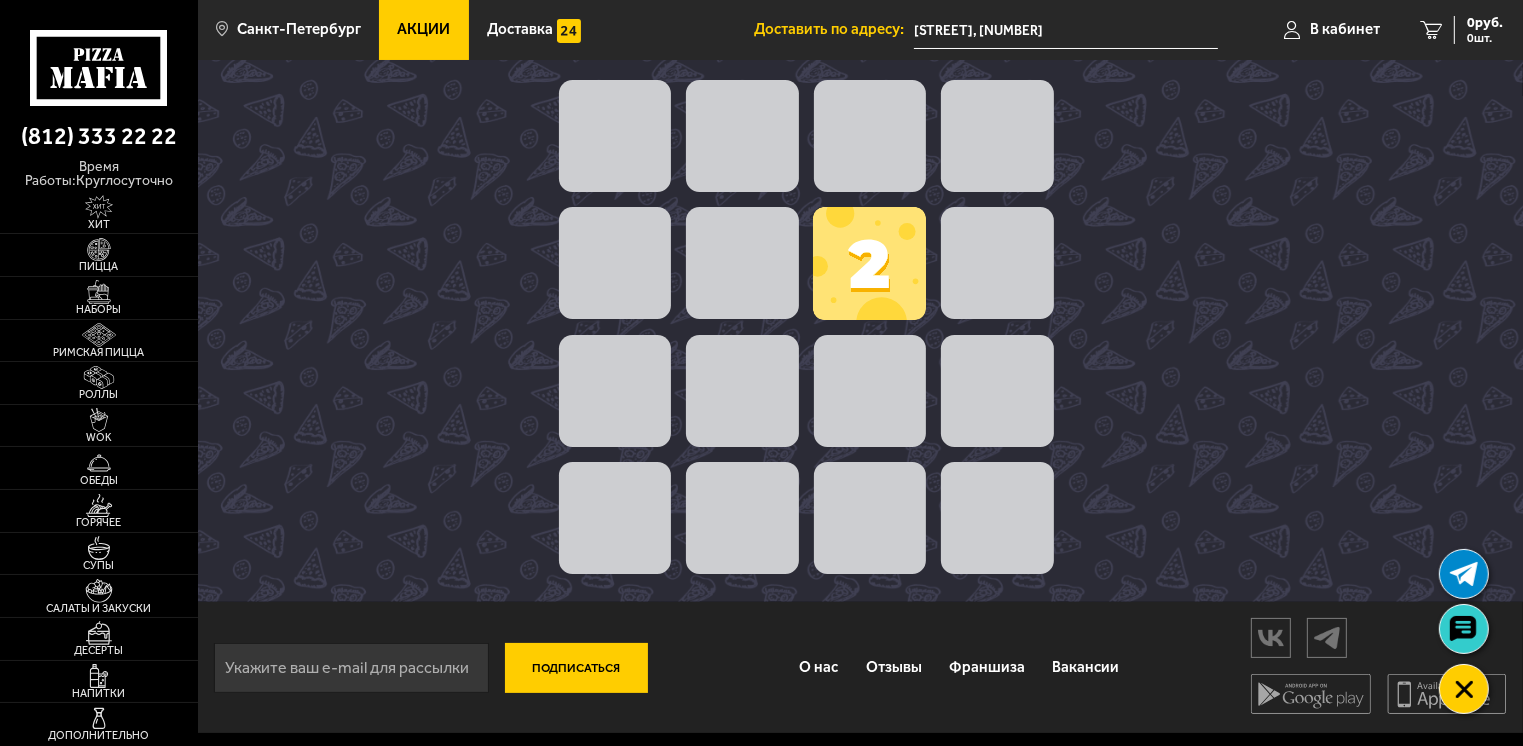 scroll, scrollTop: 142, scrollLeft: 0, axis: vertical 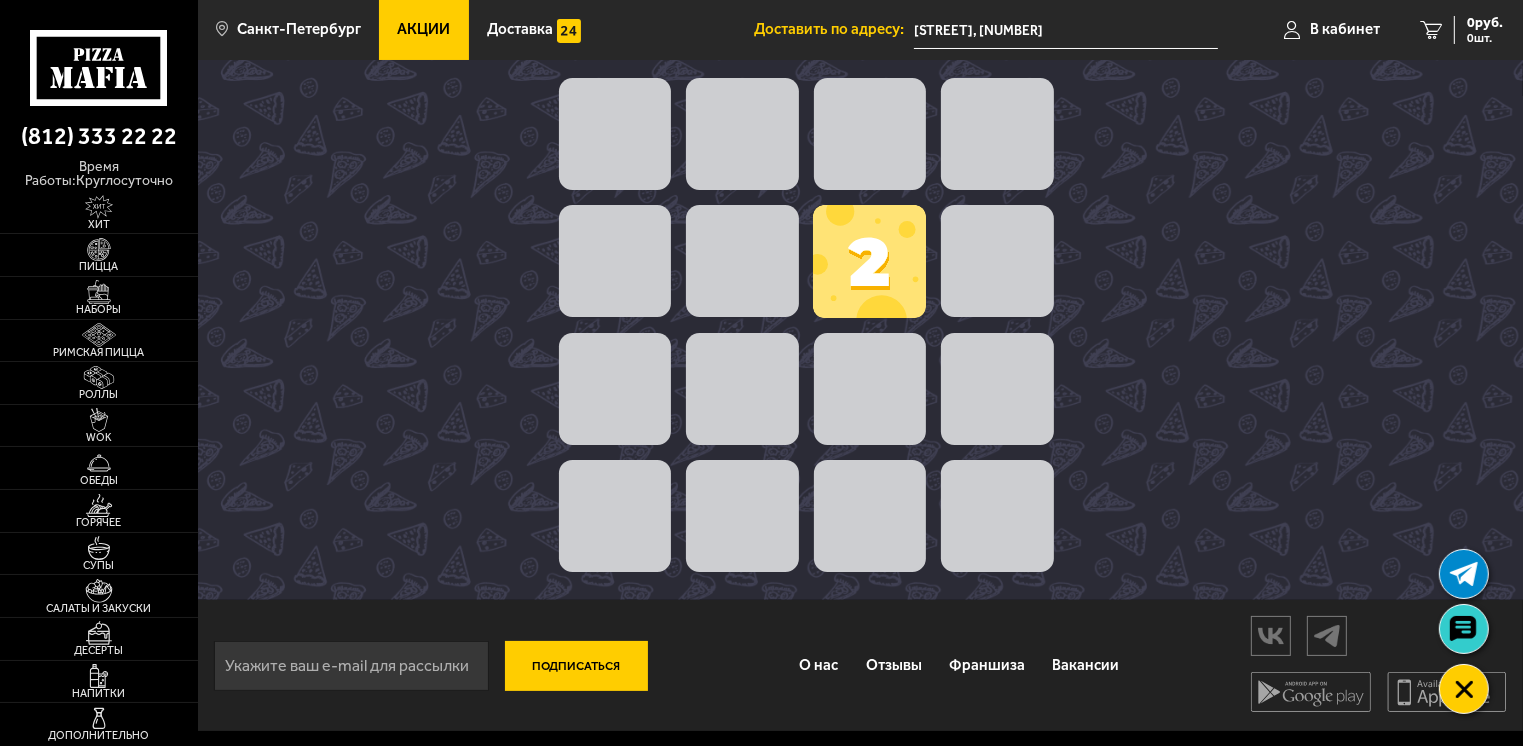 click at bounding box center (870, 516) 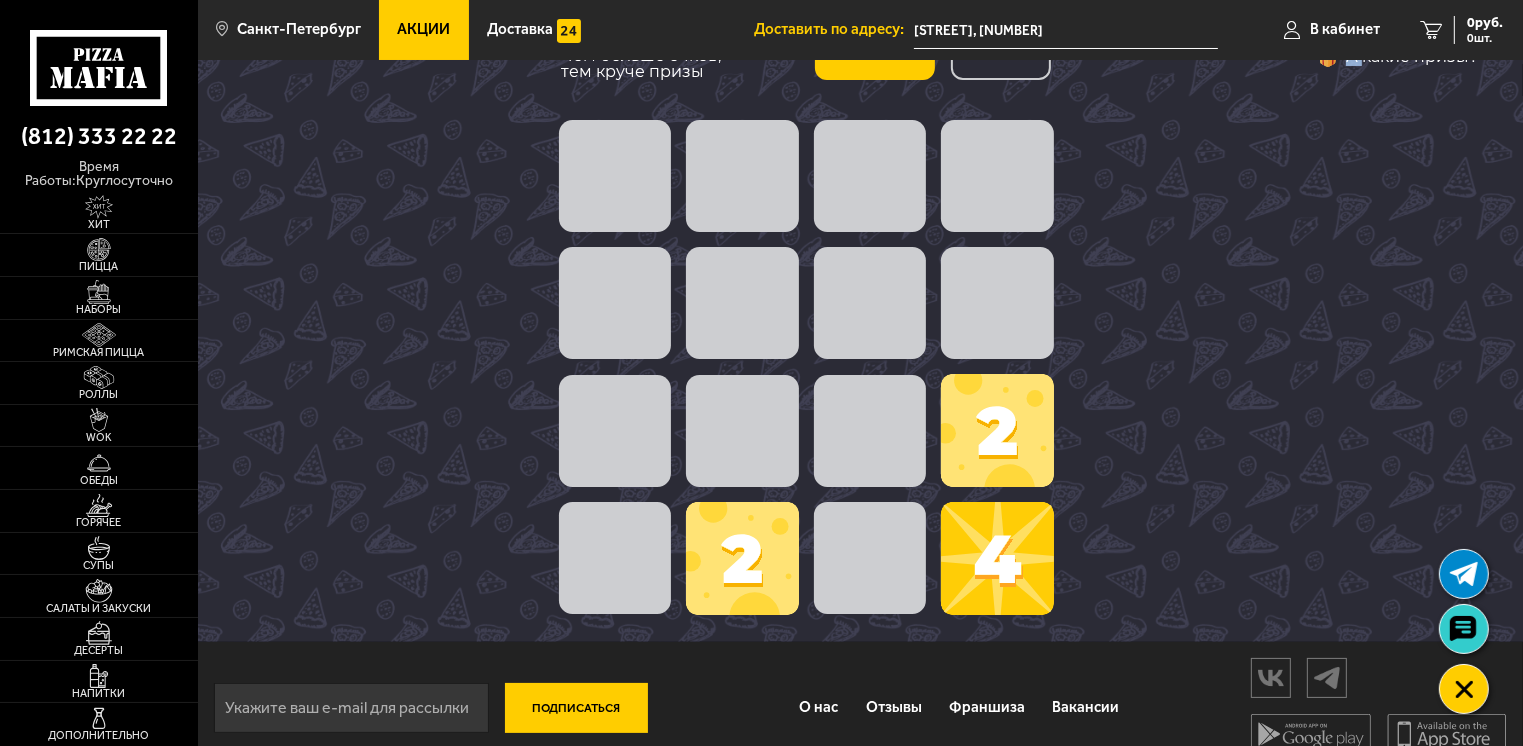scroll, scrollTop: 142, scrollLeft: 0, axis: vertical 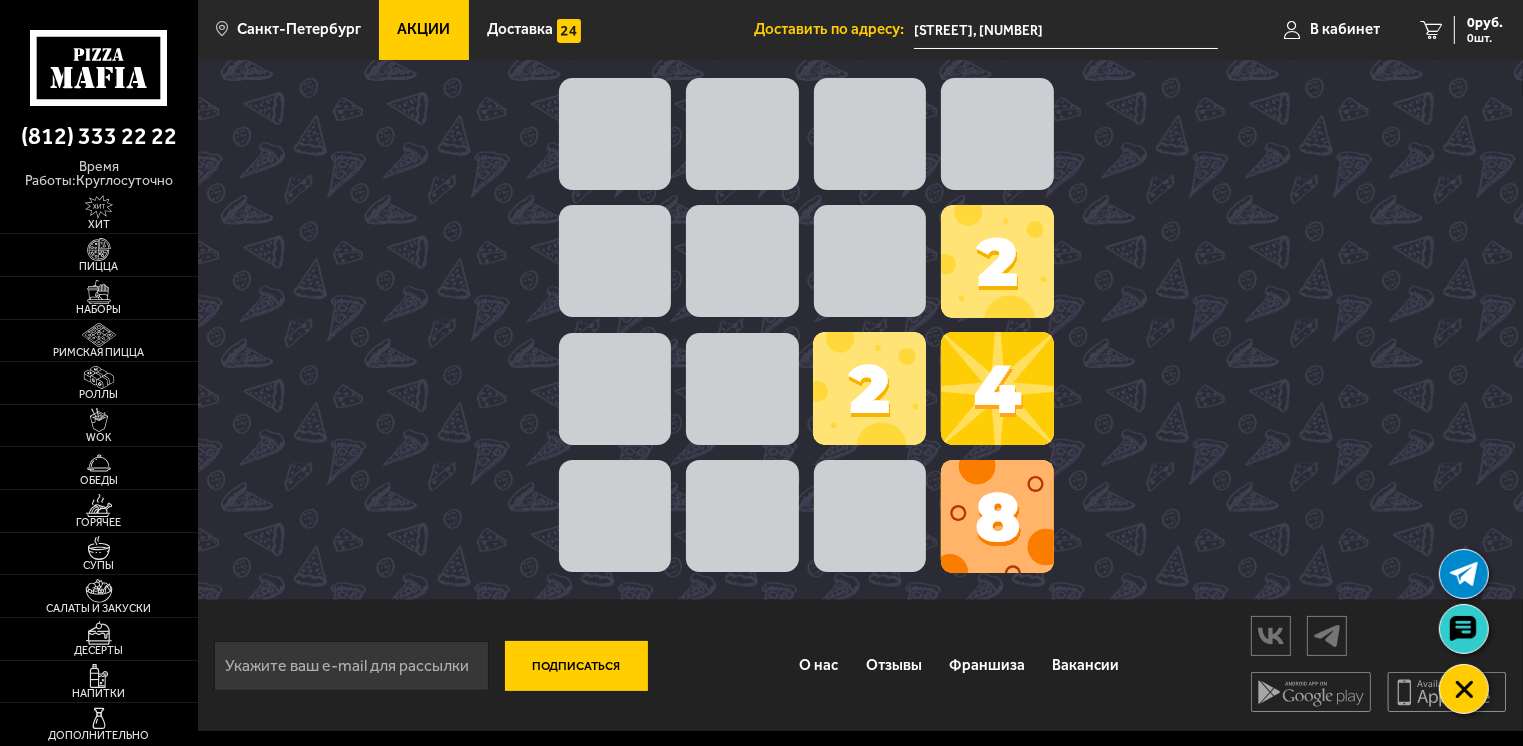 click on "4 2 4 2 2 8 4 2" at bounding box center [806, 325] 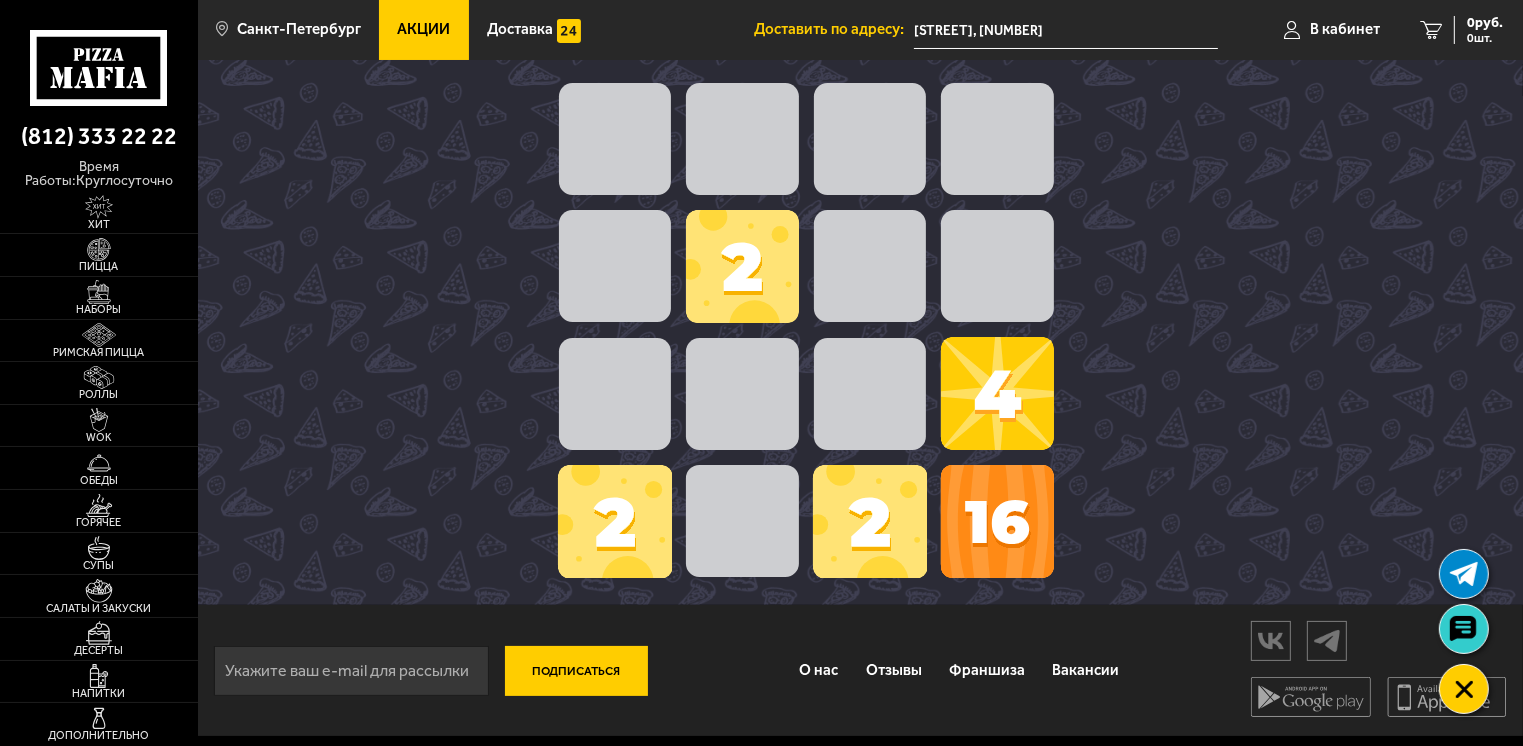 scroll, scrollTop: 142, scrollLeft: 0, axis: vertical 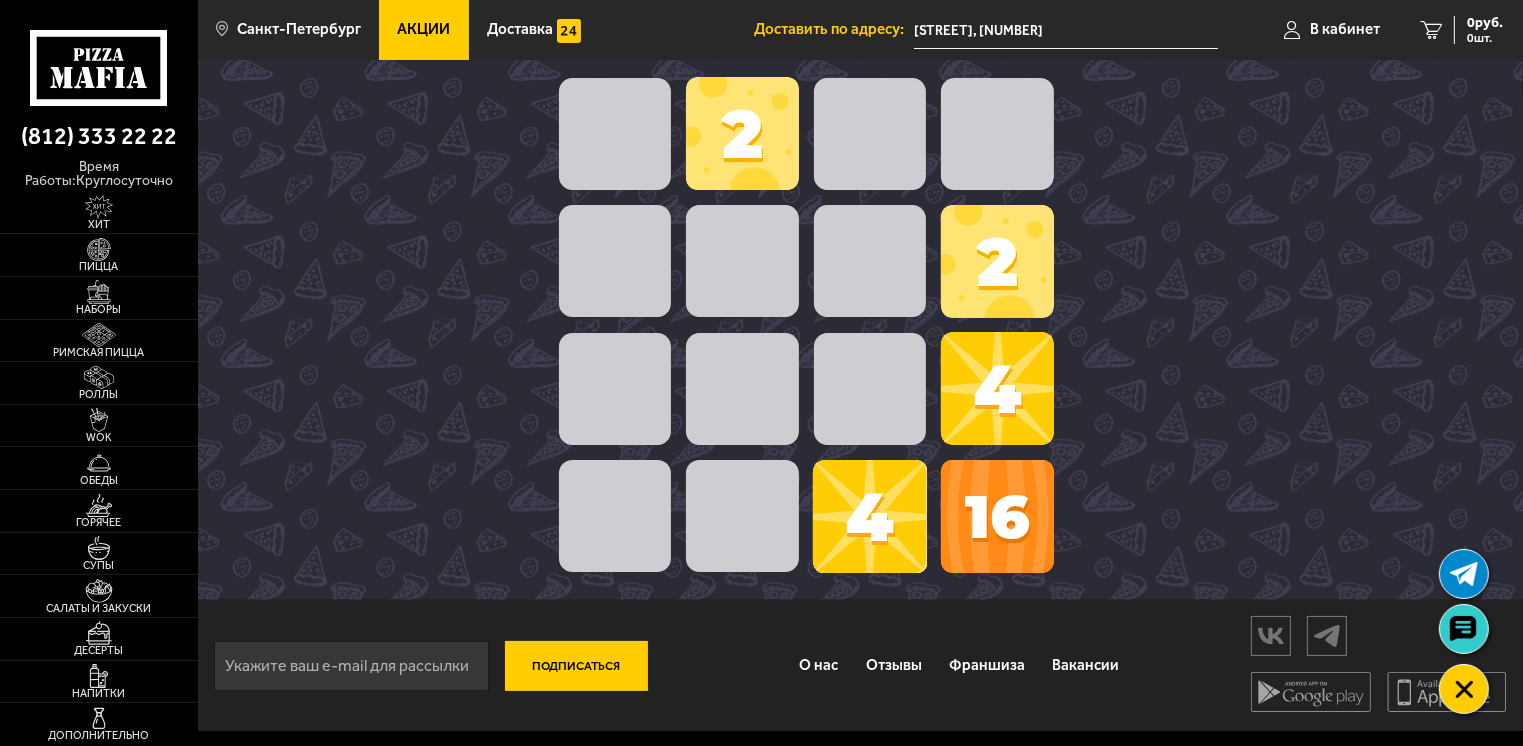 click at bounding box center (870, 389) 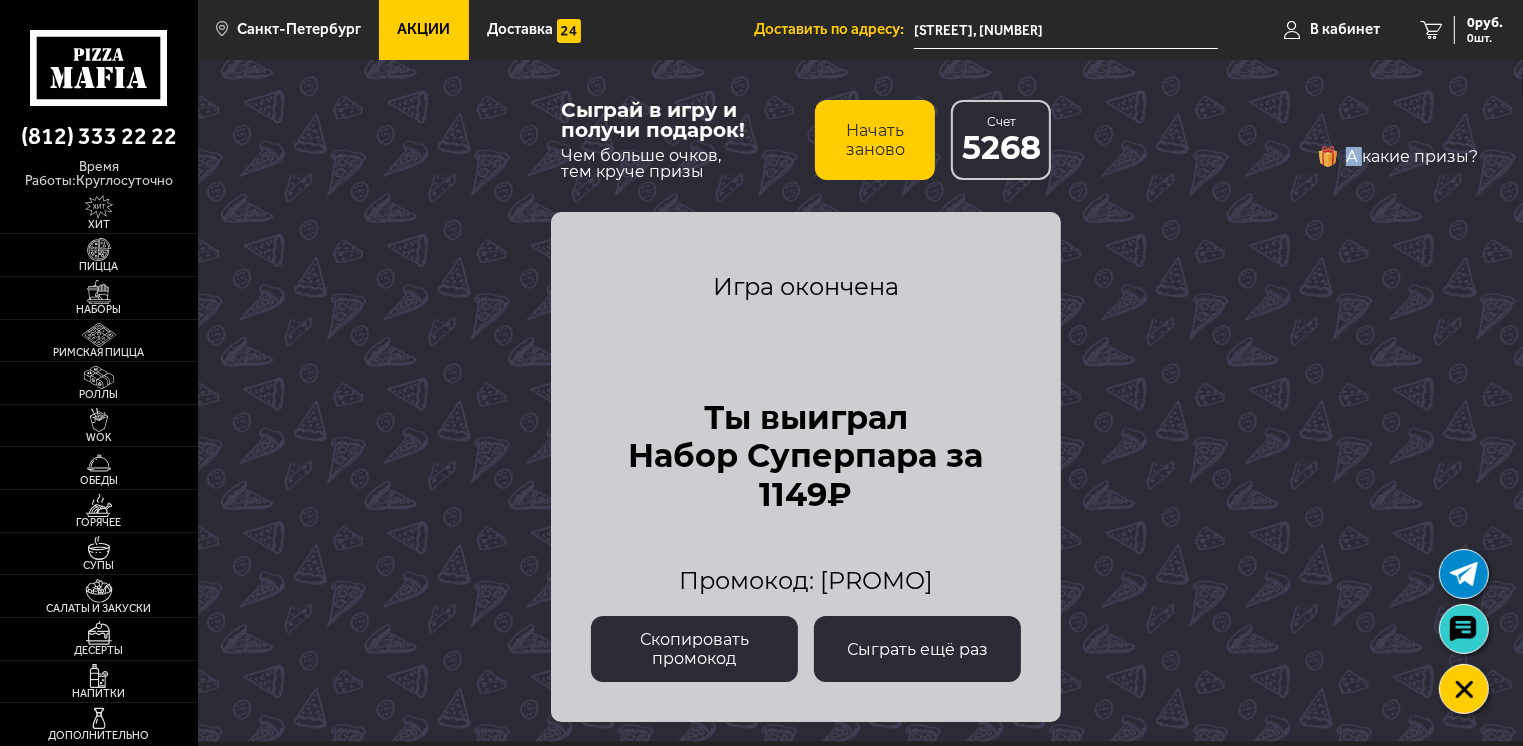scroll, scrollTop: 40, scrollLeft: 0, axis: vertical 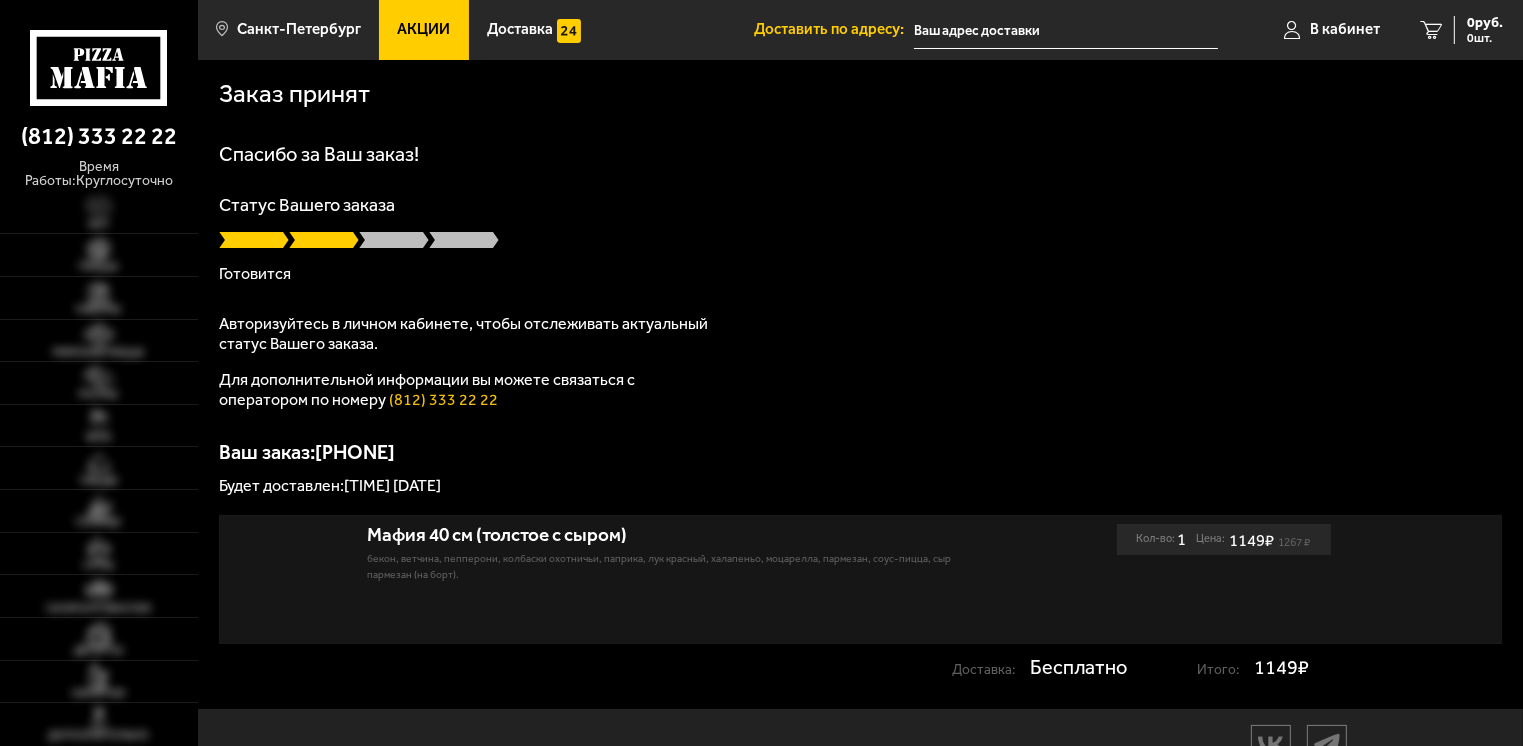 type on "[STREET], [NUMBER]" 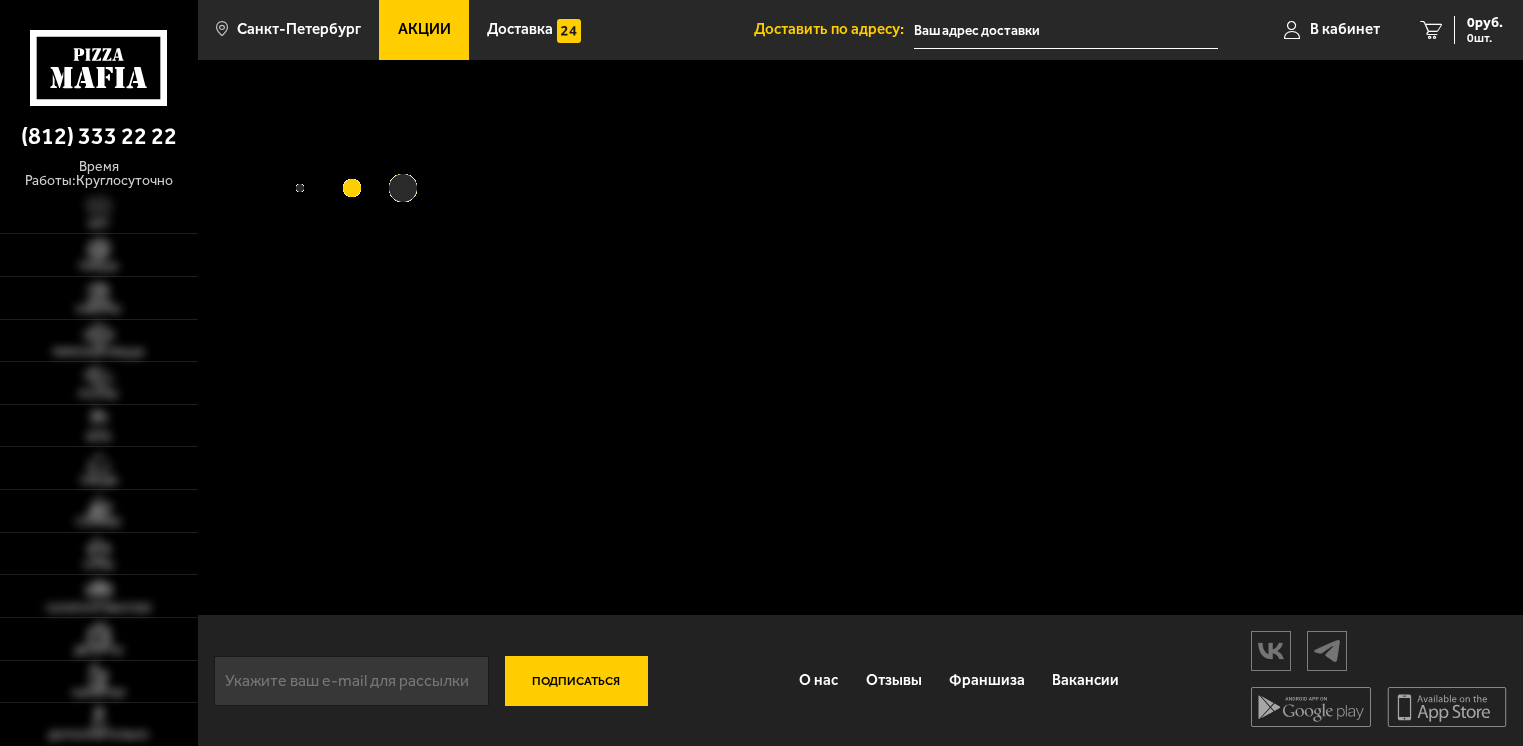 scroll, scrollTop: 0, scrollLeft: 0, axis: both 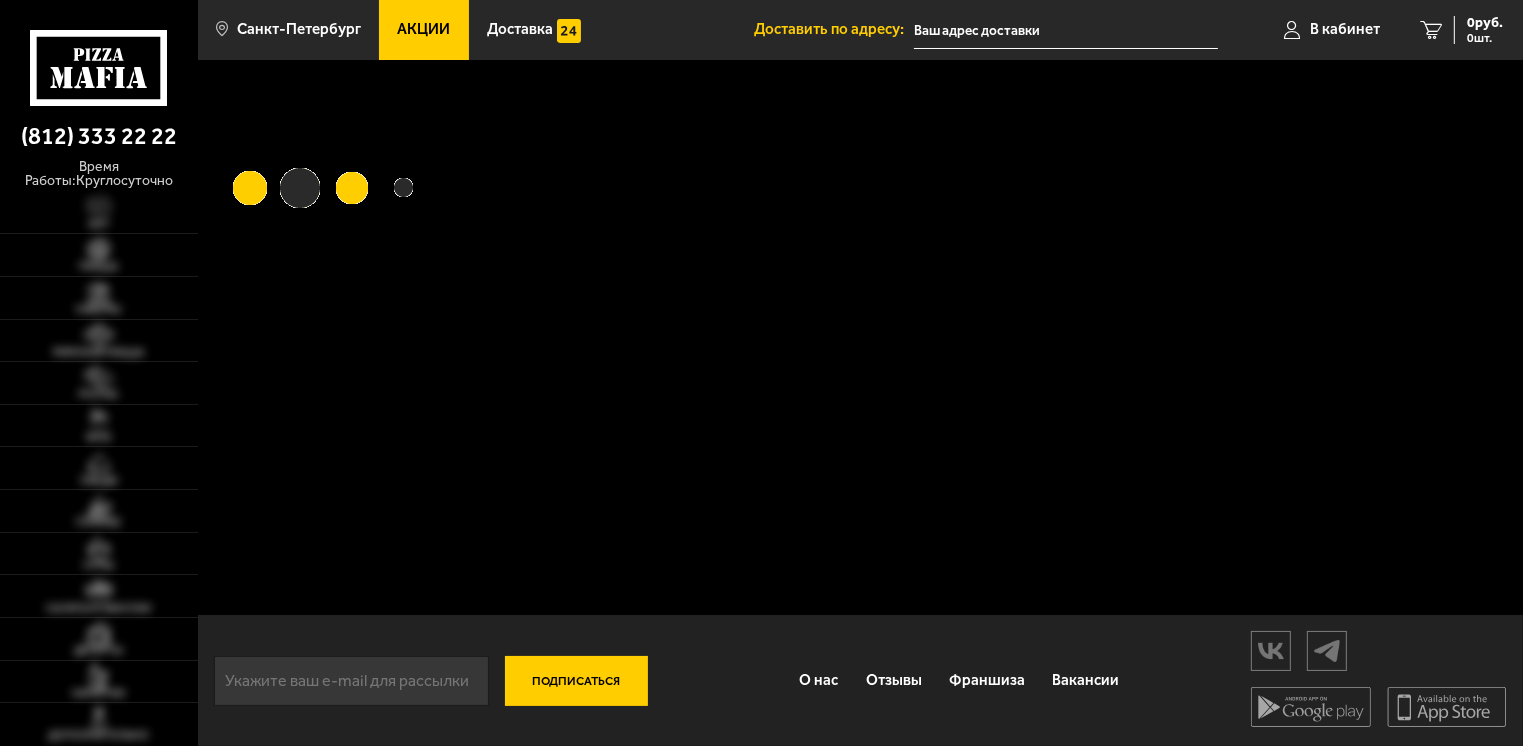 type on "[STREET], [NUMBER]" 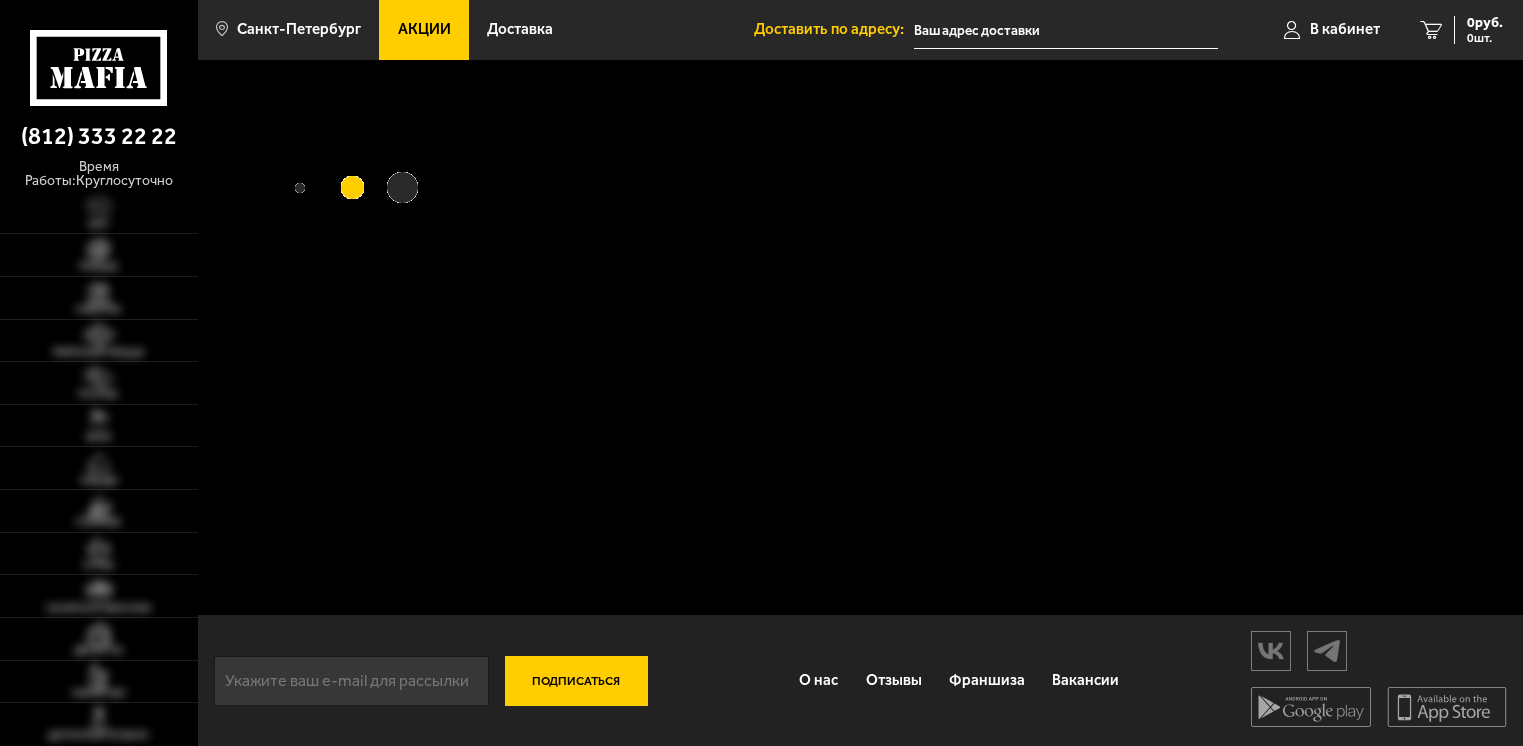 type on "[STREET], [NUMBER]" 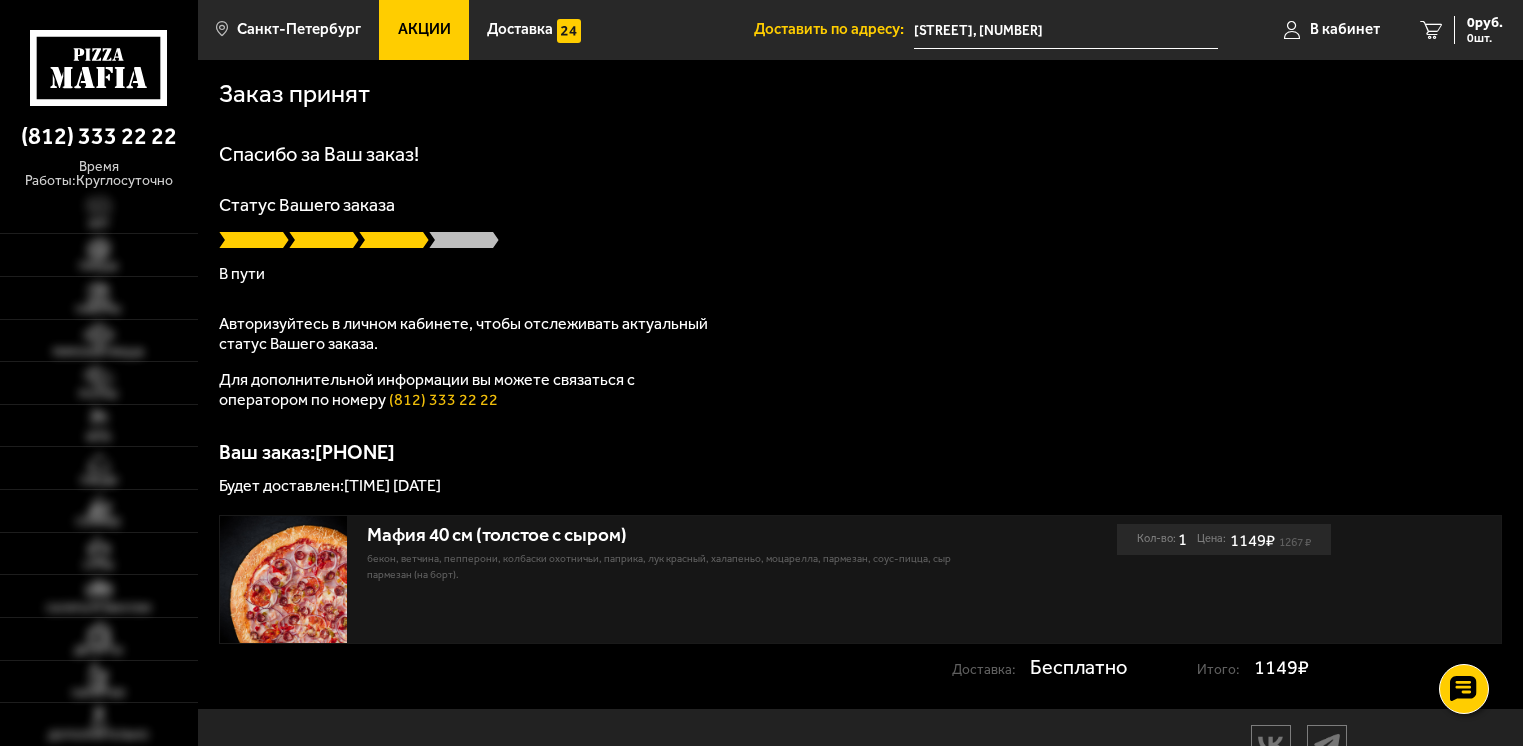 scroll, scrollTop: 0, scrollLeft: 0, axis: both 